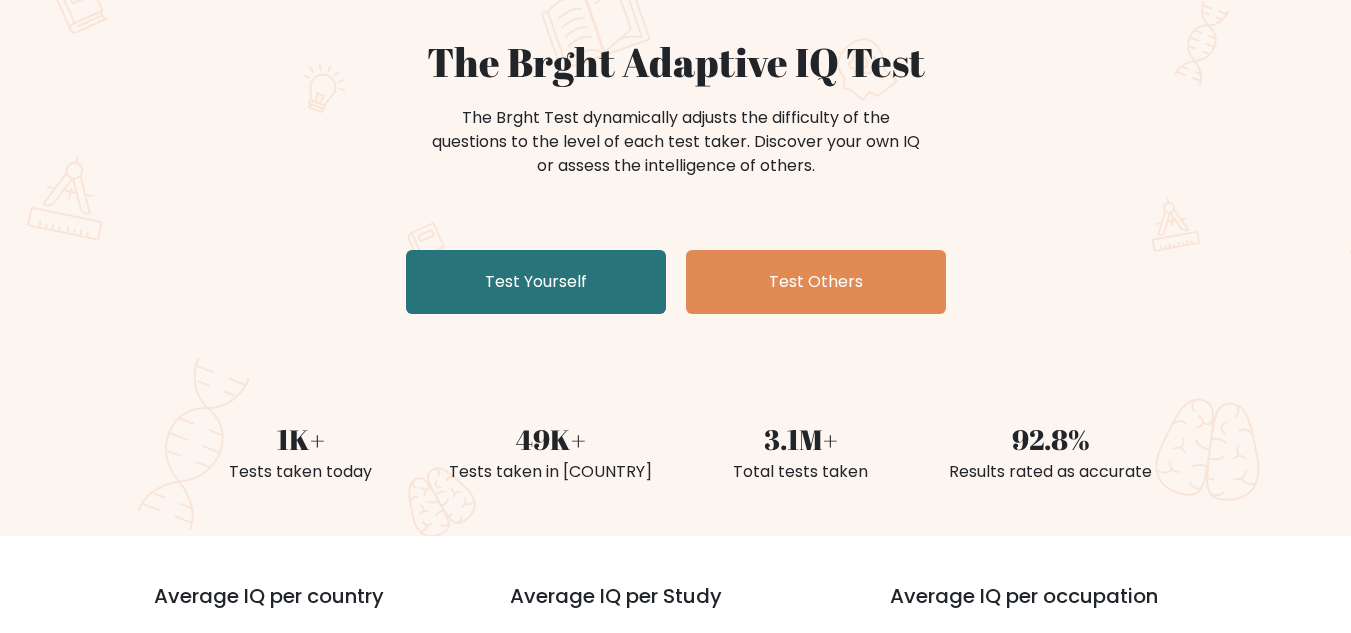 scroll, scrollTop: 171, scrollLeft: 0, axis: vertical 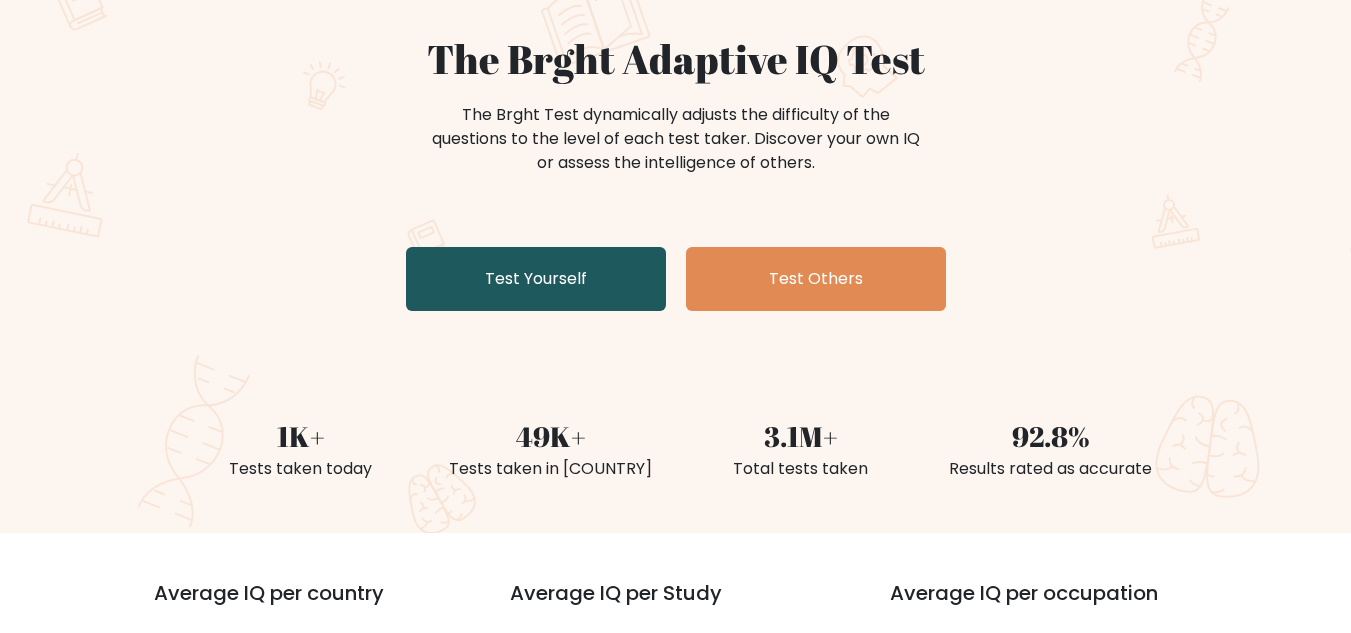 click on "Test Yourself" at bounding box center (536, 279) 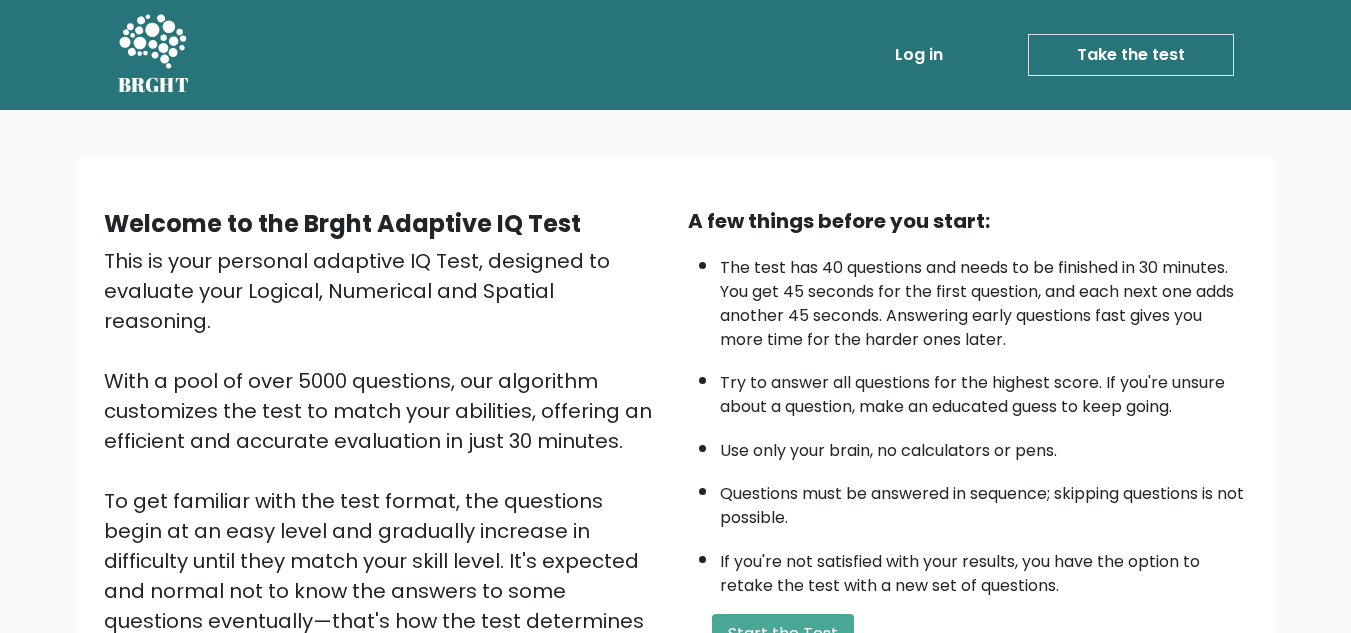 scroll, scrollTop: 187, scrollLeft: 0, axis: vertical 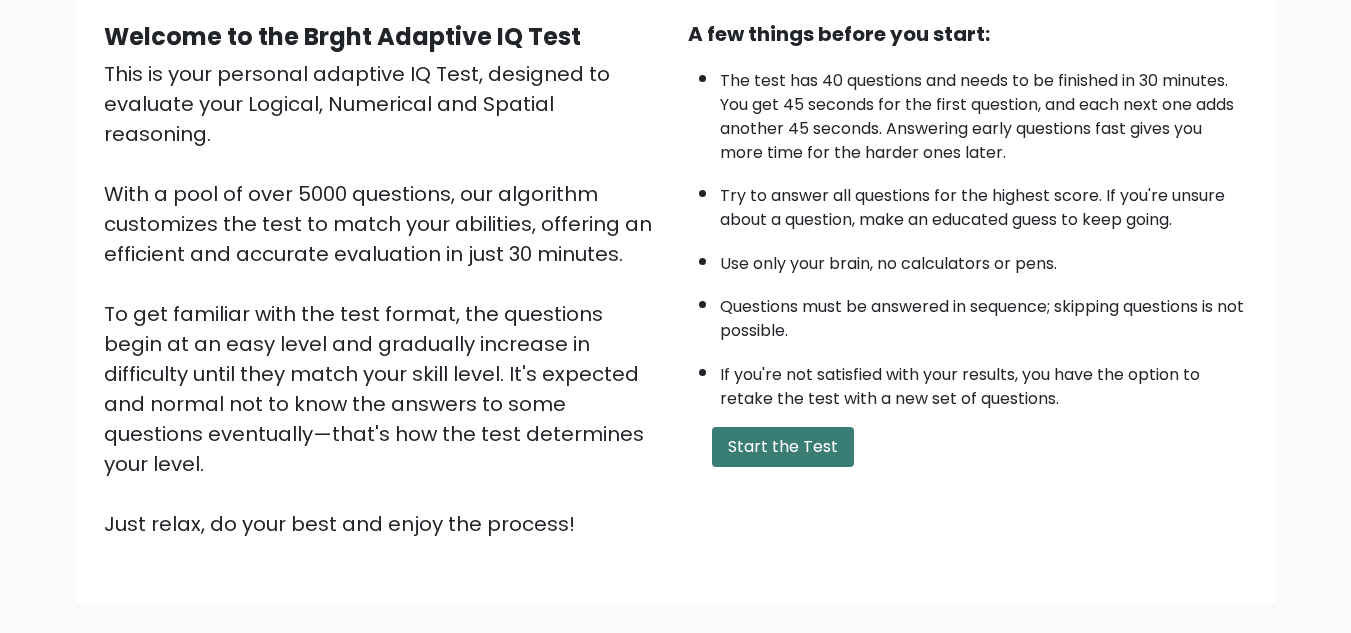 click on "Start the Test" at bounding box center (783, 447) 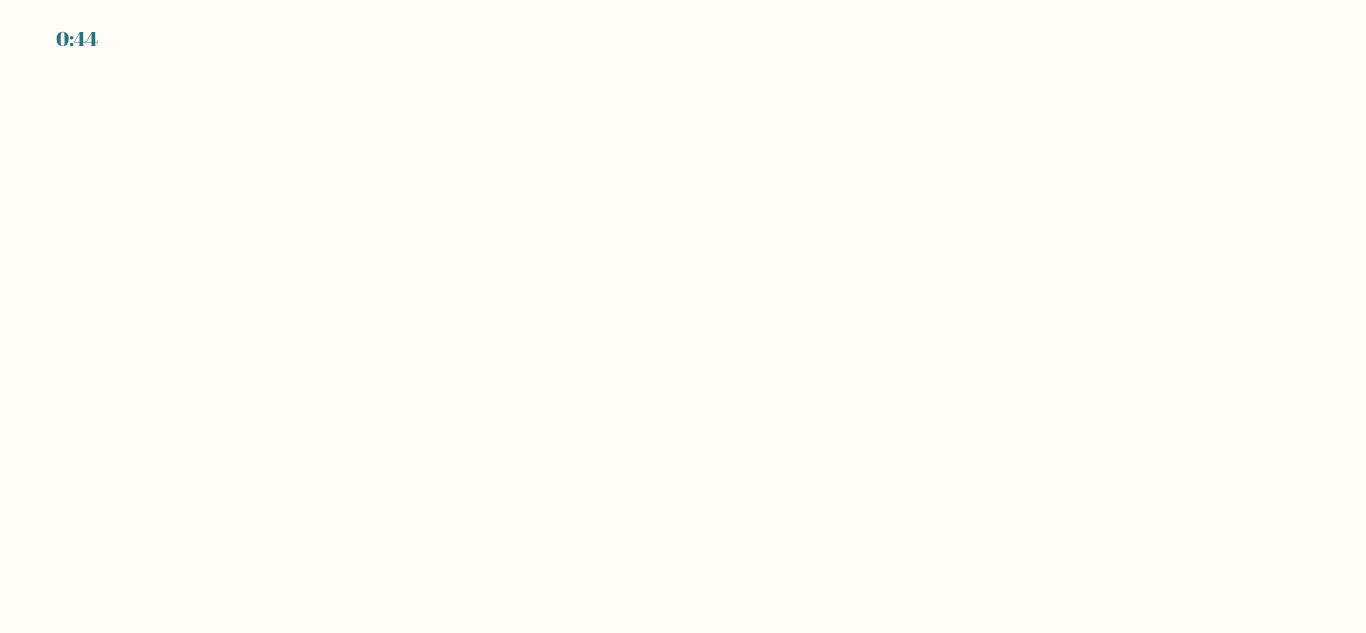 scroll, scrollTop: 0, scrollLeft: 0, axis: both 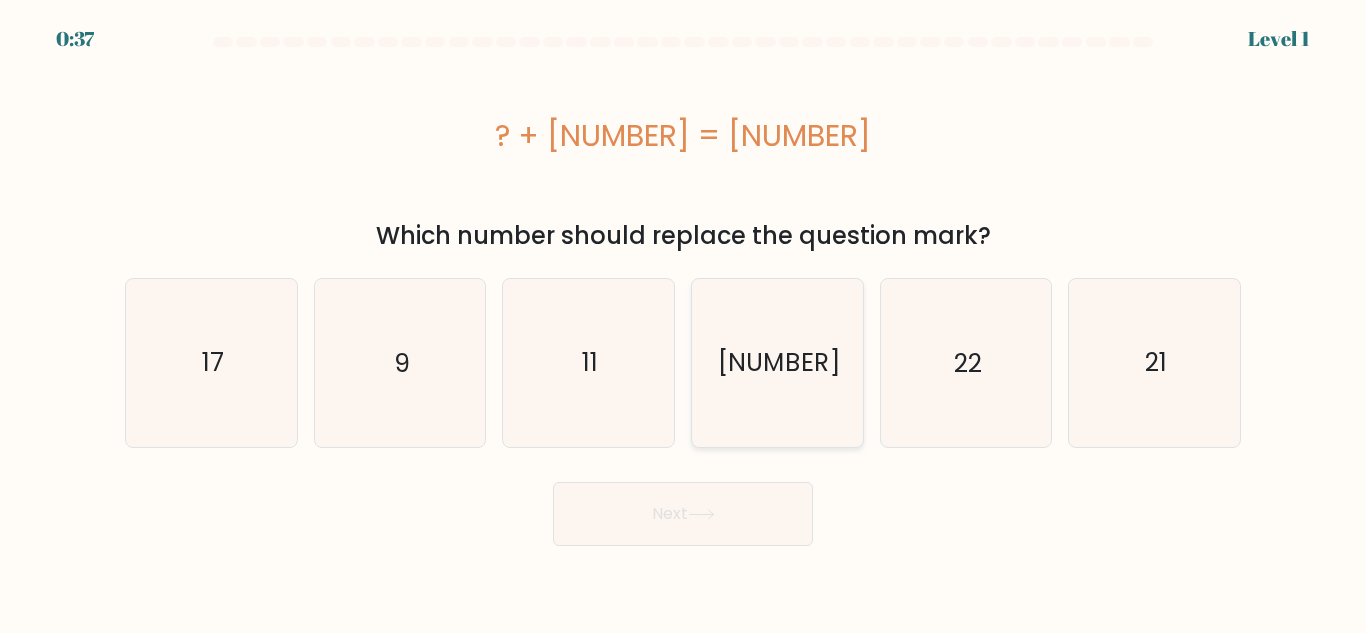 click on "26" at bounding box center (778, 362) 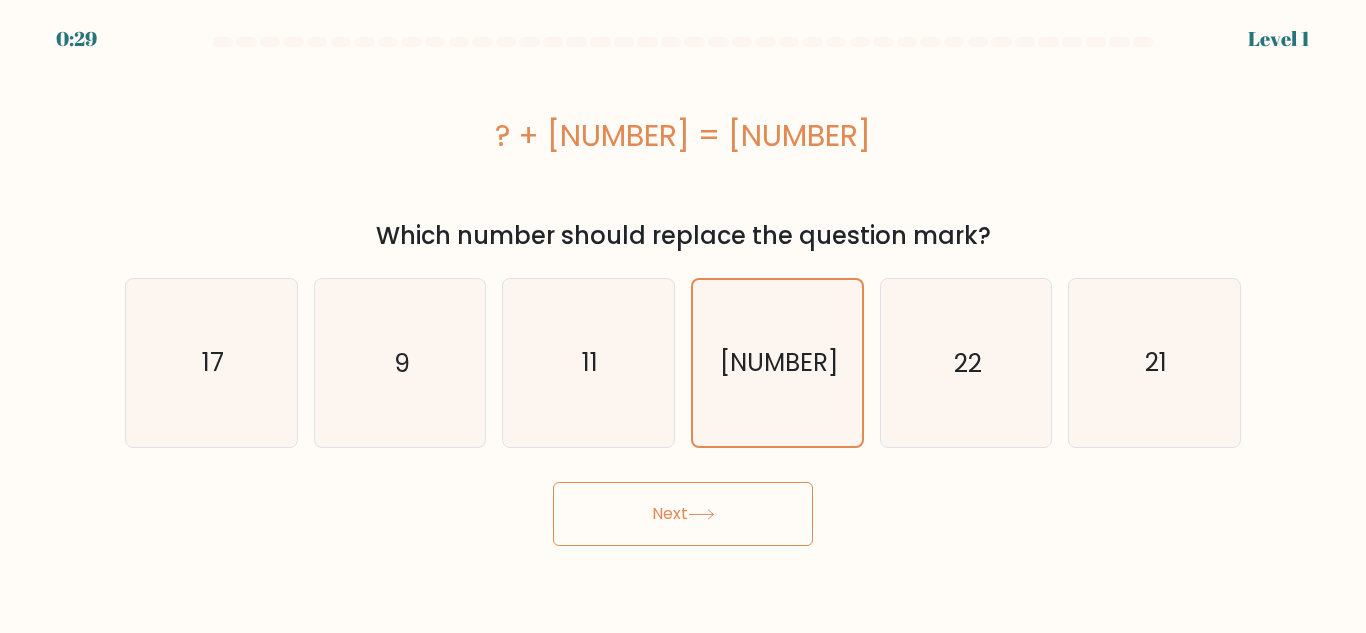 click on "Next" at bounding box center [683, 514] 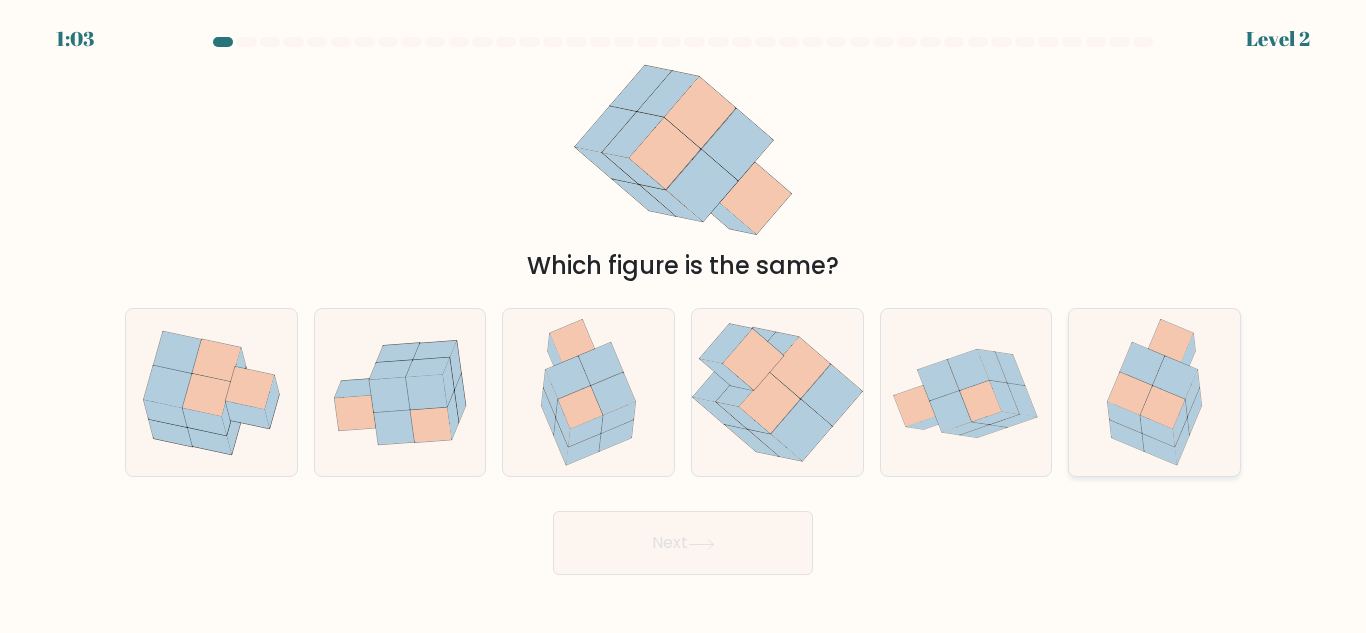 click at bounding box center [1130, 394] 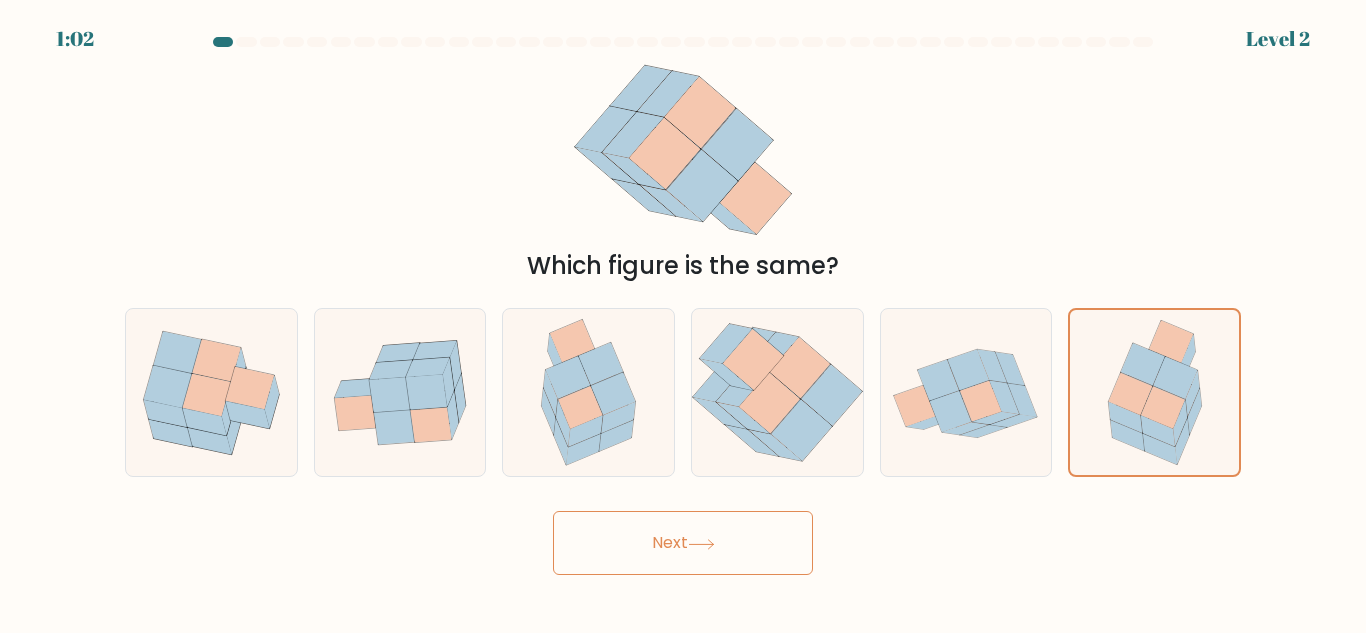 click on "Next" at bounding box center [683, 543] 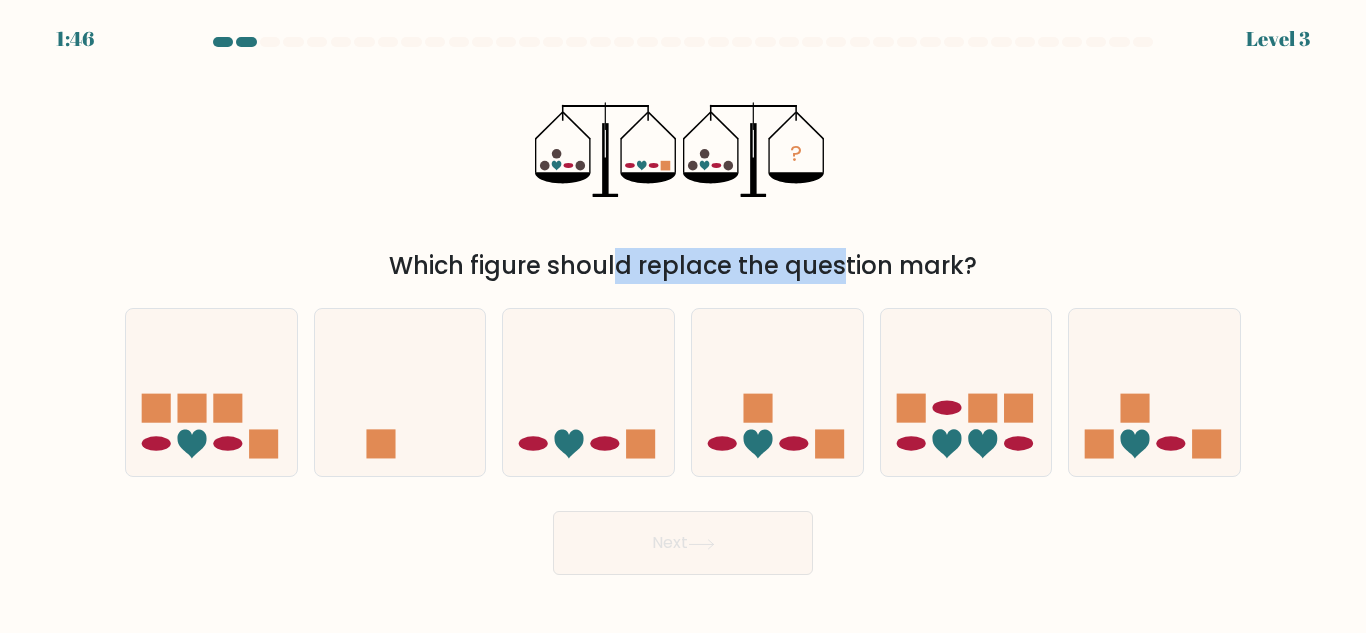 drag, startPoint x: 449, startPoint y: 257, endPoint x: 672, endPoint y: 262, distance: 223.05605 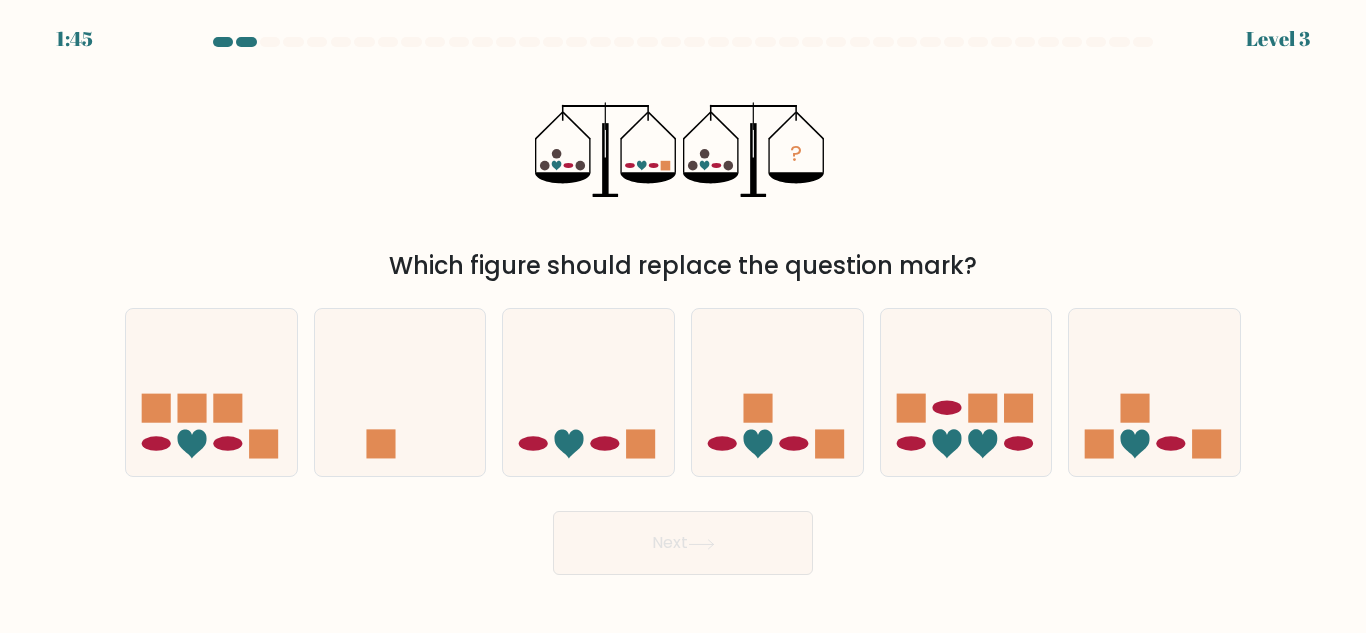click on "?
Which figure should replace the question mark?" at bounding box center [683, 169] 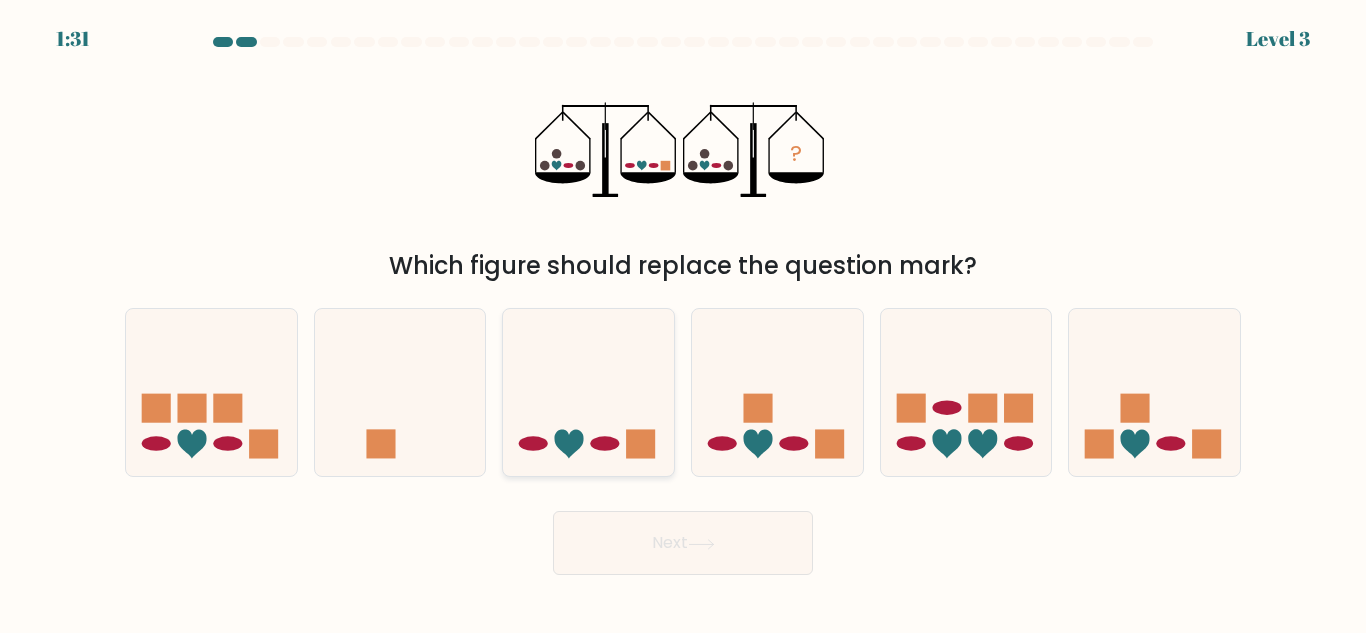click at bounding box center (641, 444) 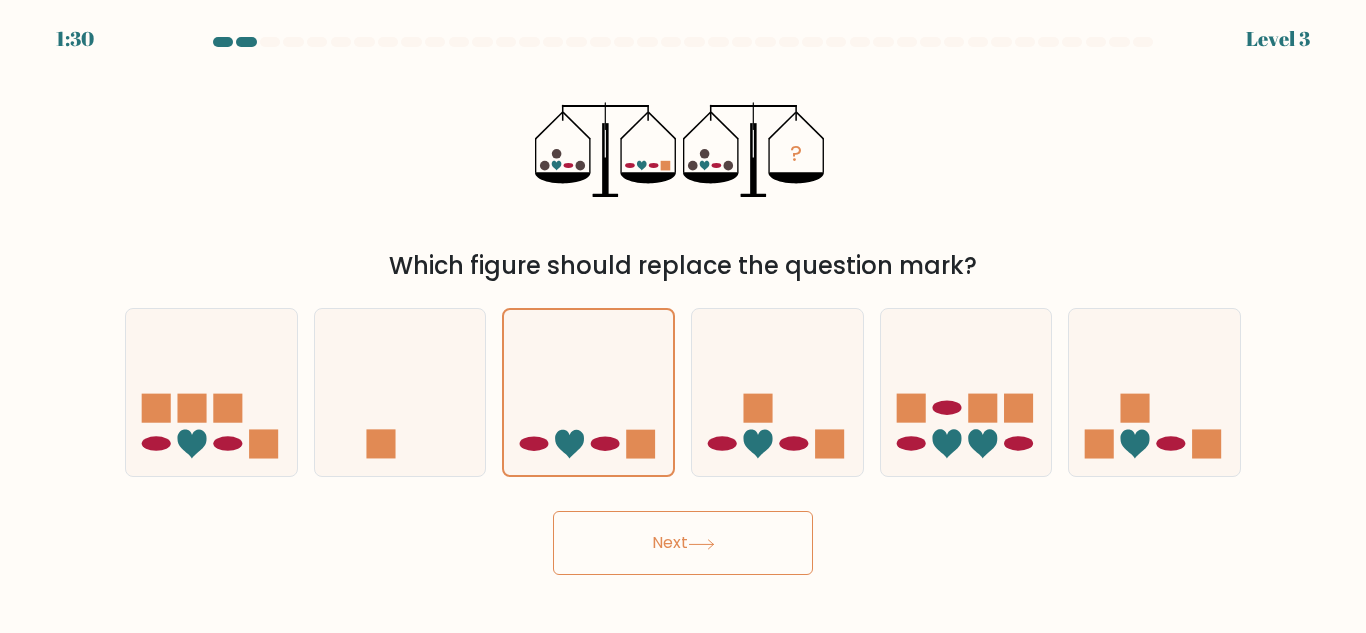 click on "Next" at bounding box center [683, 543] 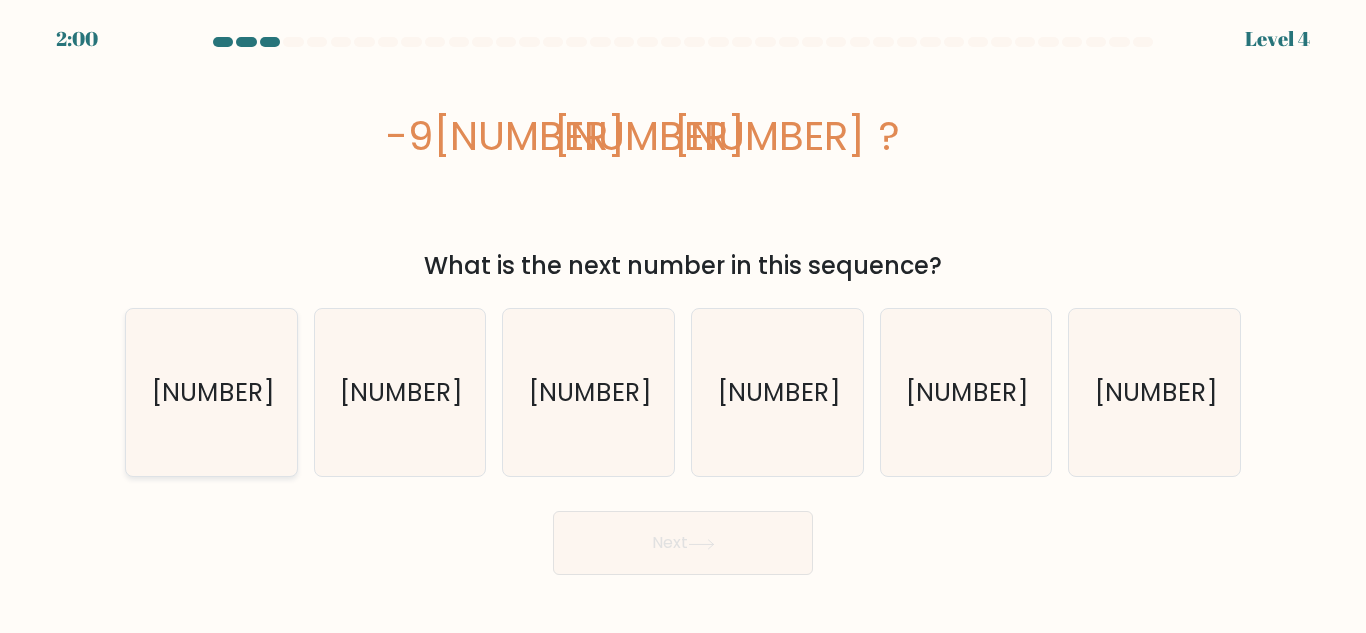 click on "-144" at bounding box center (211, 392) 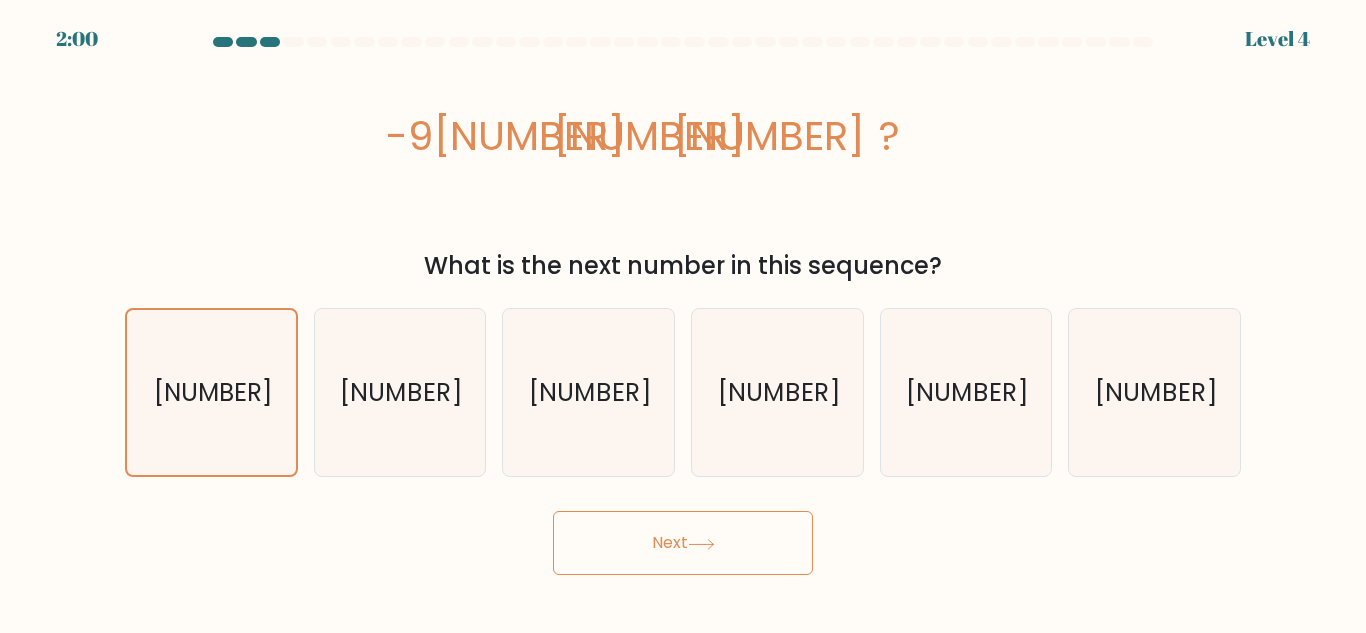 click on "Next" at bounding box center [683, 543] 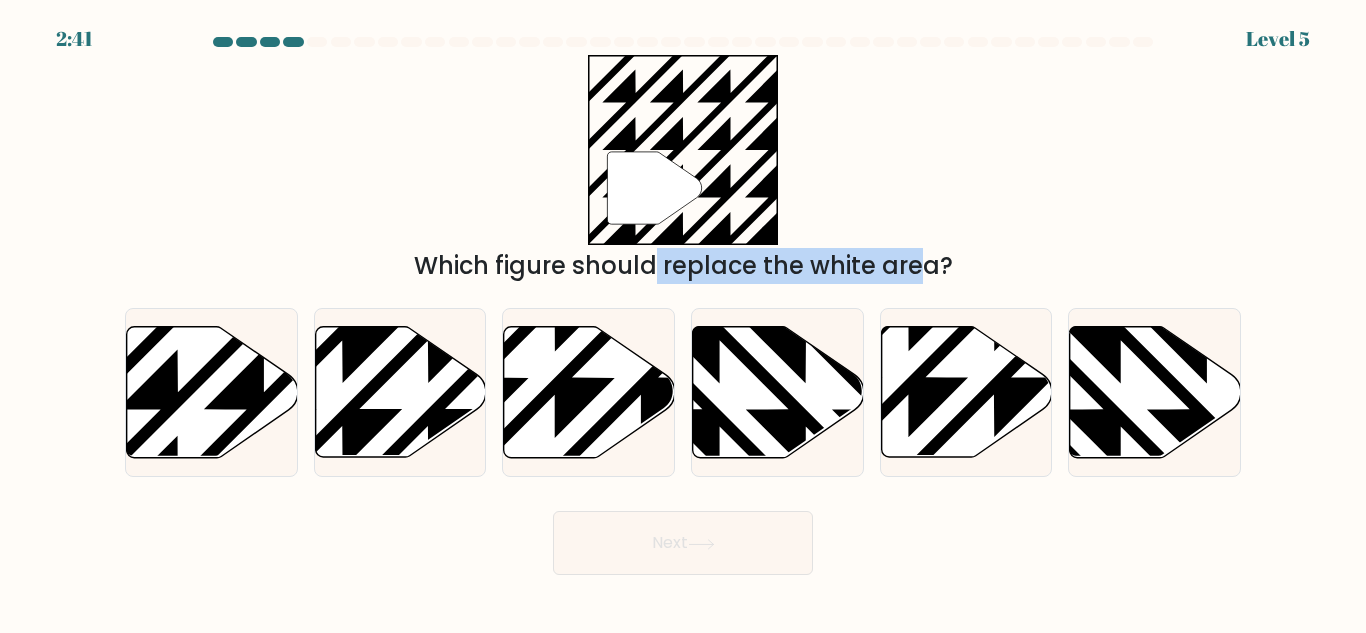 drag, startPoint x: 487, startPoint y: 278, endPoint x: 755, endPoint y: 275, distance: 268.01678 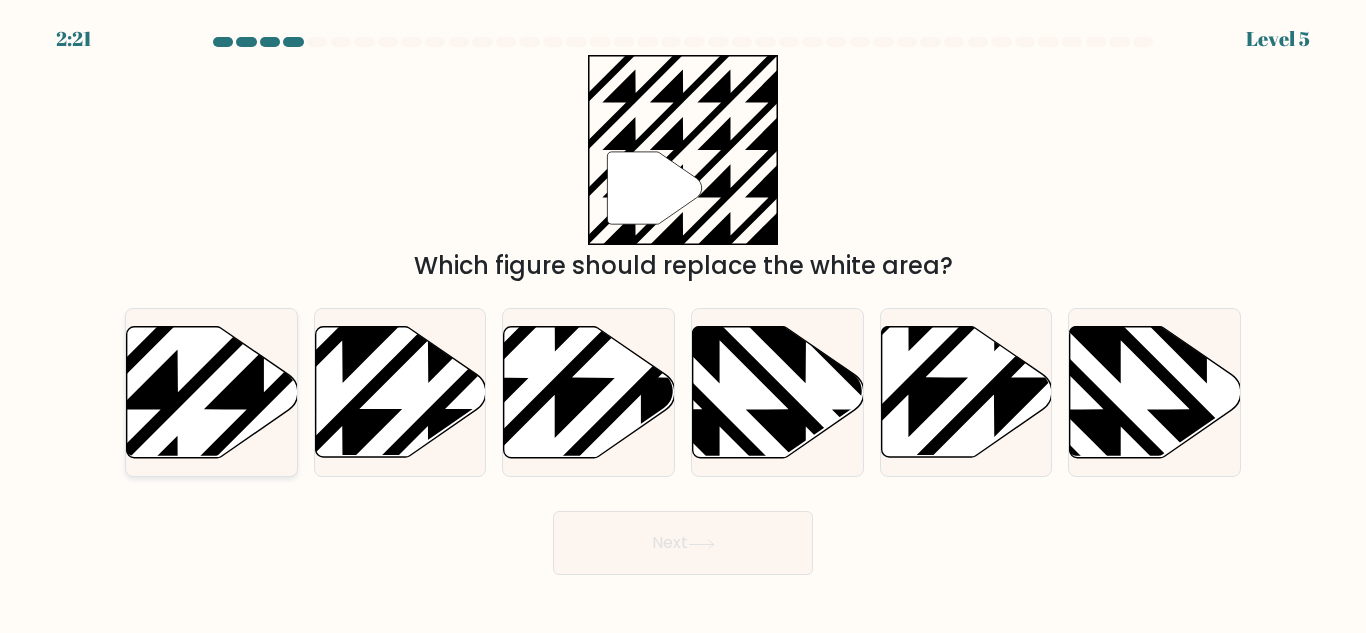 click at bounding box center (264, 323) 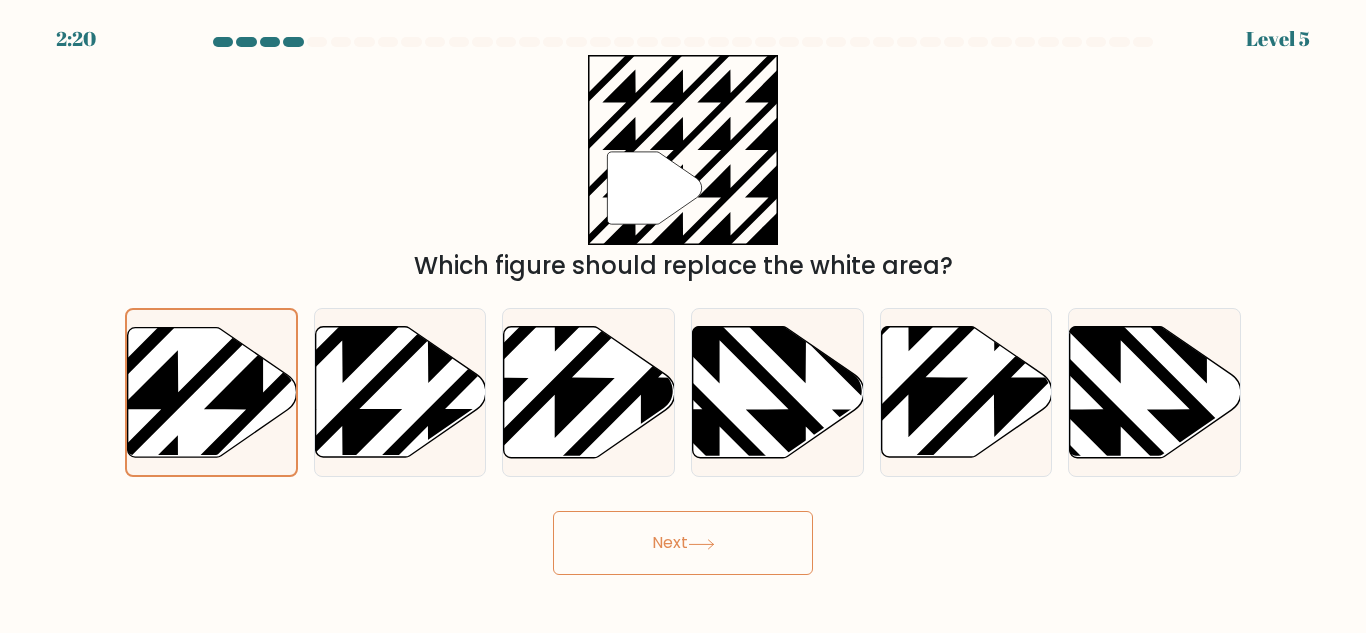 click on "Next" at bounding box center [683, 543] 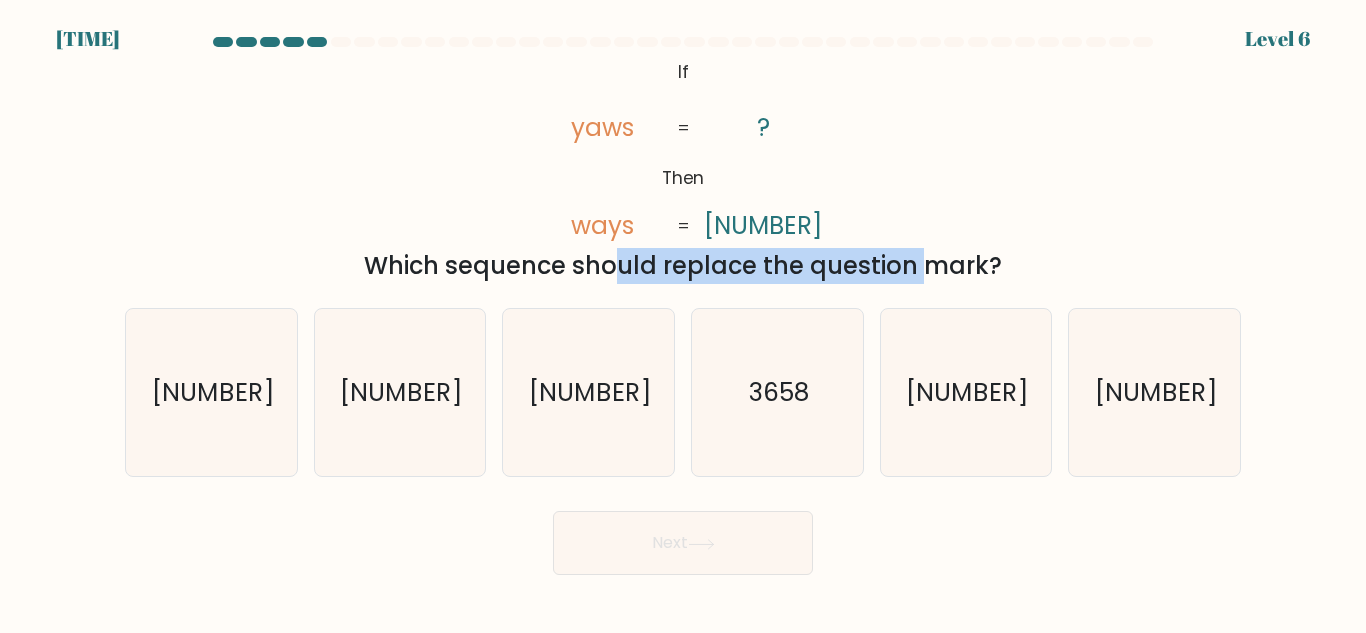 drag, startPoint x: 434, startPoint y: 275, endPoint x: 752, endPoint y: 265, distance: 318.1572 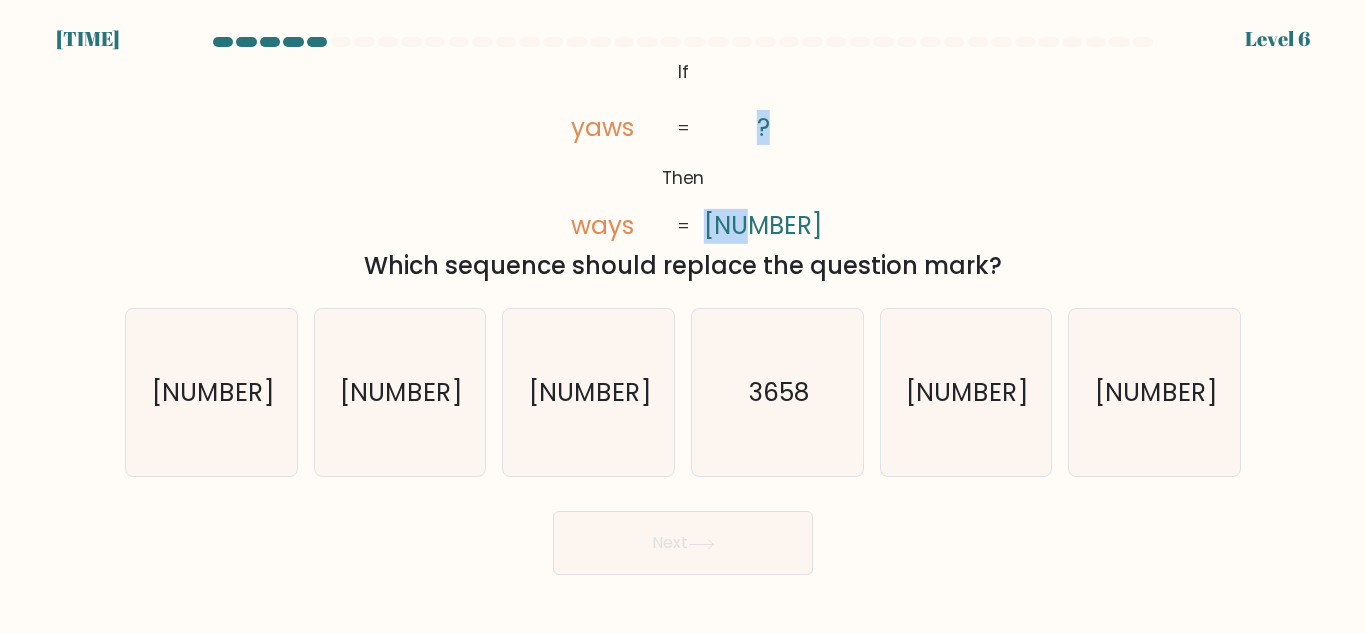 drag, startPoint x: 633, startPoint y: 219, endPoint x: 771, endPoint y: 222, distance: 138.03261 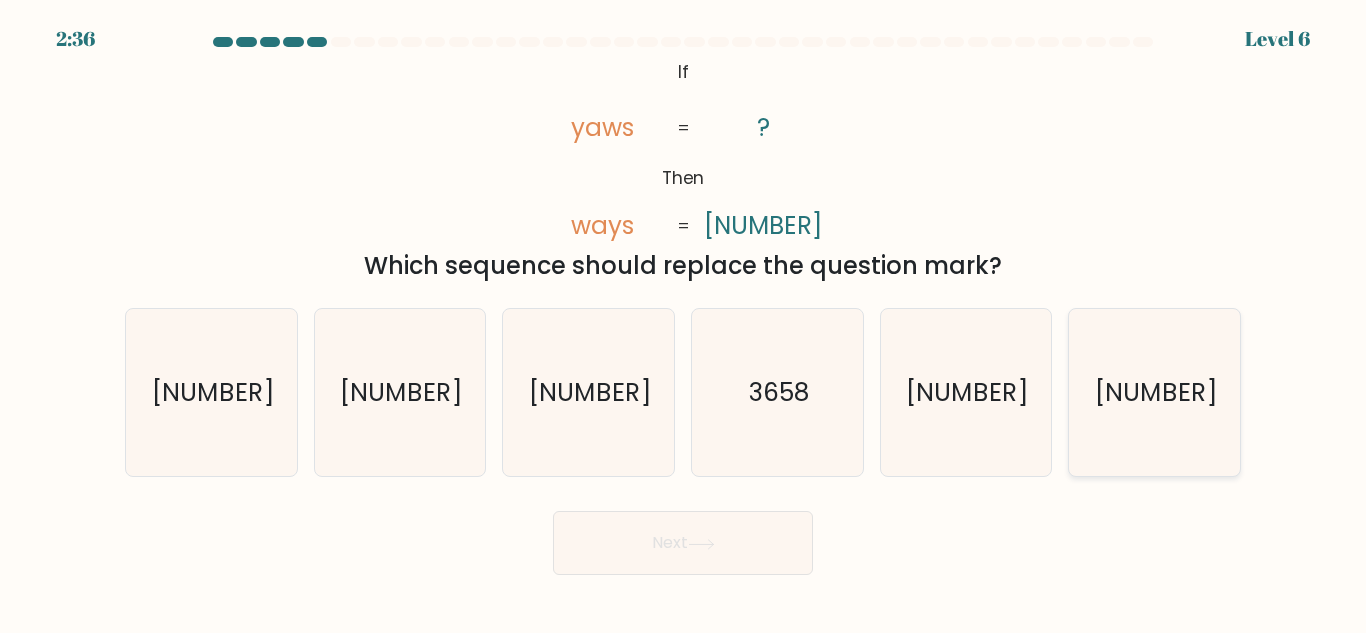 click on "8356" at bounding box center (1156, 392) 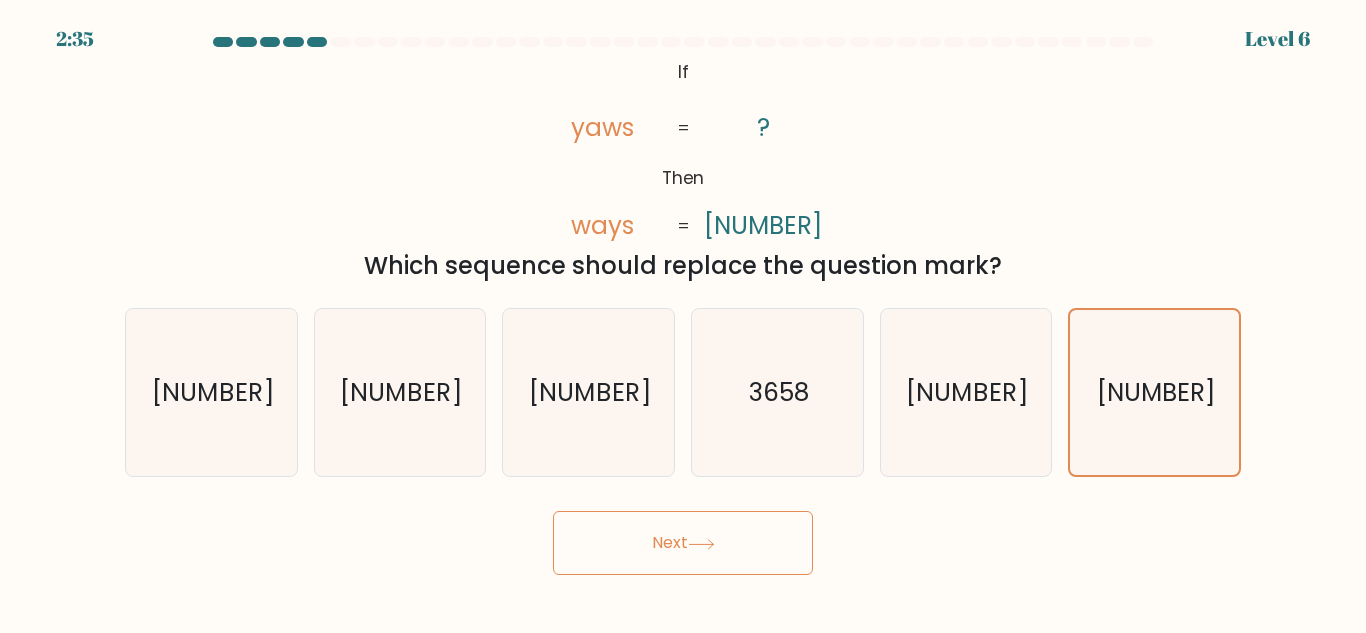 click at bounding box center (701, 544) 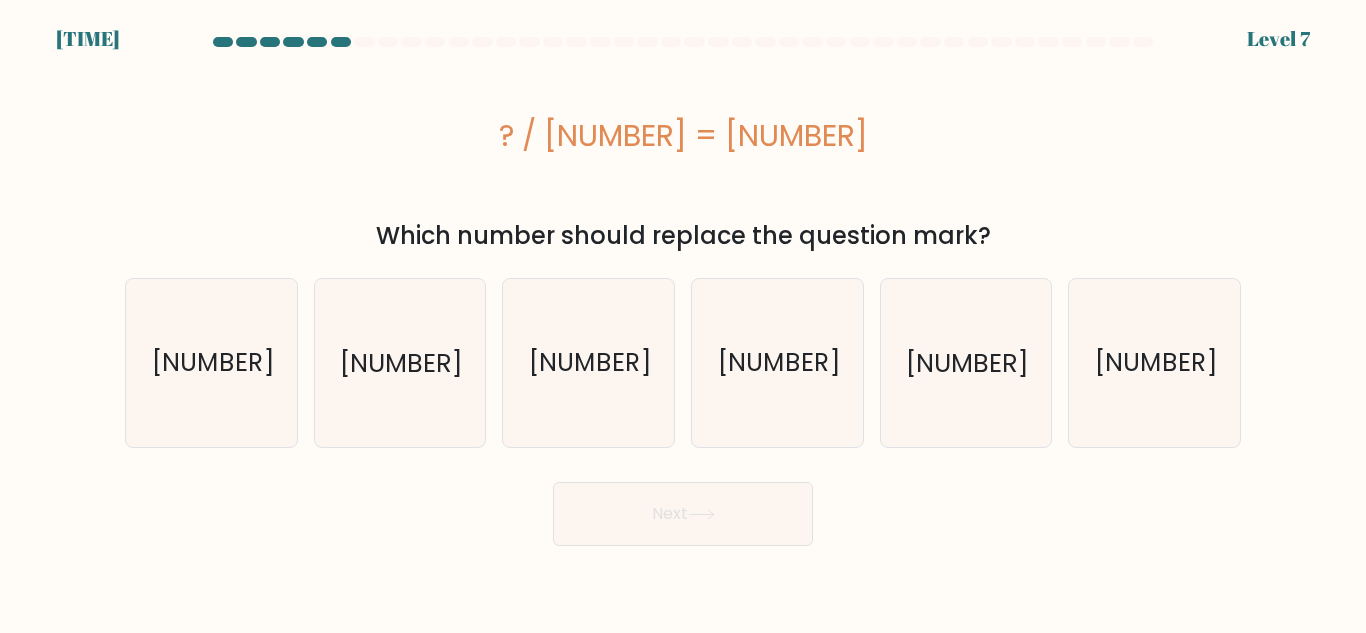 drag, startPoint x: 456, startPoint y: 237, endPoint x: 902, endPoint y: 229, distance: 446.07175 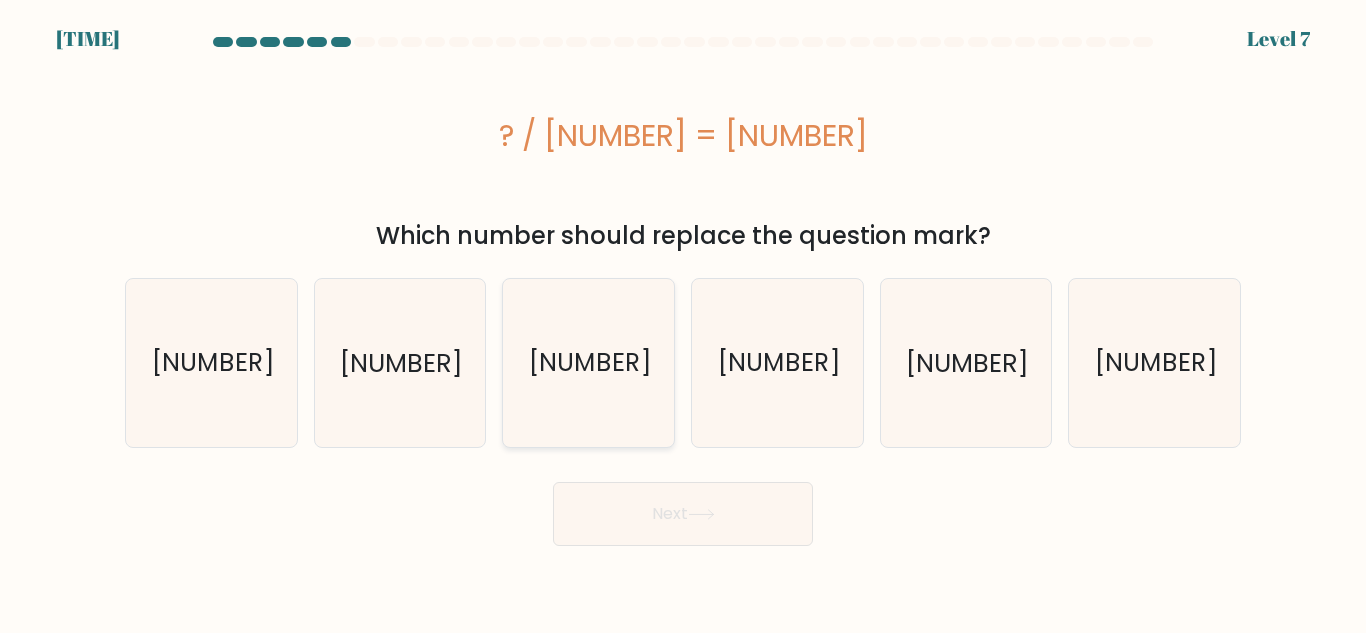 click on "84" at bounding box center (588, 362) 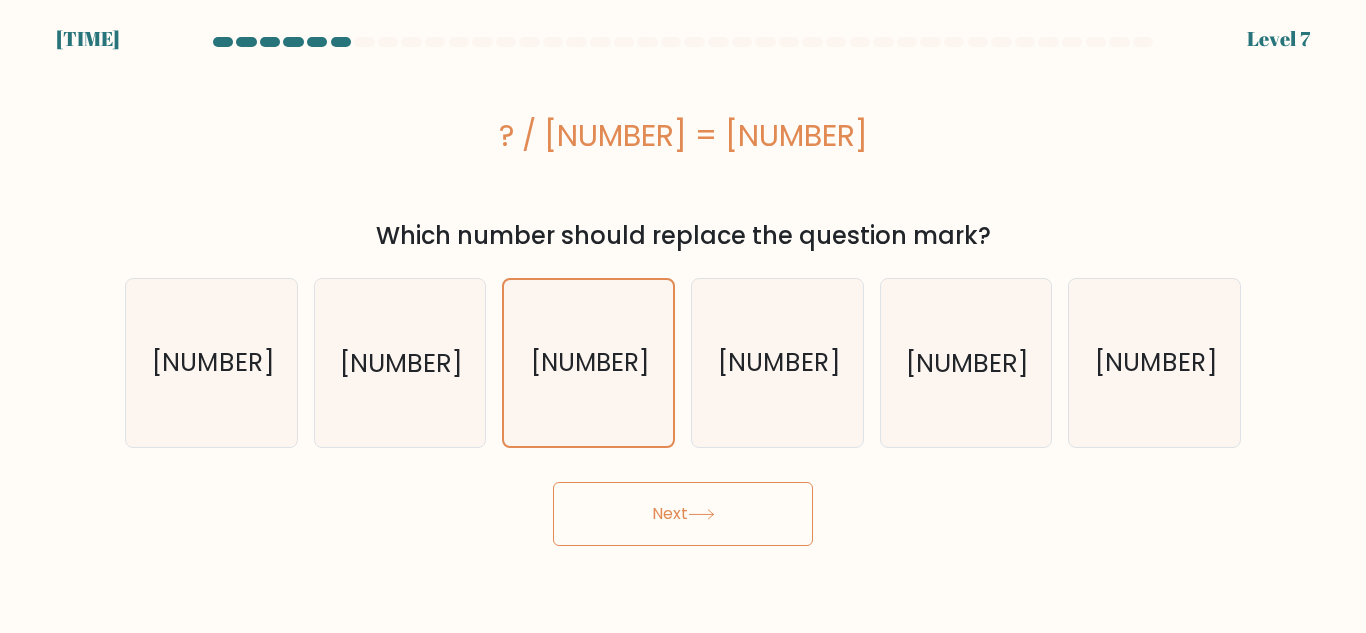 click on "Next" at bounding box center [683, 514] 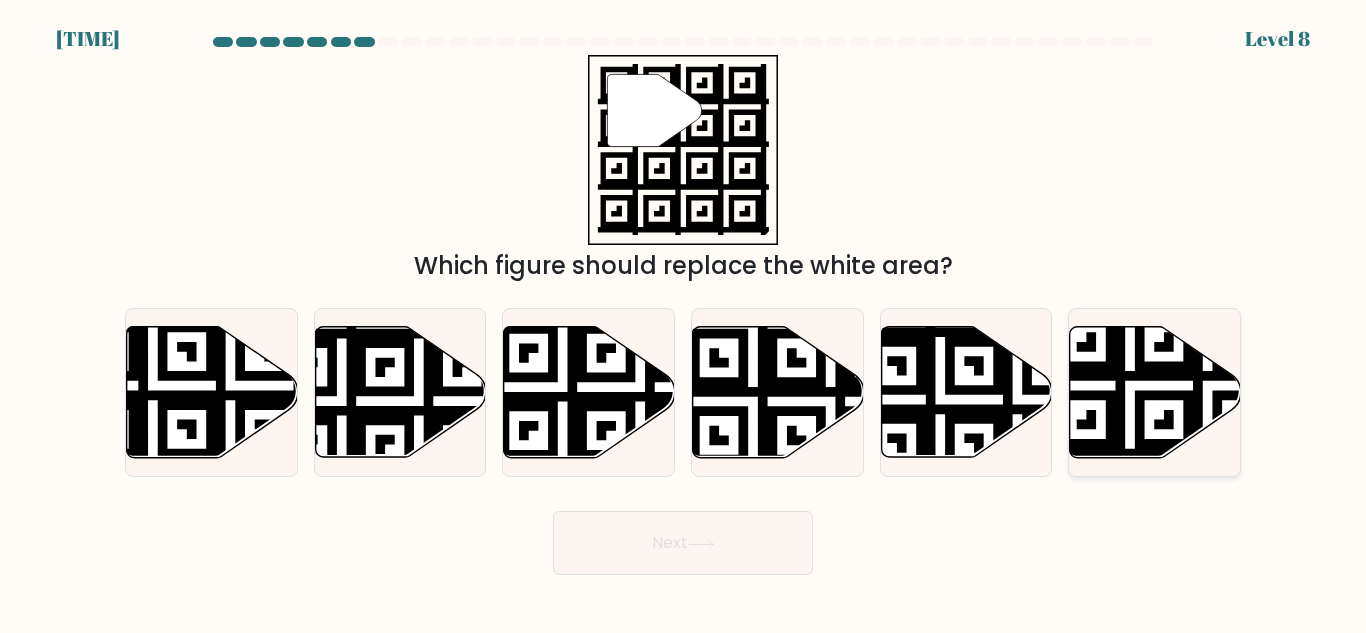 click at bounding box center (1155, 392) 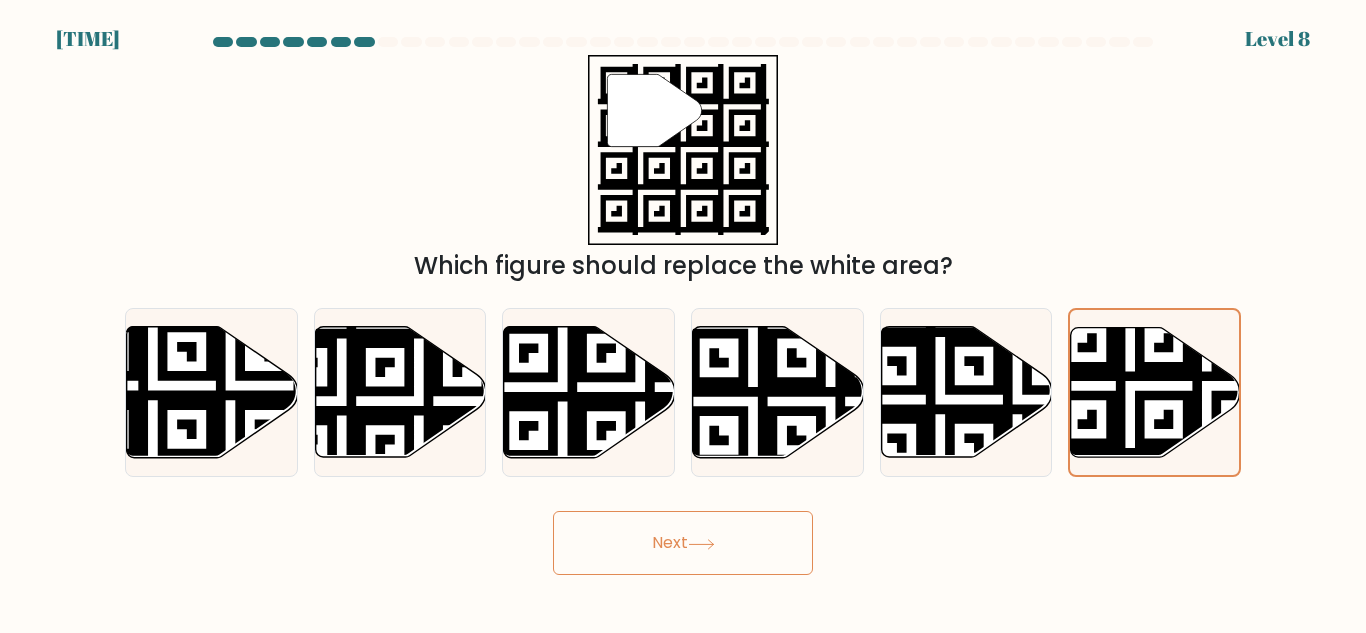 click on "Next" at bounding box center (683, 543) 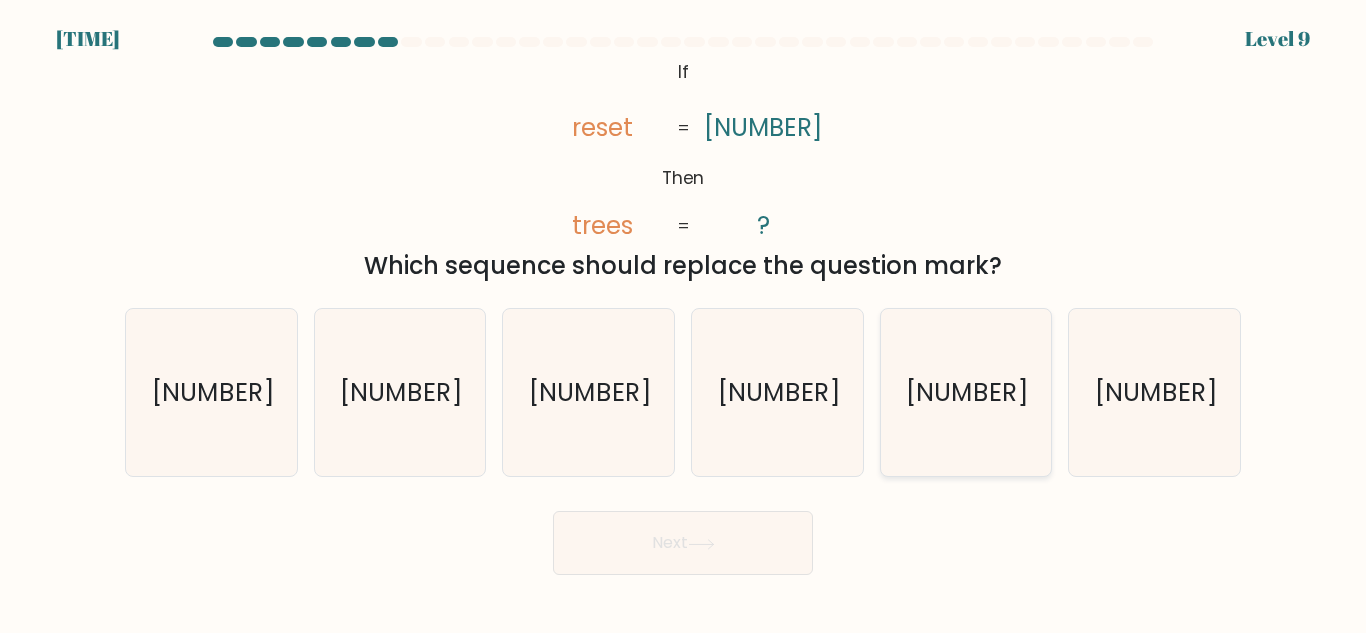click on "82005" at bounding box center [965, 392] 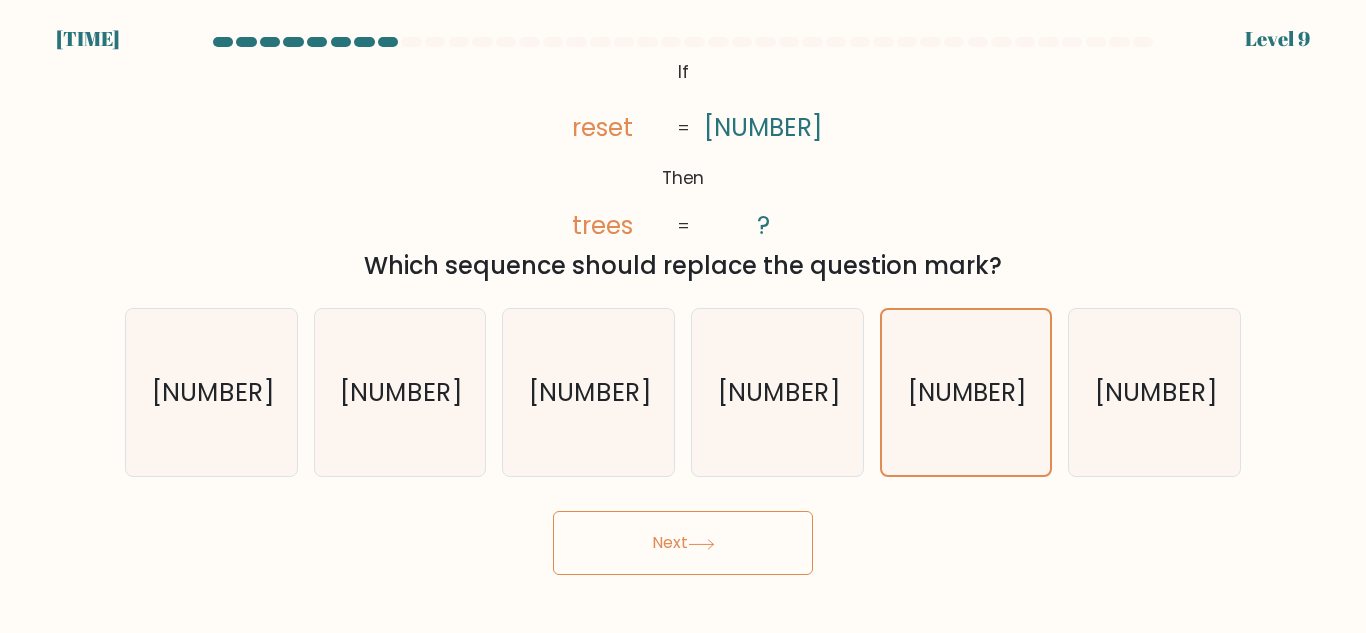 click at bounding box center [701, 544] 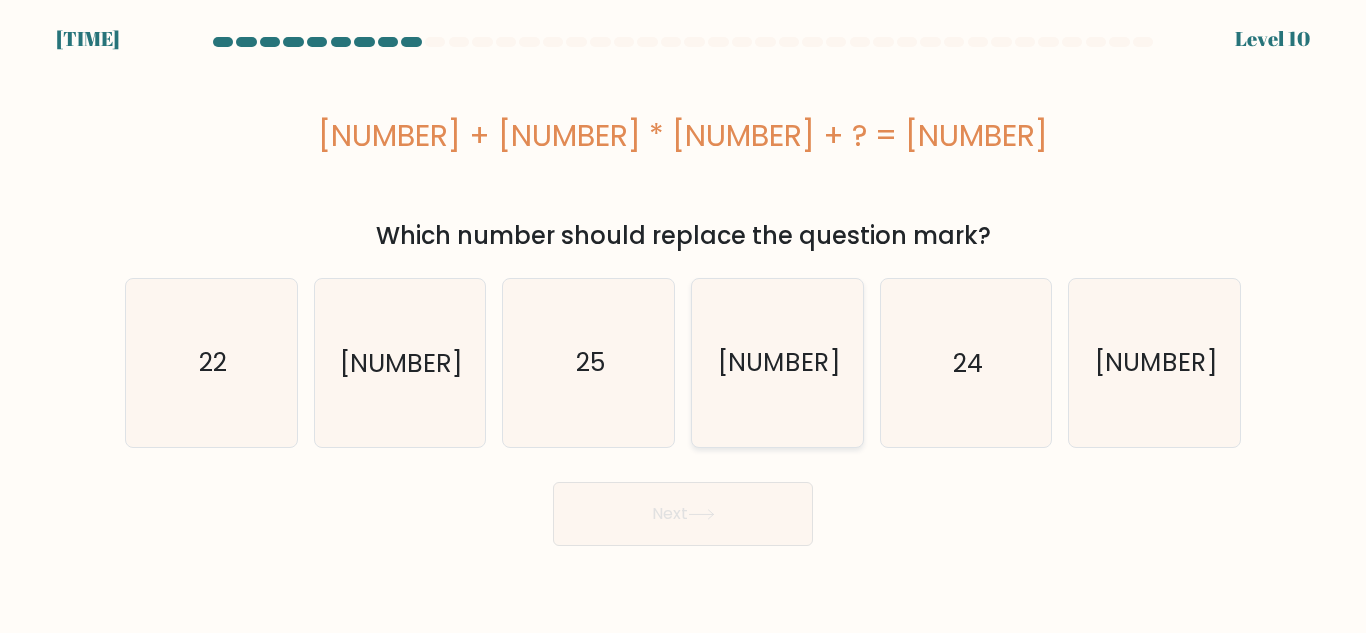 click on "35" at bounding box center (777, 362) 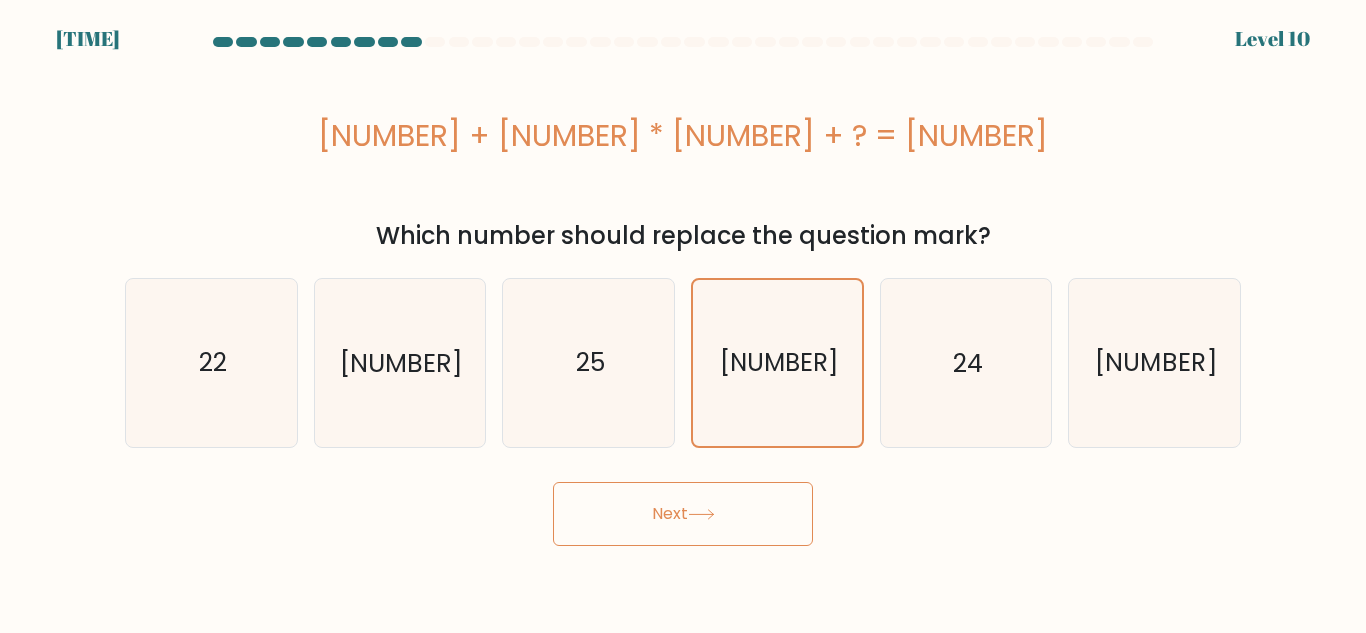click on "Next" at bounding box center [683, 514] 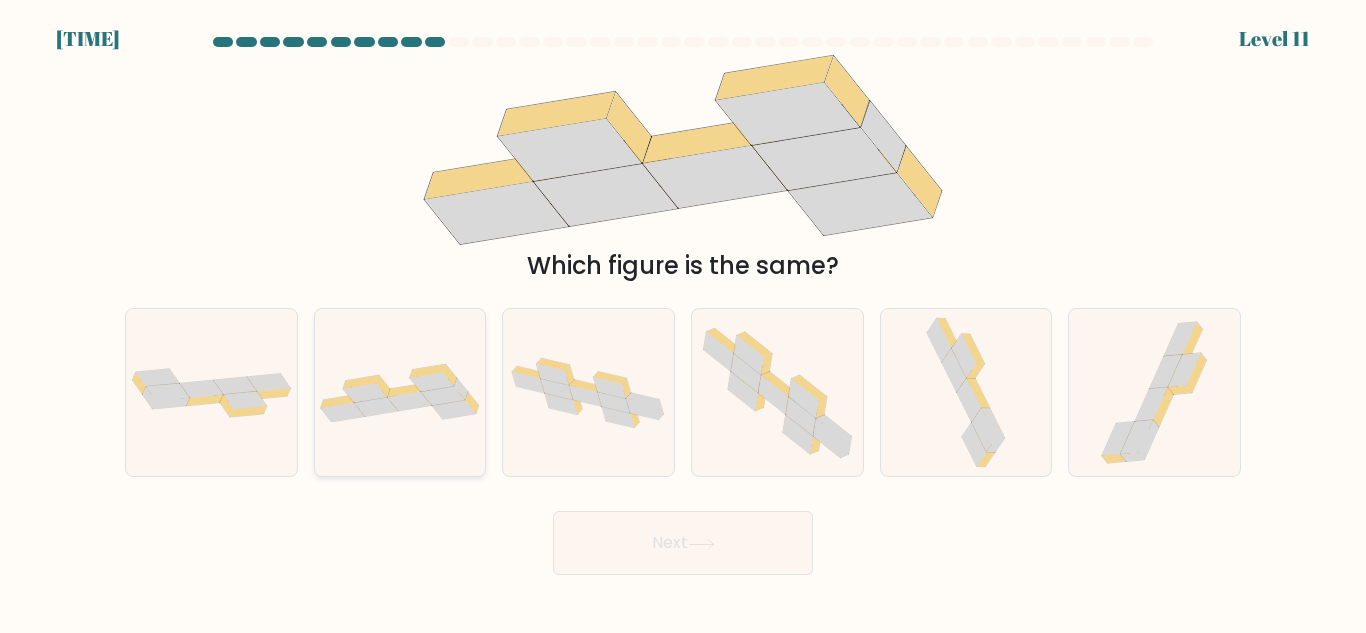 click at bounding box center [400, 393] 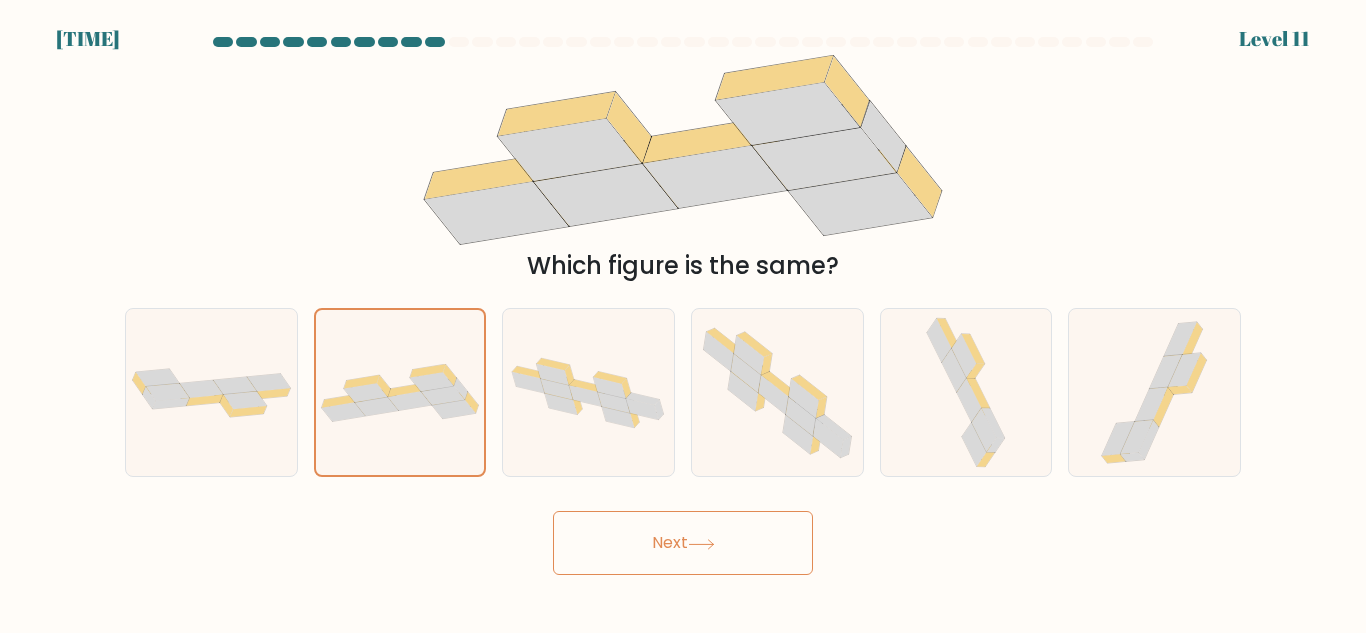 click on "Next" at bounding box center (683, 543) 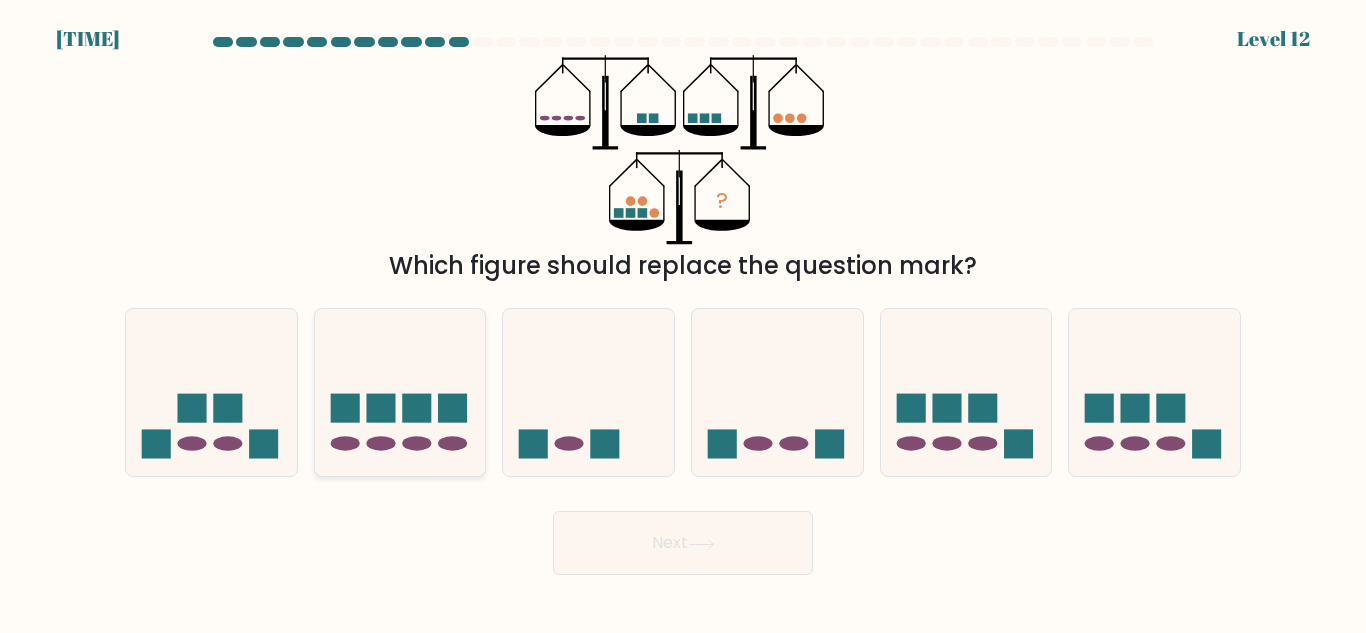 click at bounding box center (400, 392) 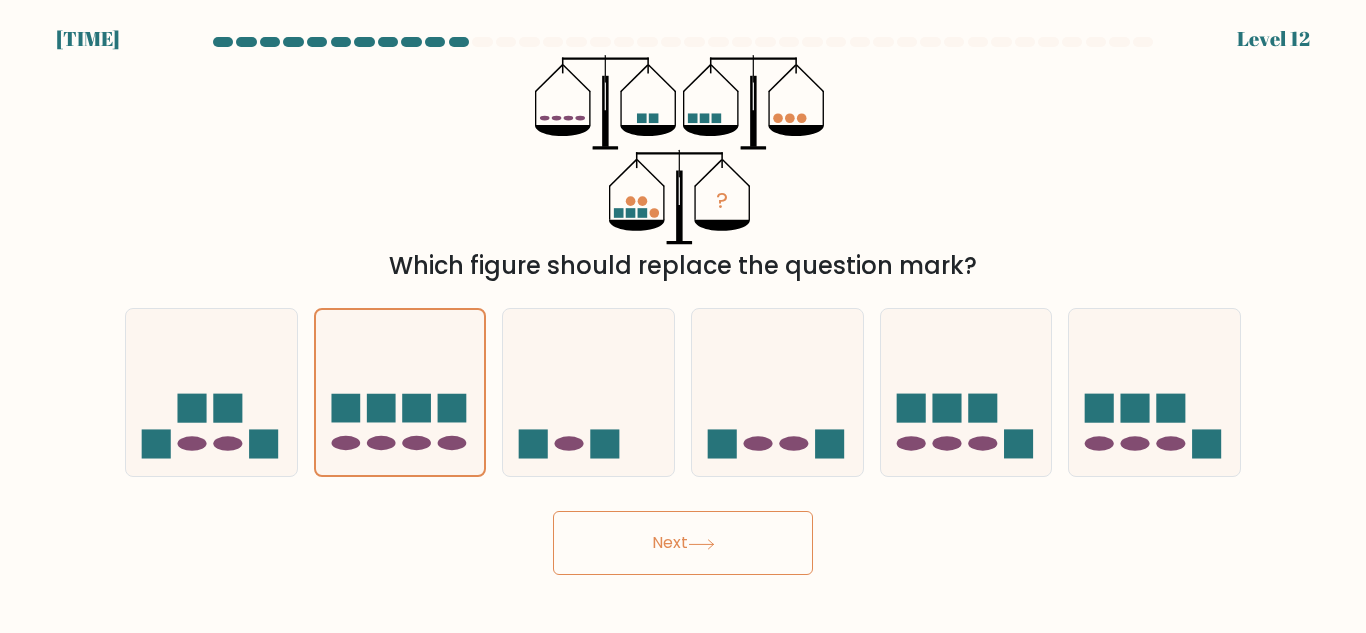 click at bounding box center [701, 544] 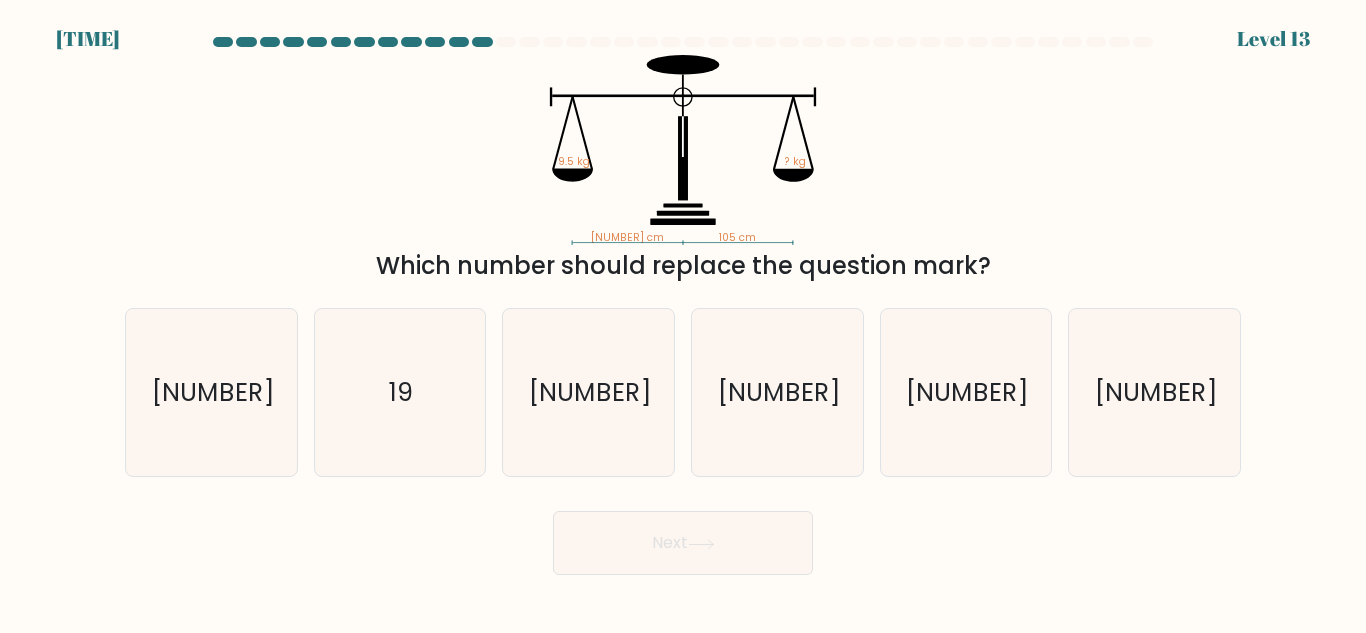 drag, startPoint x: 634, startPoint y: 259, endPoint x: 830, endPoint y: 249, distance: 196.25494 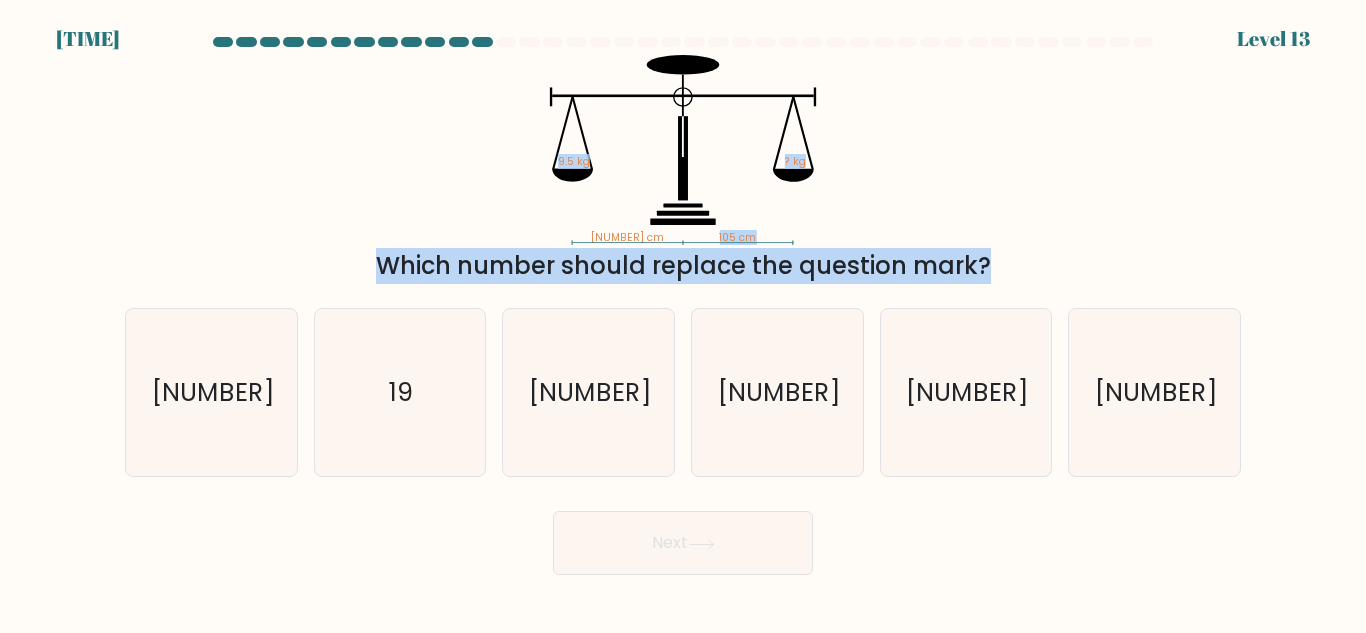 drag, startPoint x: 706, startPoint y: 242, endPoint x: 809, endPoint y: 253, distance: 103.58572 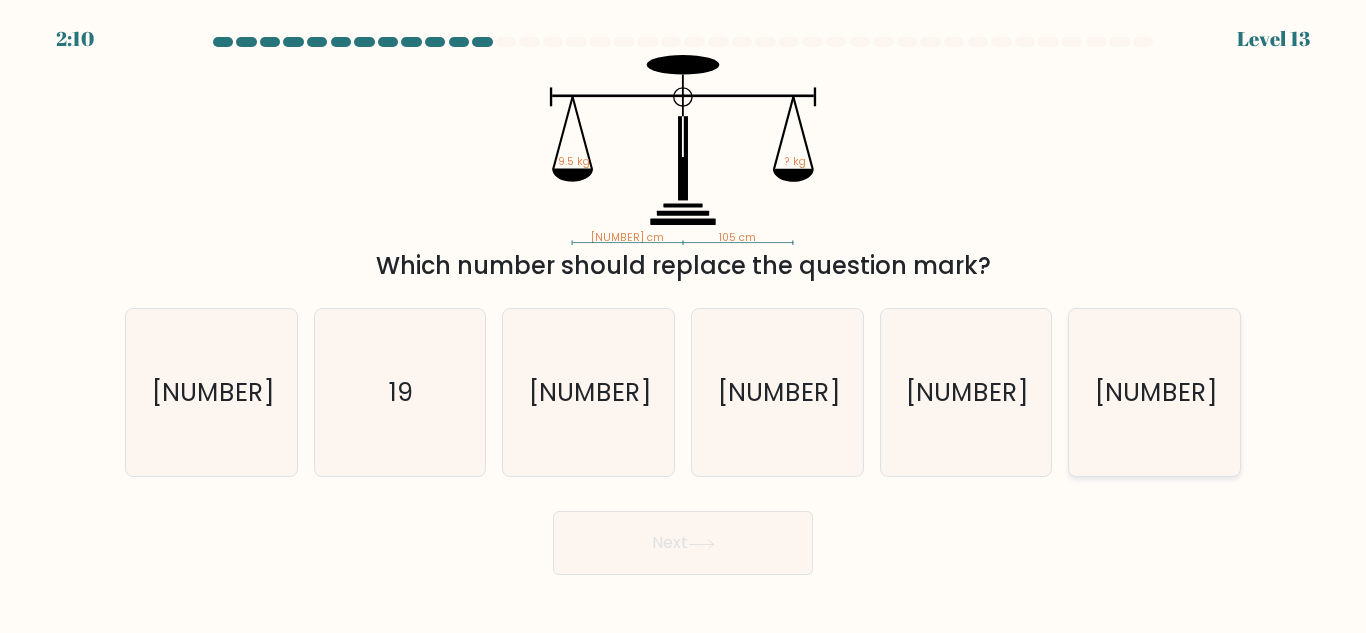 click on "8.5" at bounding box center [1154, 392] 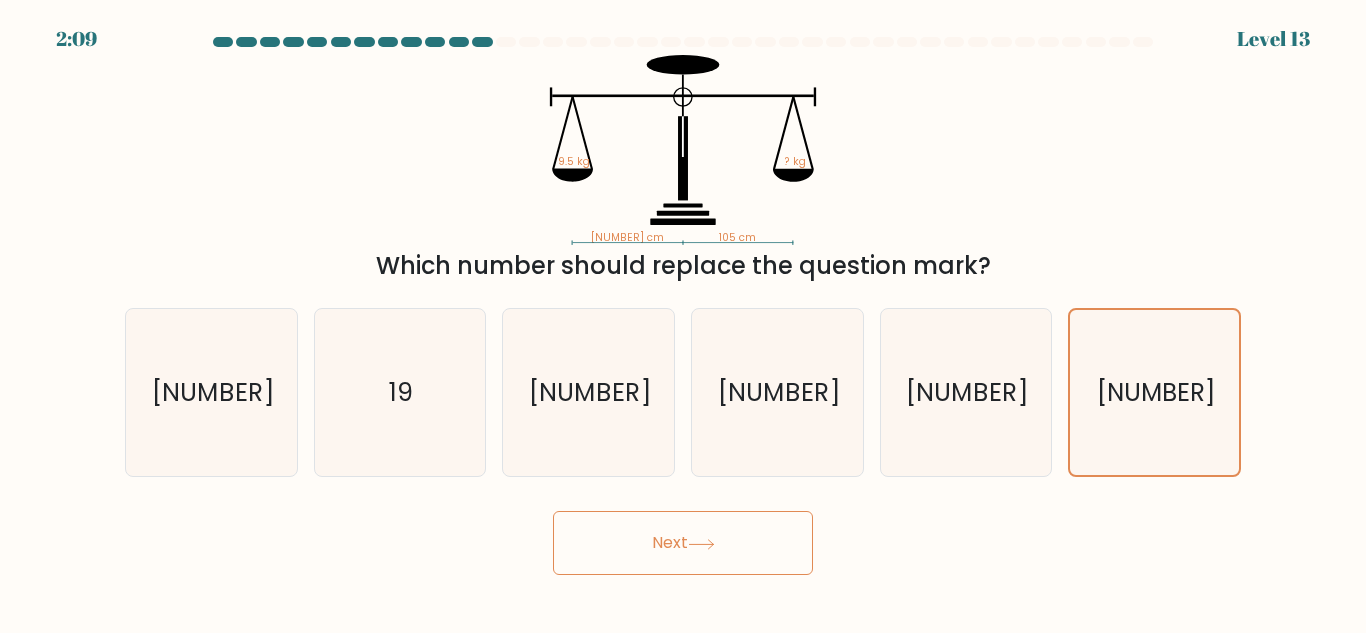 click on "Next" at bounding box center (683, 543) 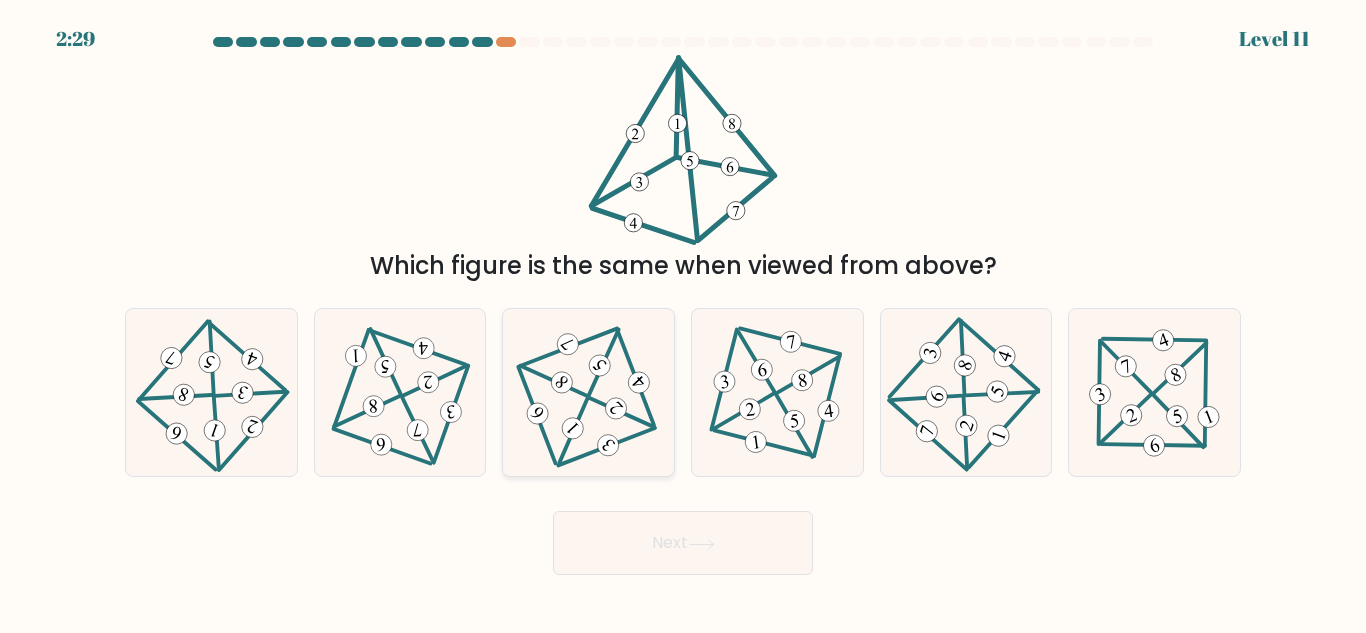 click at bounding box center (588, 393) 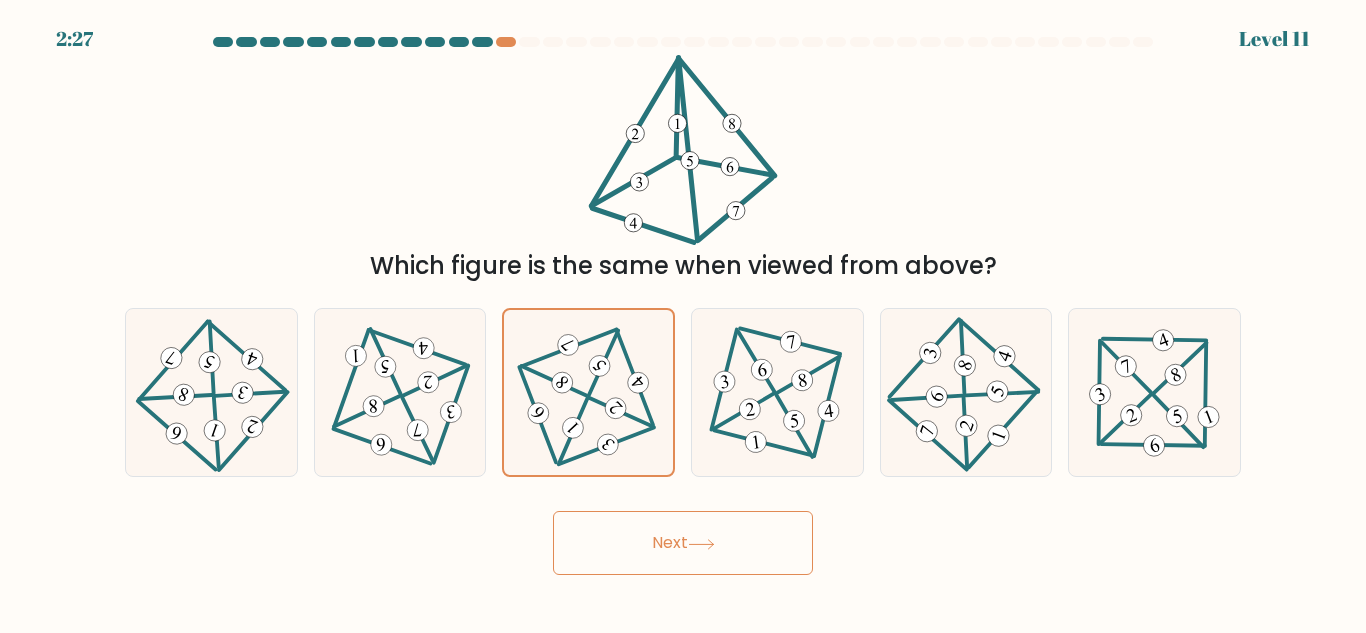 click at bounding box center [701, 544] 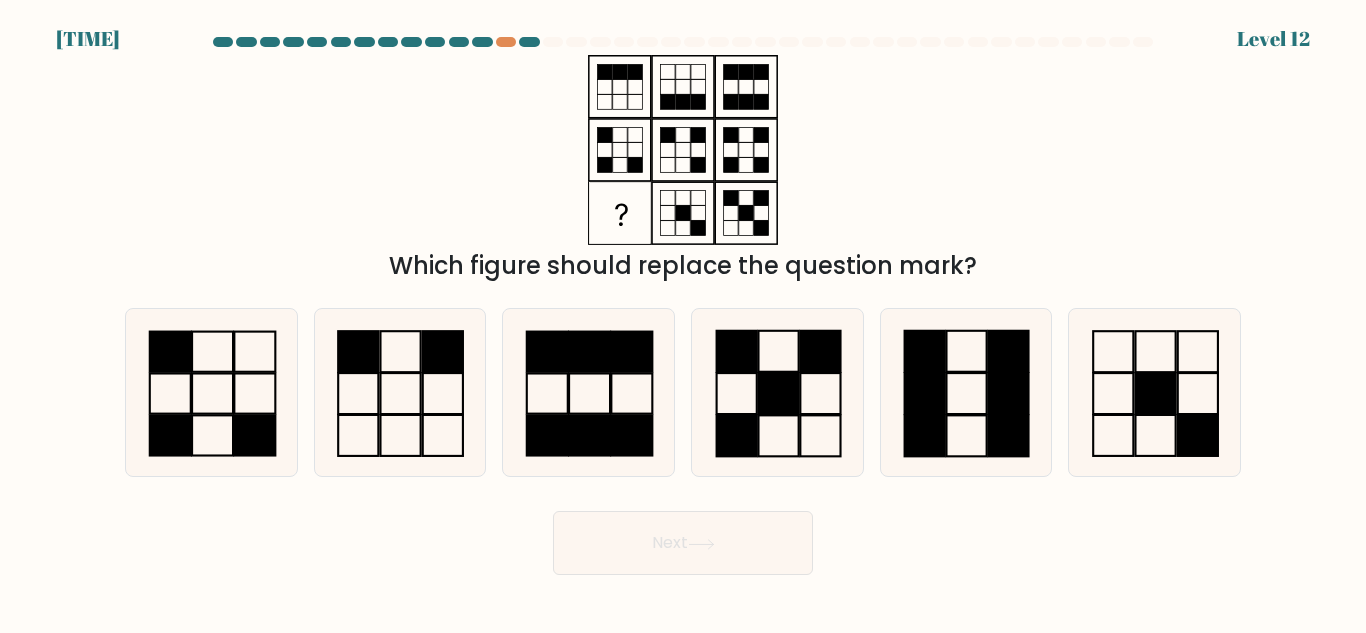 drag, startPoint x: 540, startPoint y: 265, endPoint x: 864, endPoint y: 255, distance: 324.1543 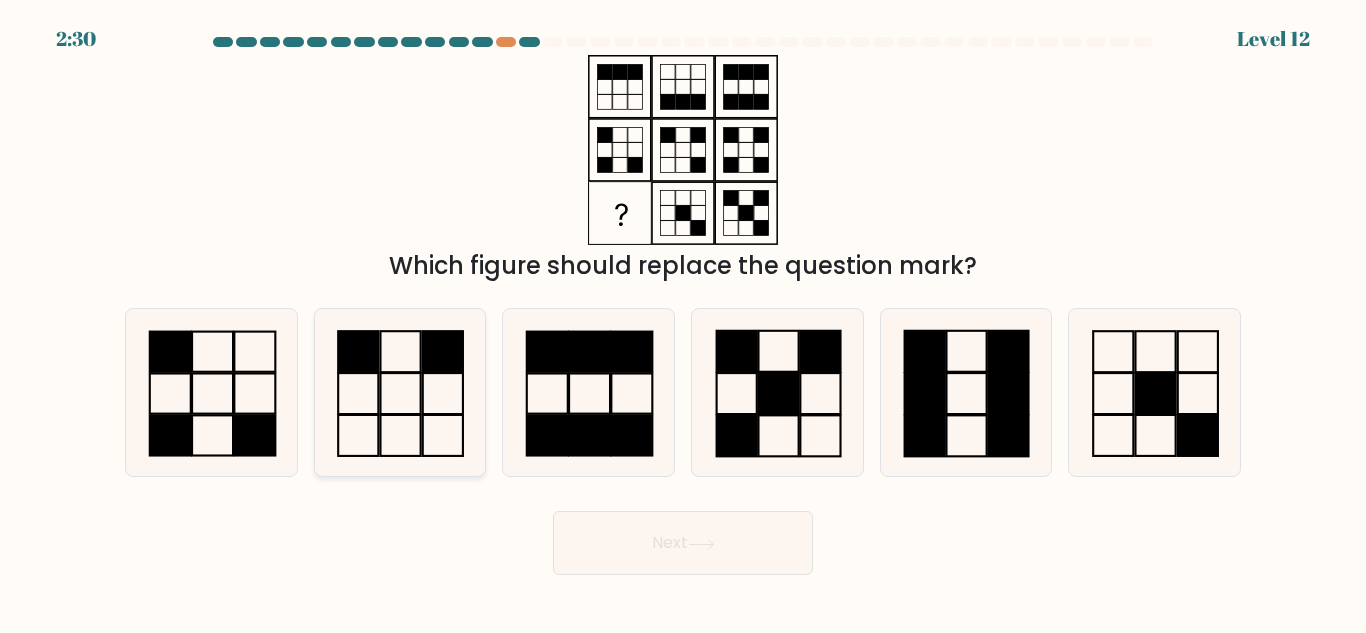 click at bounding box center (399, 392) 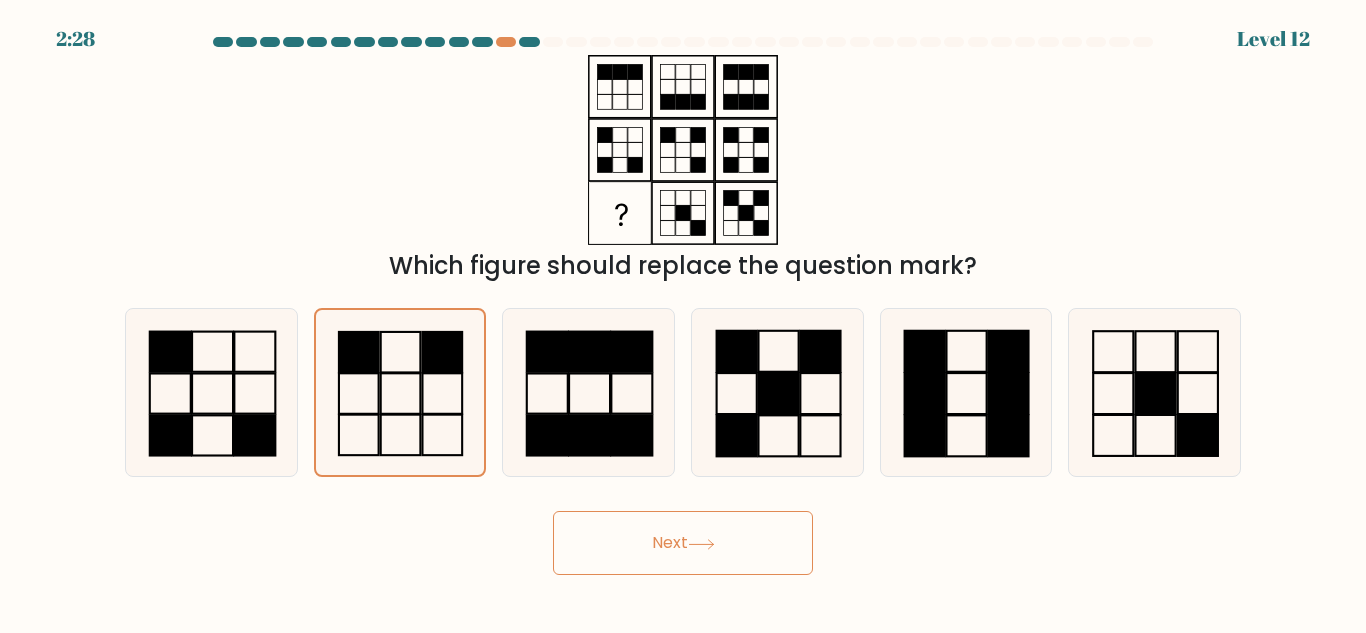 click on "Next" at bounding box center (683, 543) 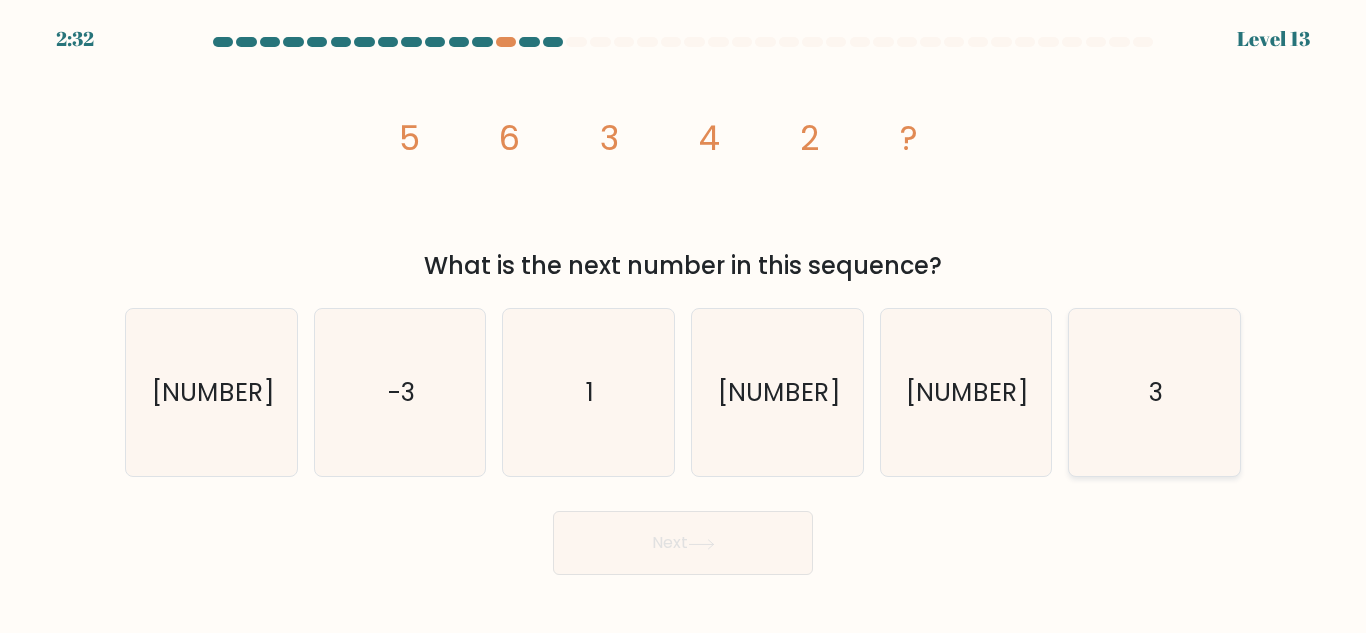 click on "3" at bounding box center [1154, 392] 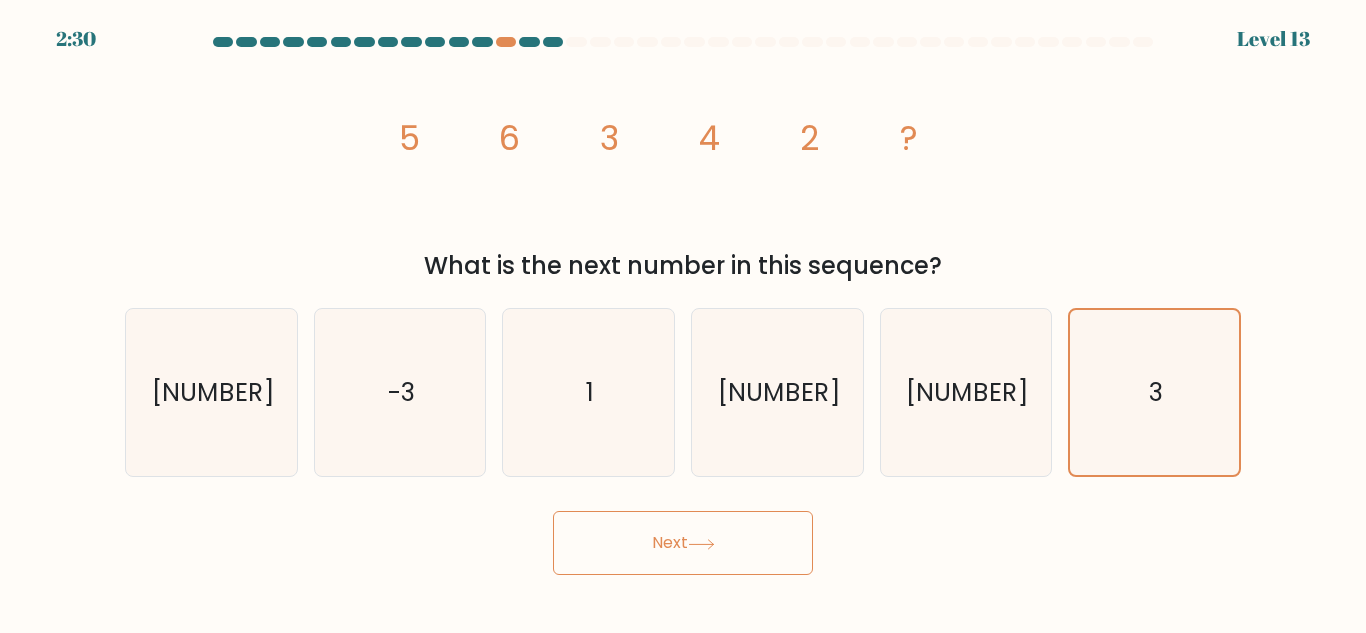 click on "Next" at bounding box center [683, 543] 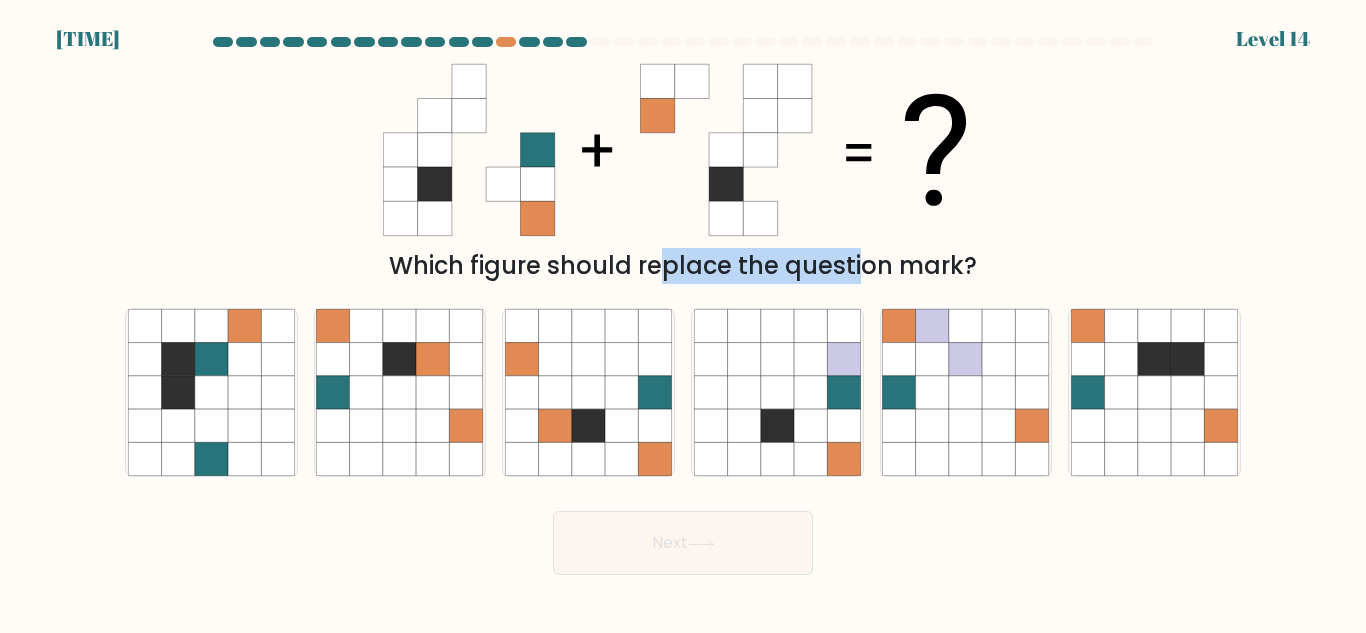 drag, startPoint x: 496, startPoint y: 263, endPoint x: 700, endPoint y: 276, distance: 204.4138 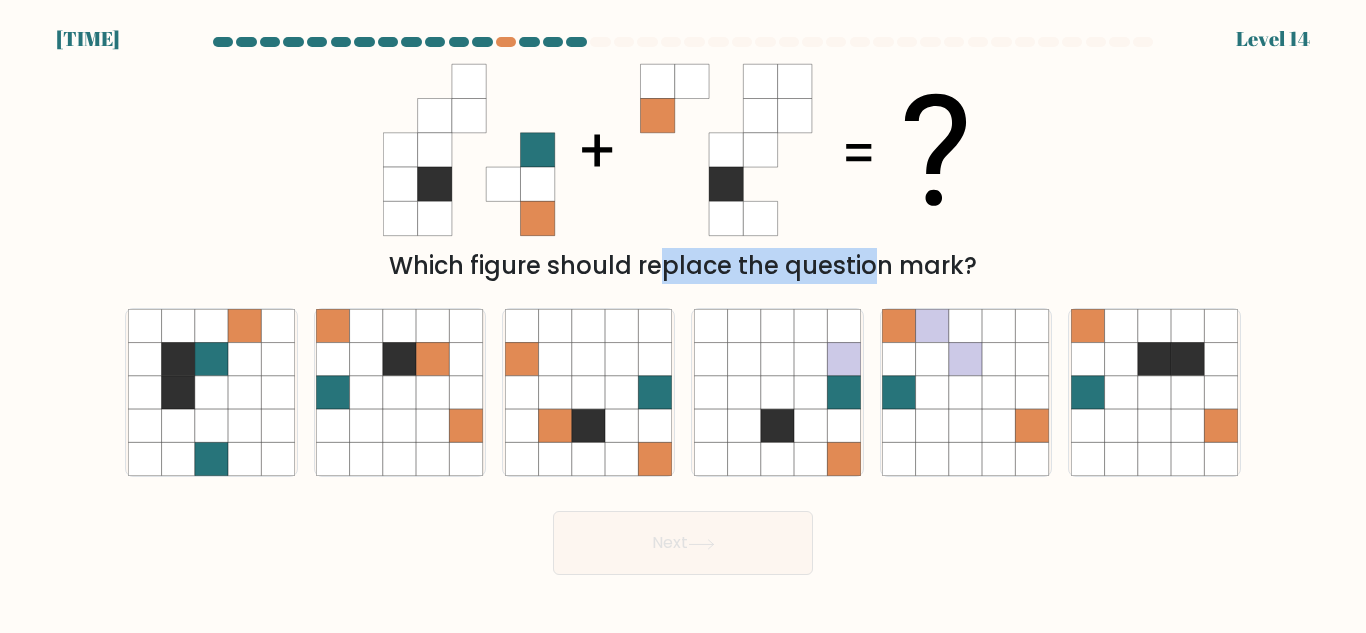 click on "Which figure should replace the question mark?" at bounding box center (683, 266) 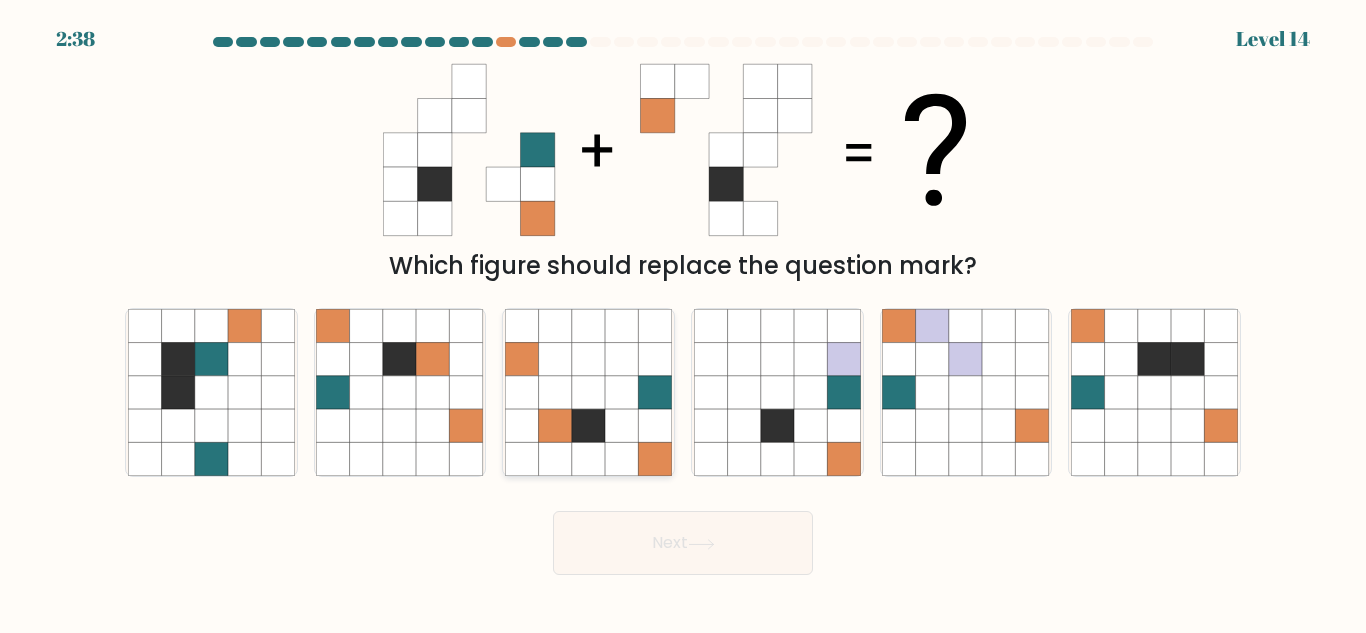 click at bounding box center [621, 392] 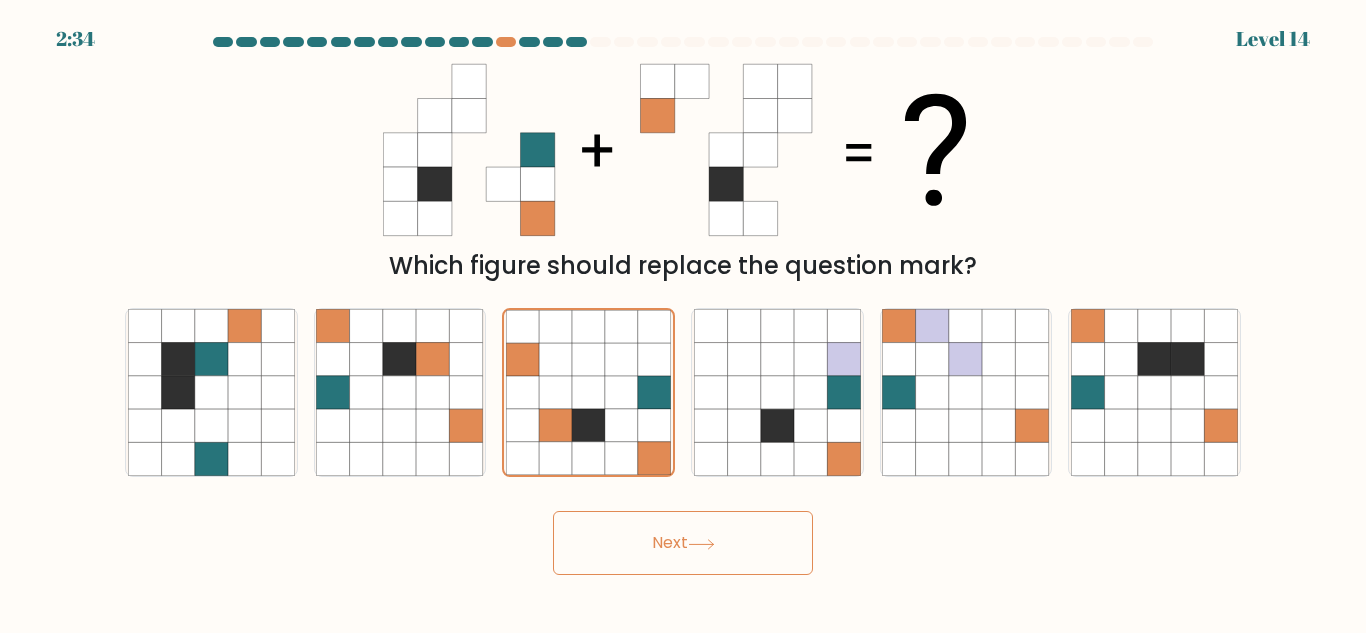 click on "Next" at bounding box center (683, 543) 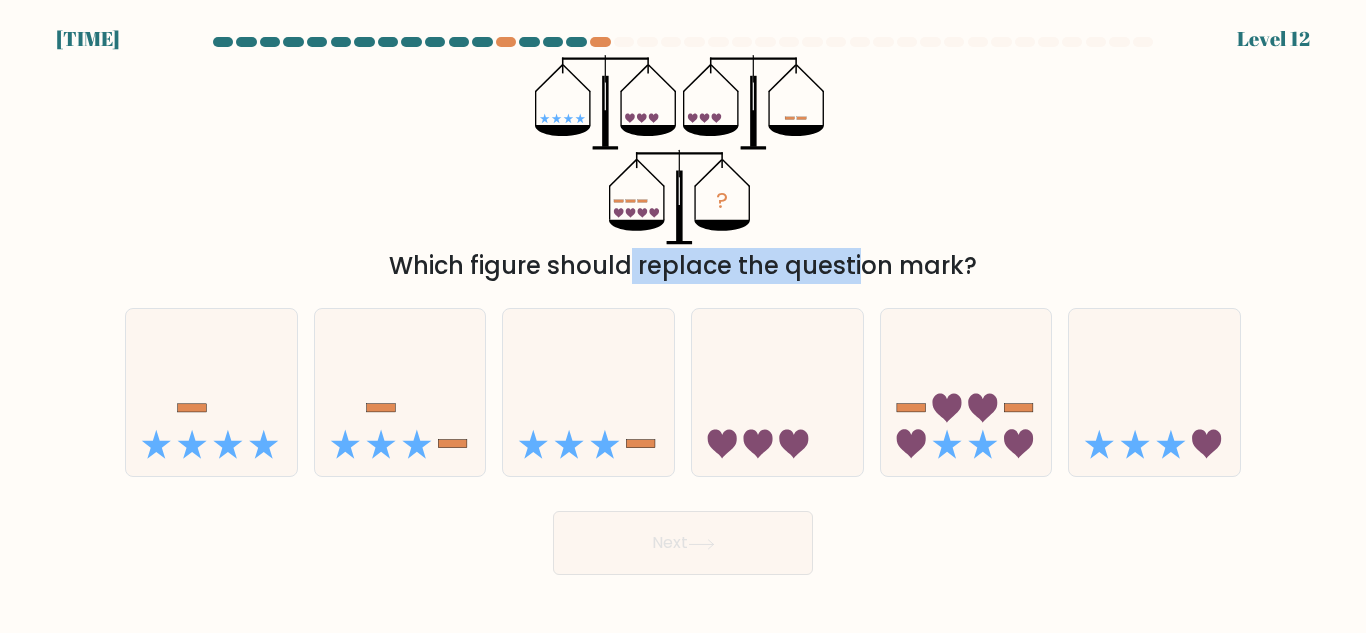 drag, startPoint x: 466, startPoint y: 270, endPoint x: 691, endPoint y: 267, distance: 225.02 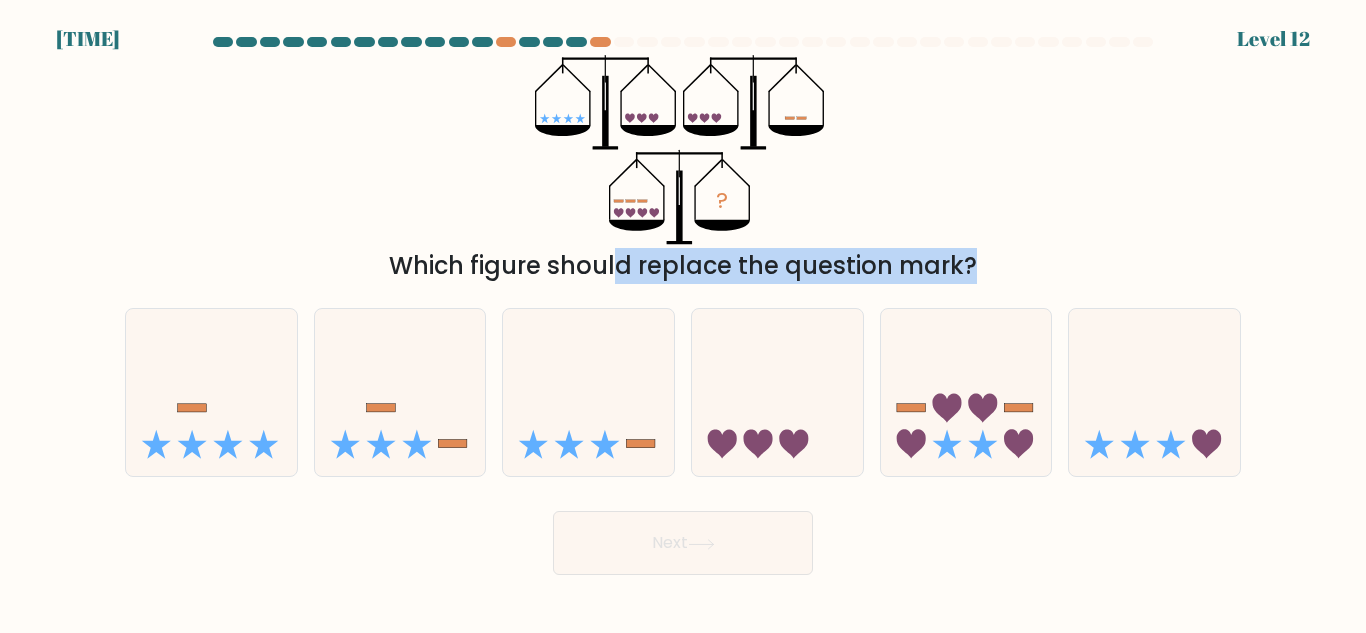 drag, startPoint x: 450, startPoint y: 269, endPoint x: 800, endPoint y: 284, distance: 350.3213 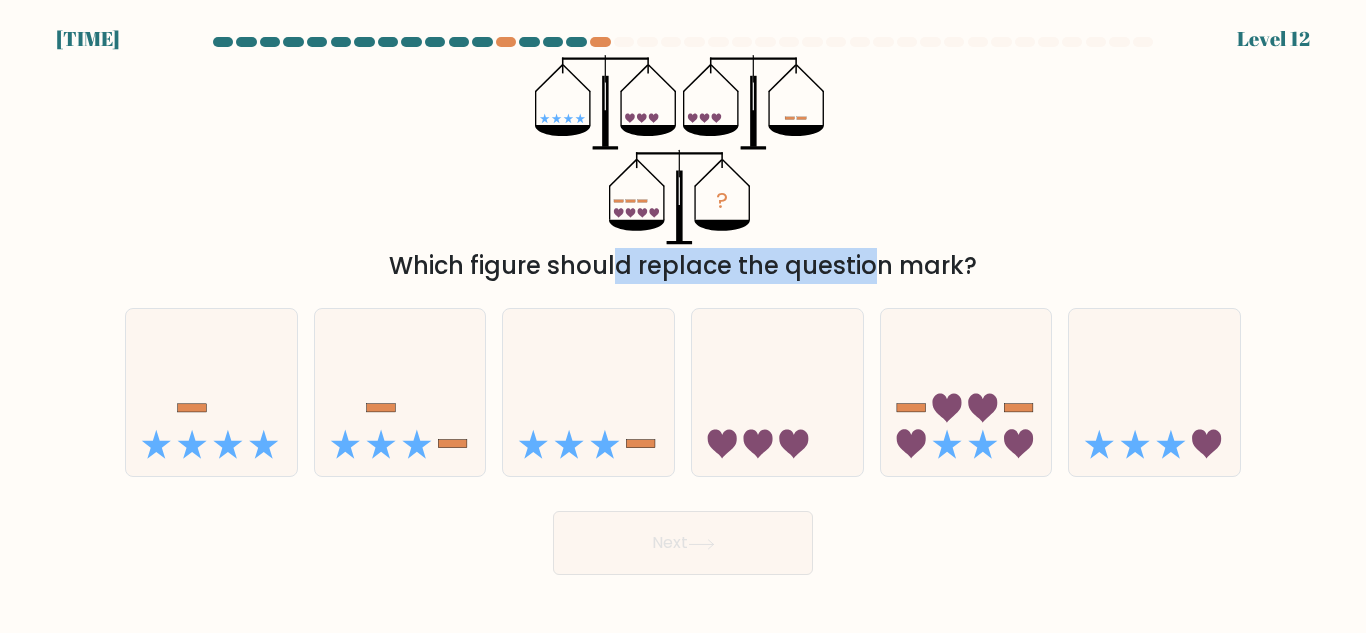 drag, startPoint x: 495, startPoint y: 272, endPoint x: 731, endPoint y: 269, distance: 236.01907 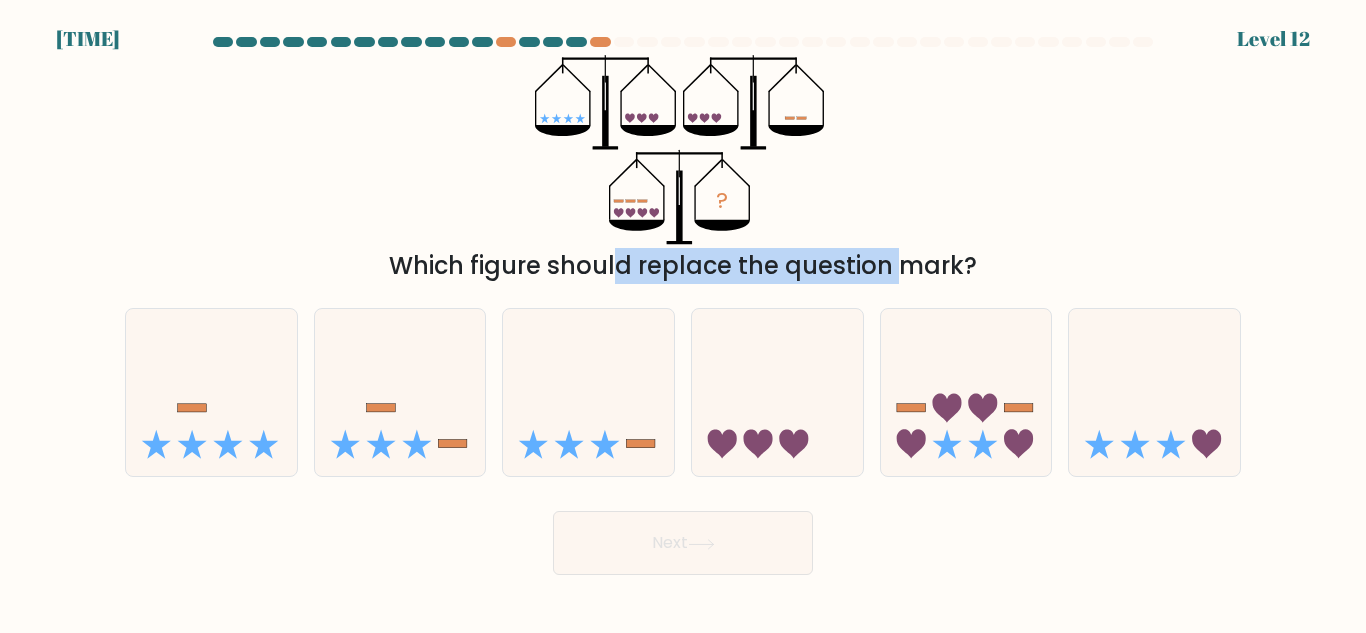 click on "Which figure should replace the question mark?" at bounding box center [683, 266] 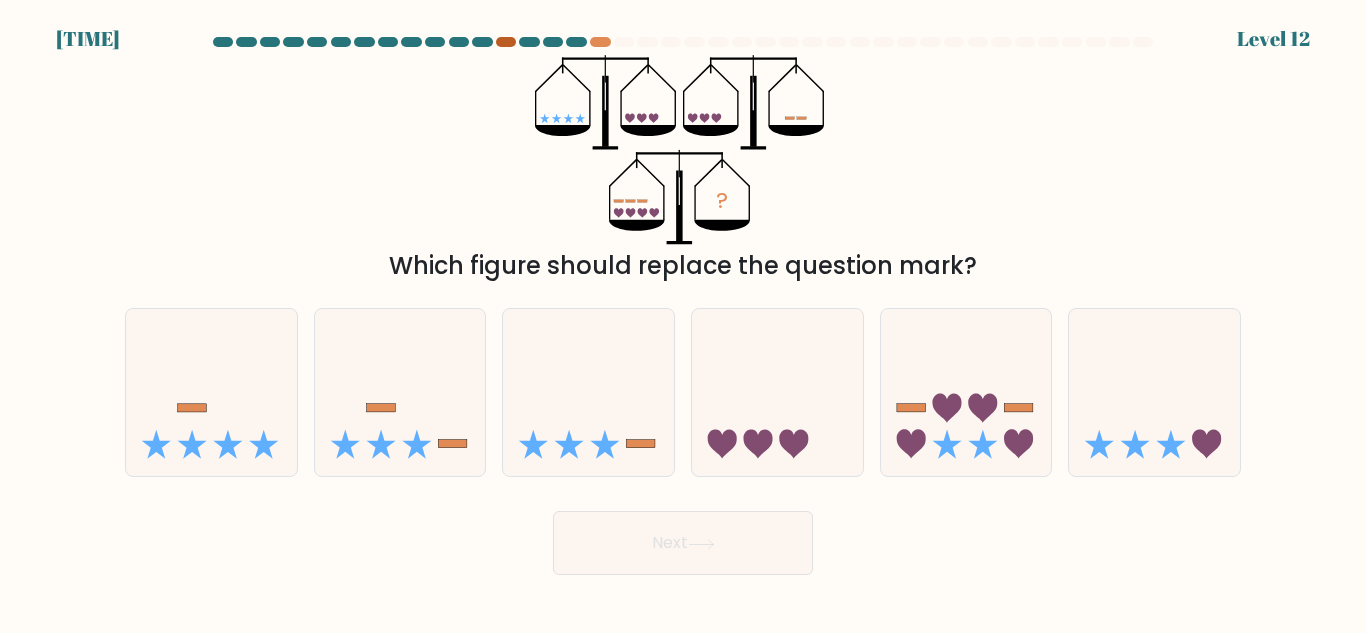 click at bounding box center (506, 42) 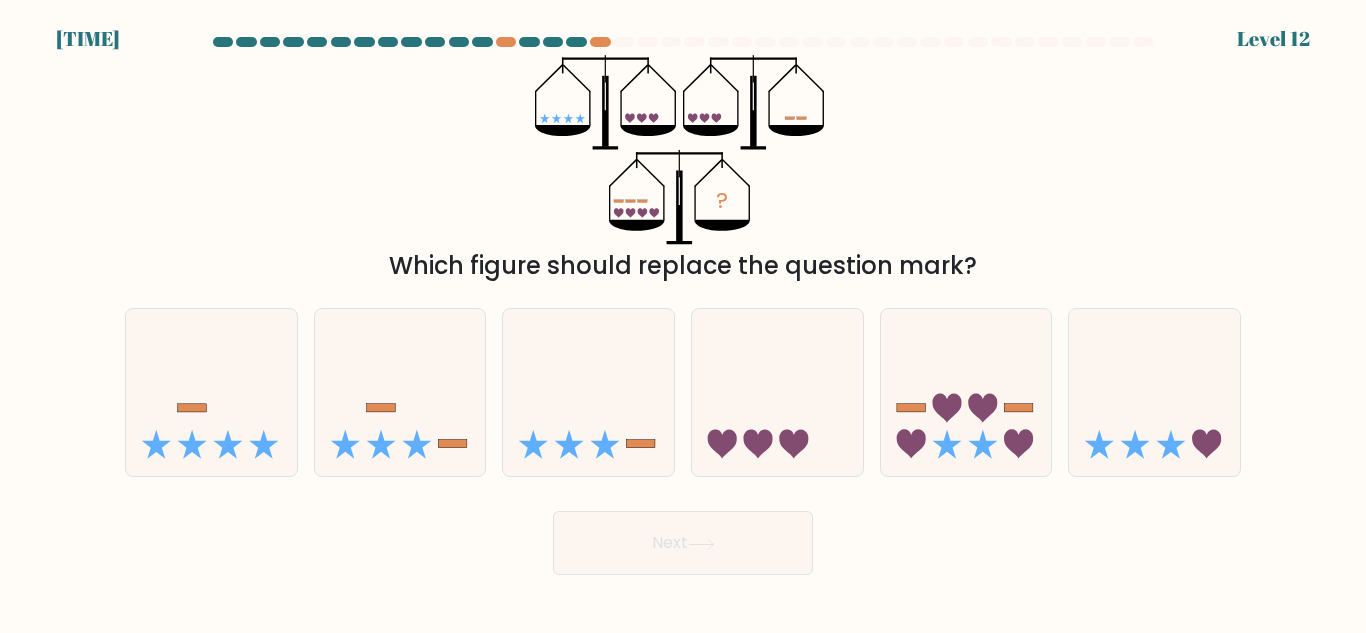 drag, startPoint x: 512, startPoint y: 43, endPoint x: 525, endPoint y: 40, distance: 13.341664 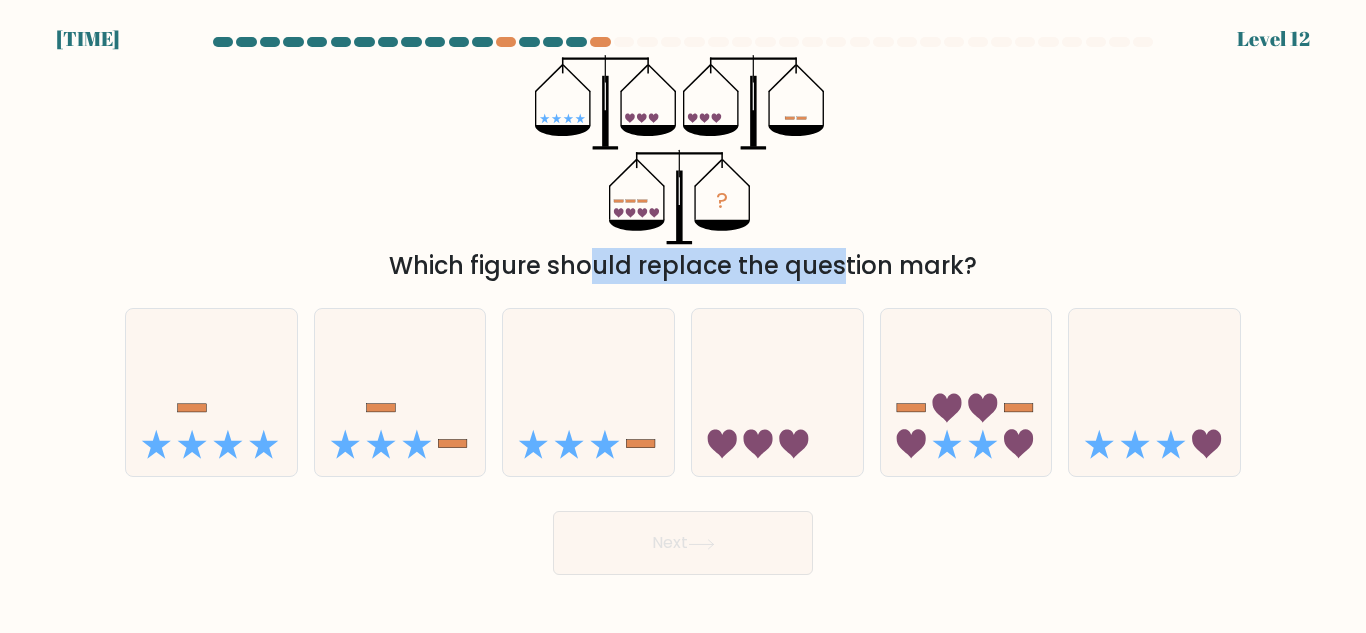 drag, startPoint x: 427, startPoint y: 279, endPoint x: 706, endPoint y: 265, distance: 279.35104 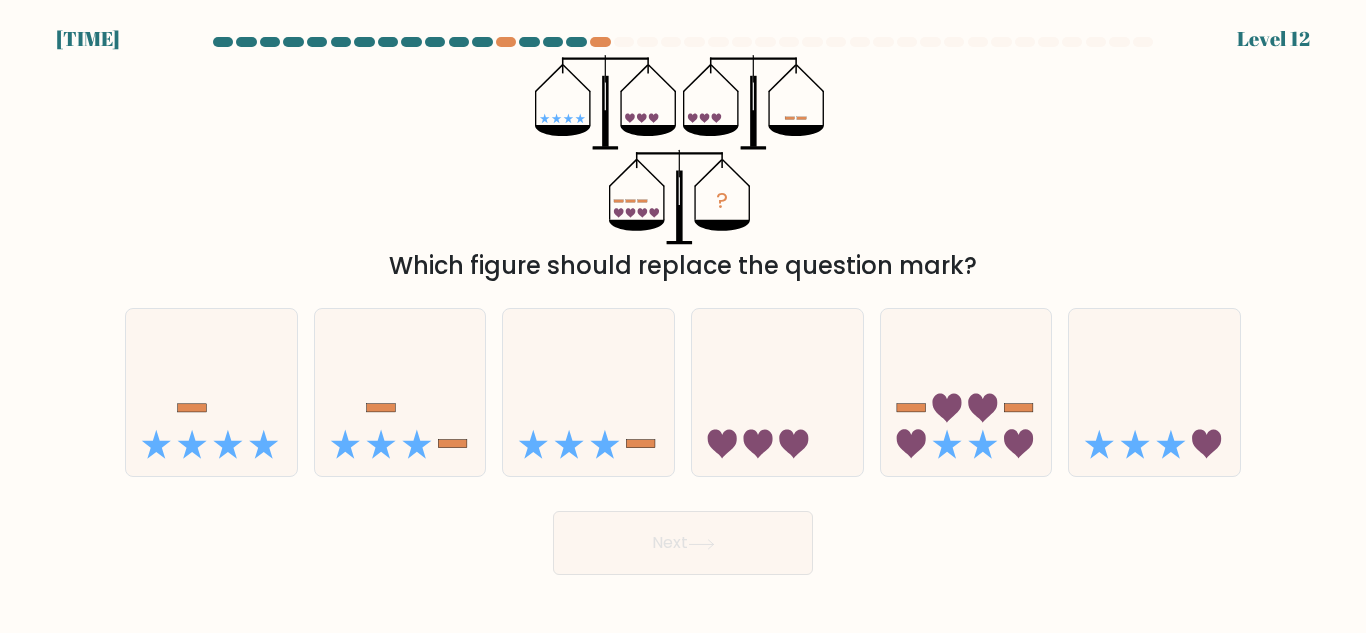 click on "Which figure should replace the question mark?" at bounding box center [683, 266] 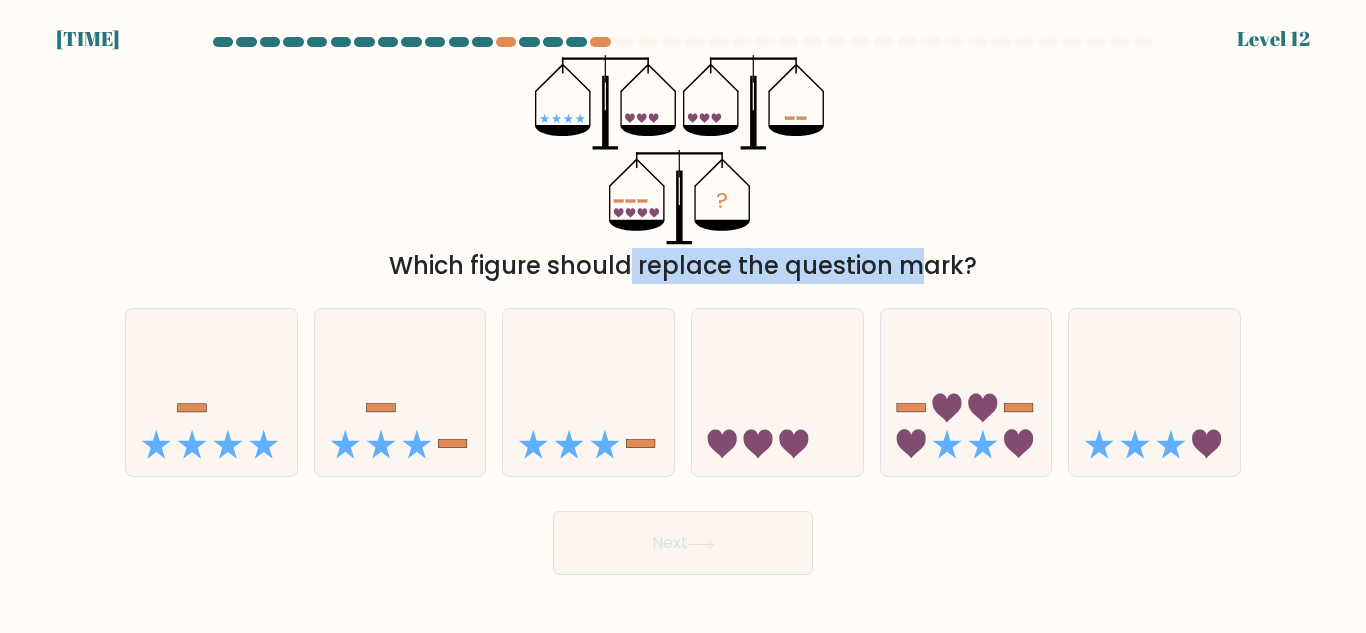 drag, startPoint x: 470, startPoint y: 271, endPoint x: 747, endPoint y: 273, distance: 277.00723 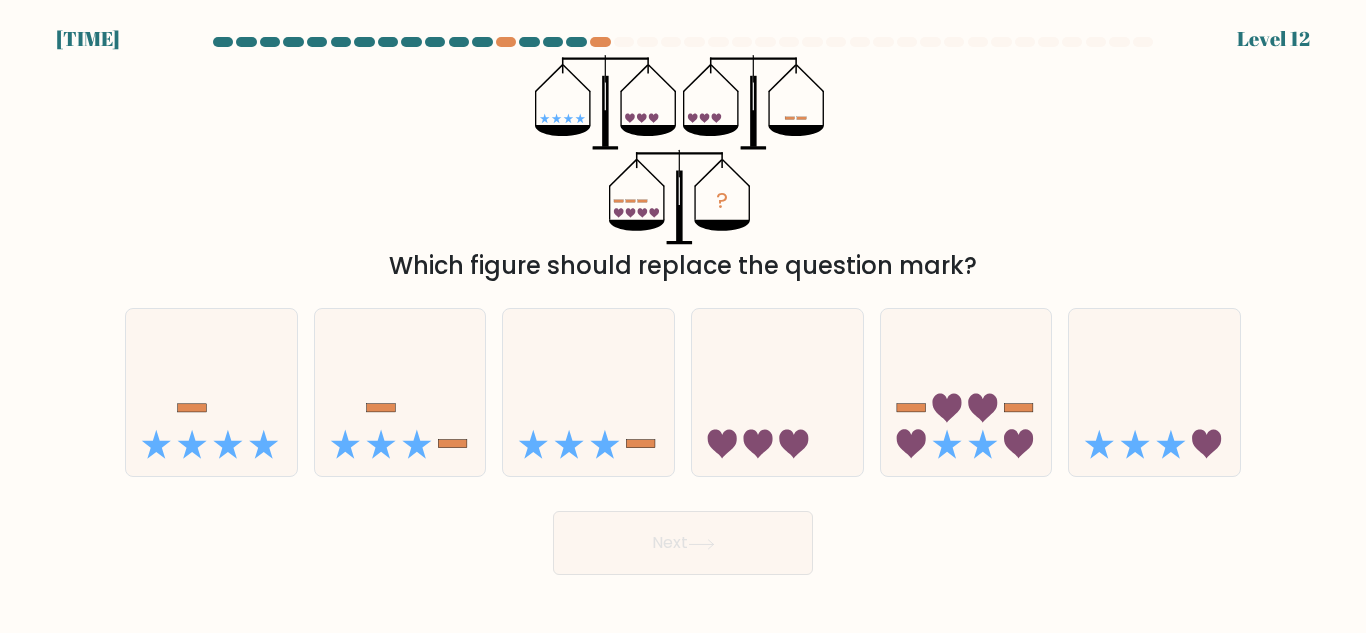 click on "Which figure should replace the question mark?" at bounding box center [683, 266] 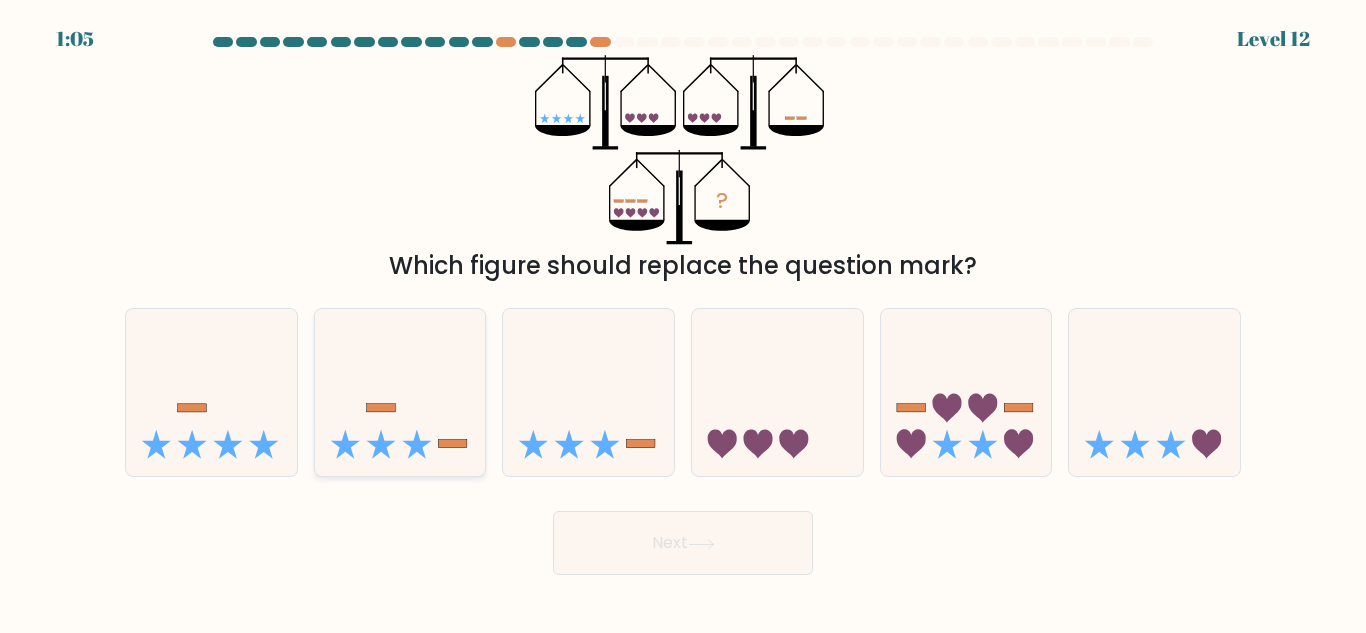 click at bounding box center [400, 392] 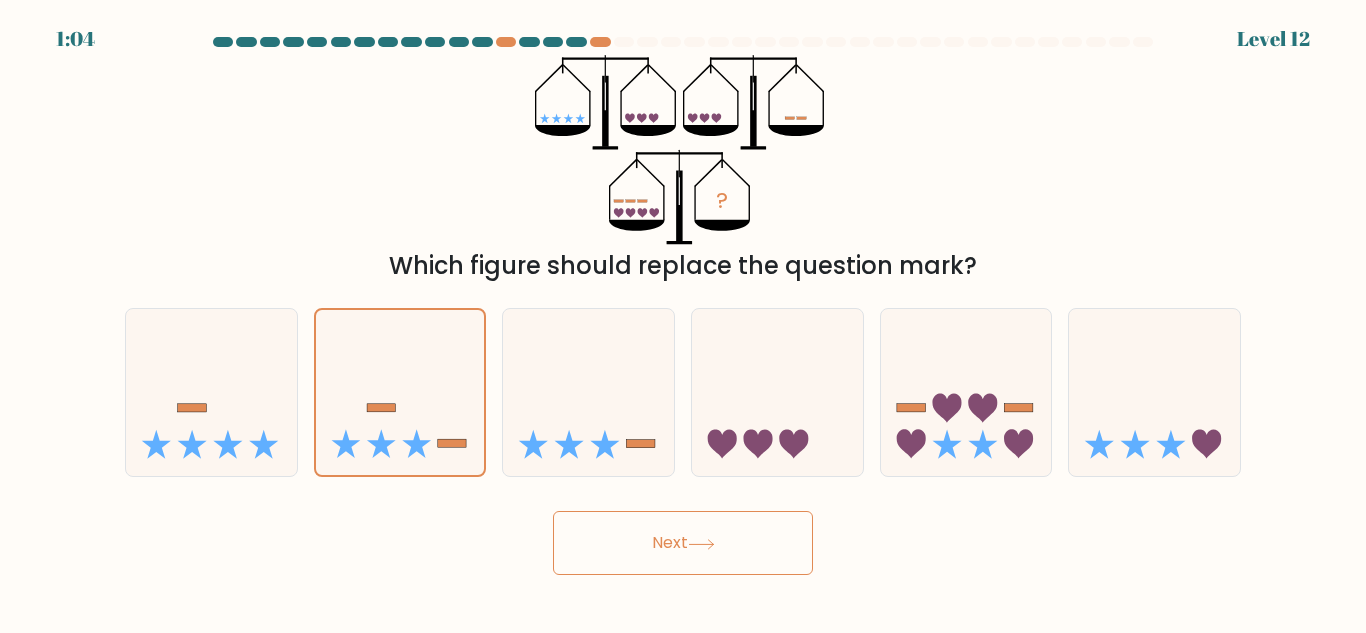 click on "Next" at bounding box center [683, 543] 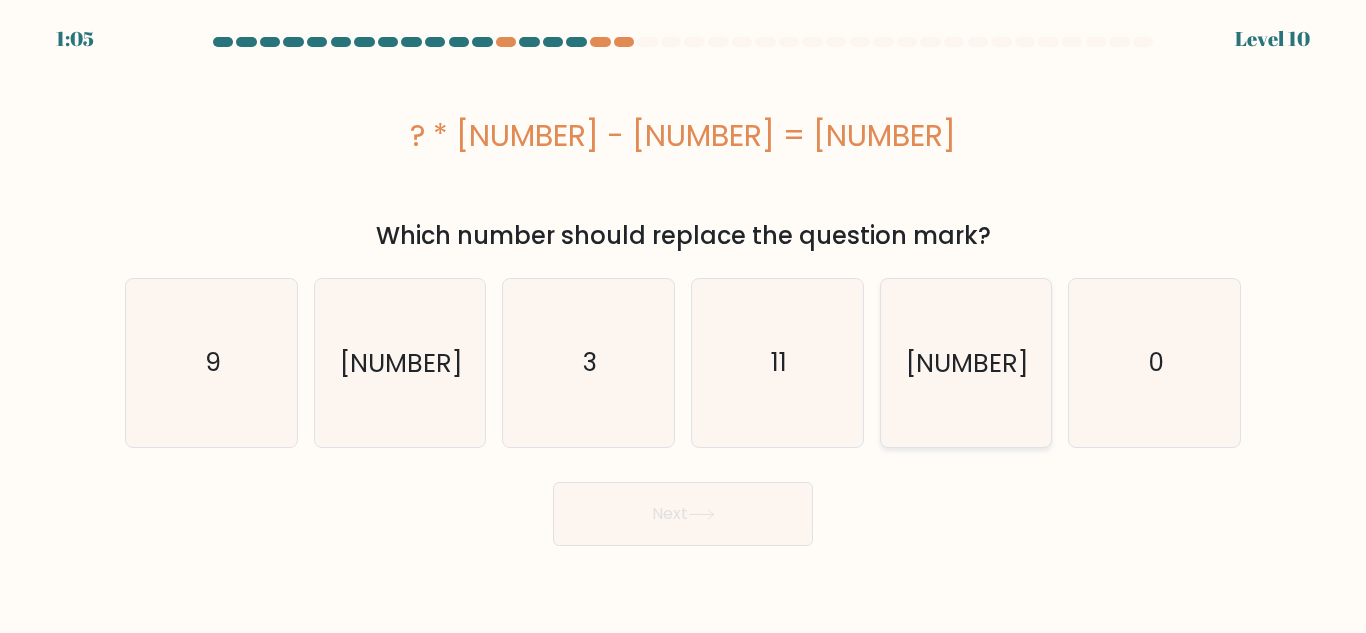click on "13" at bounding box center [965, 362] 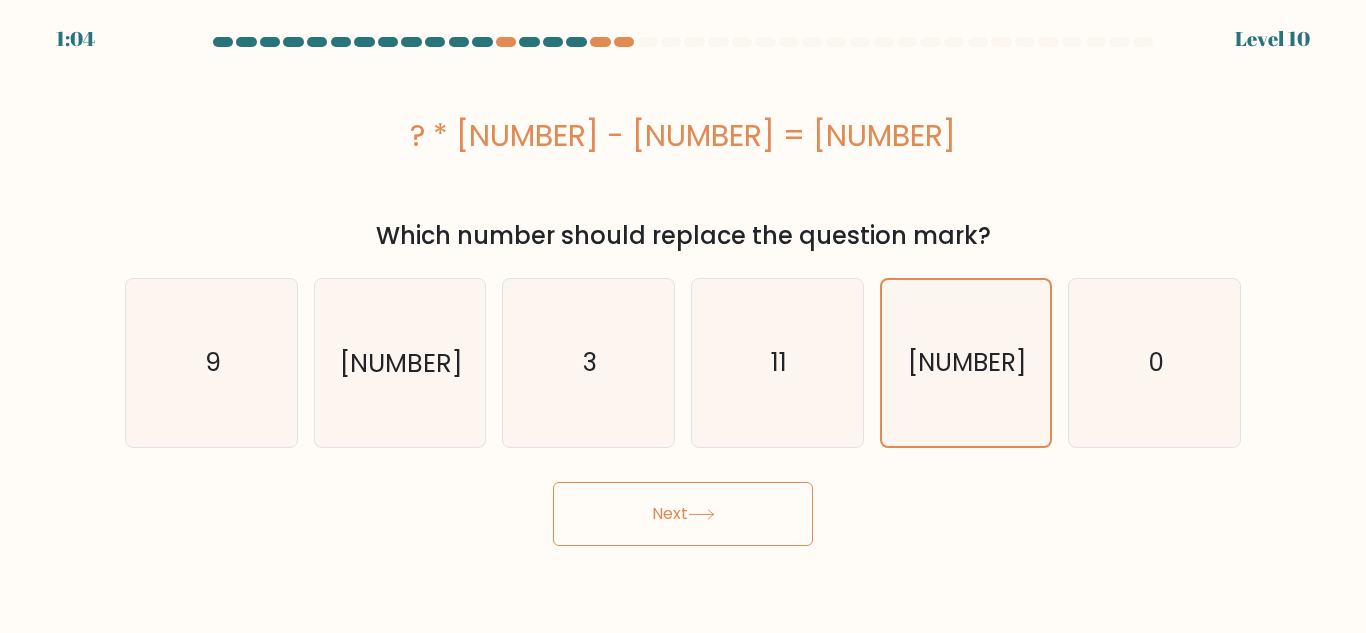 click at bounding box center (701, 514) 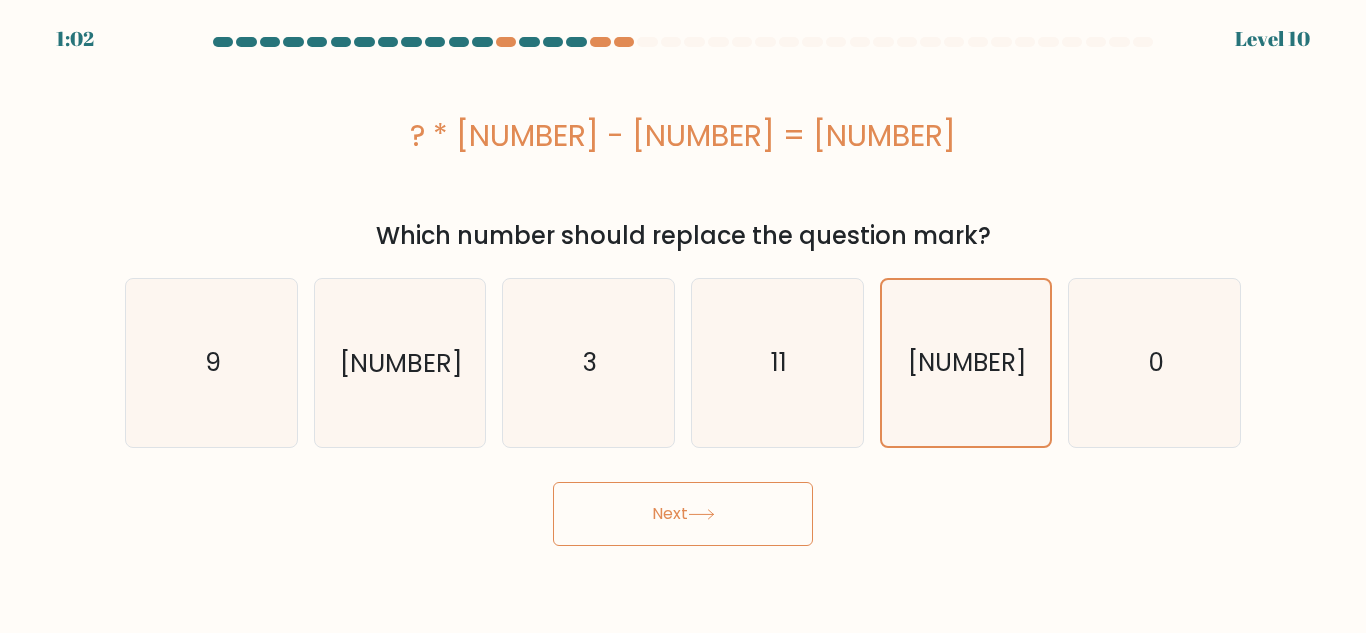 click on "Next" at bounding box center (683, 514) 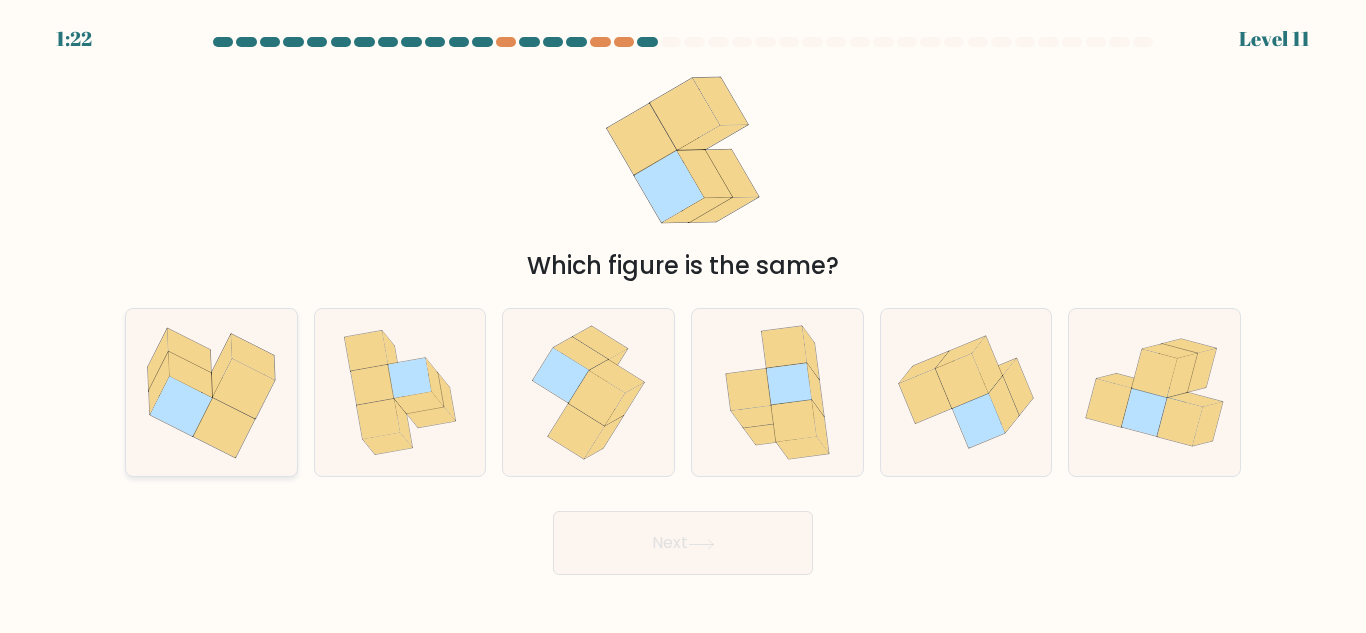 click at bounding box center (244, 388) 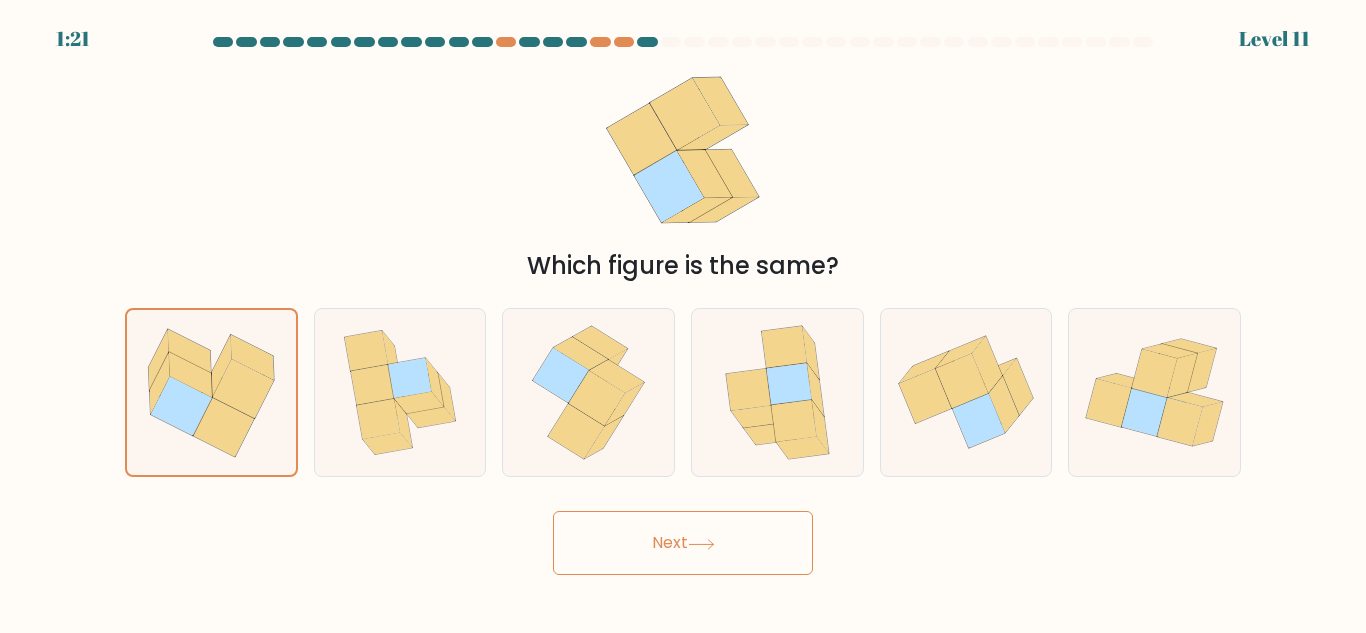 click on "Next" at bounding box center (683, 543) 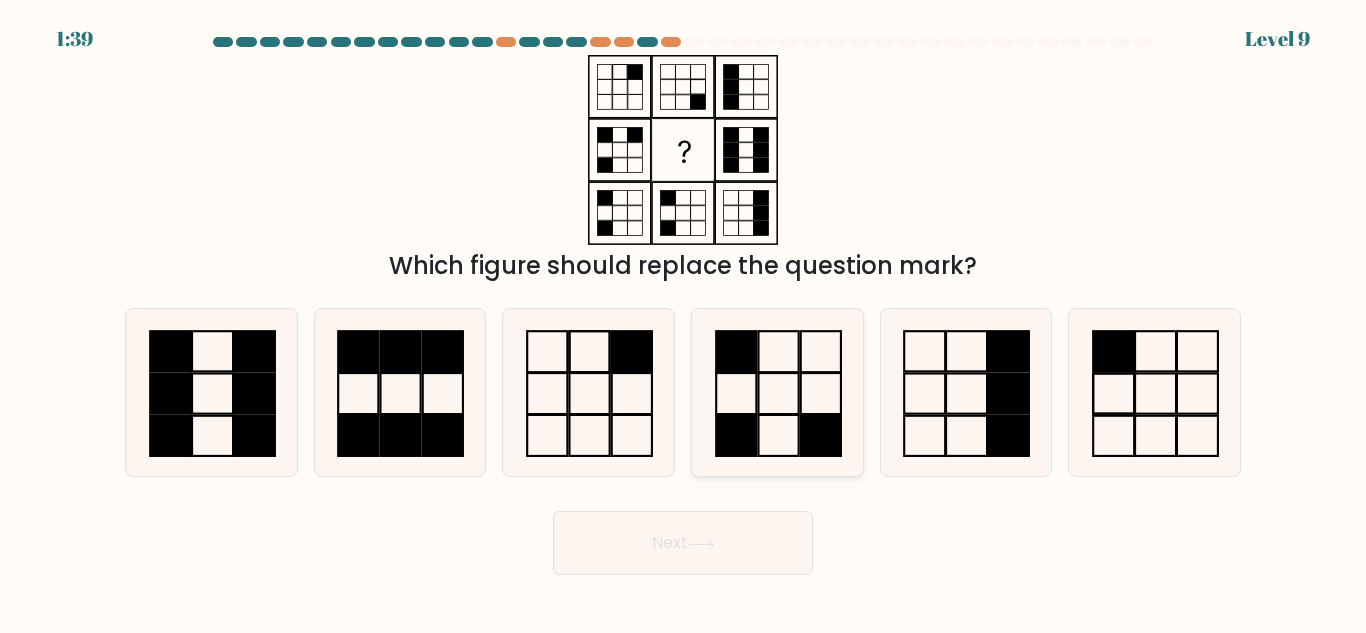 click at bounding box center [777, 392] 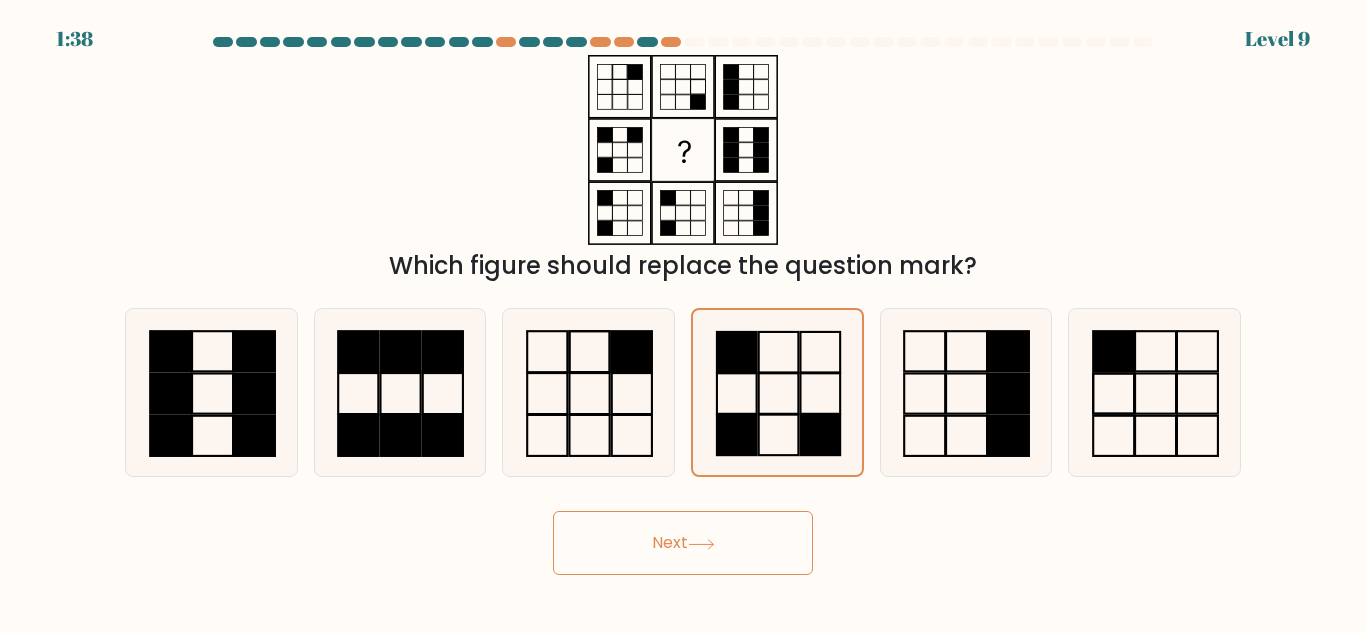 click on "Next" at bounding box center [683, 543] 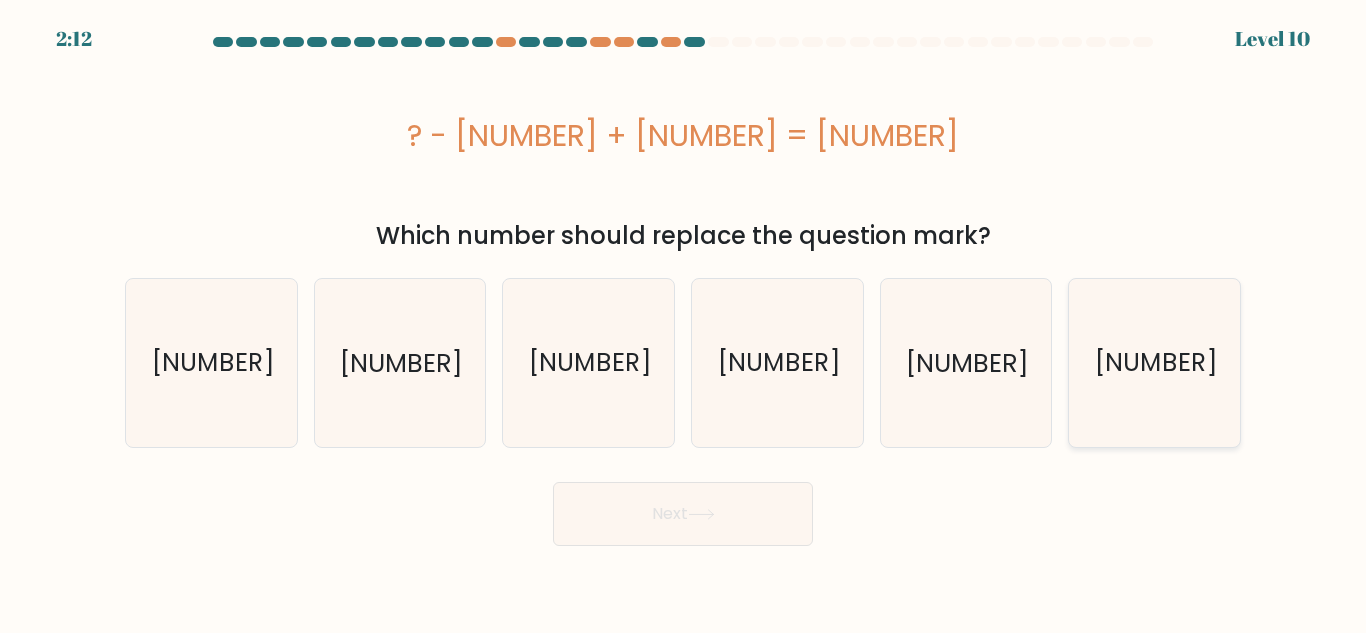 click on "-50" at bounding box center [1156, 362] 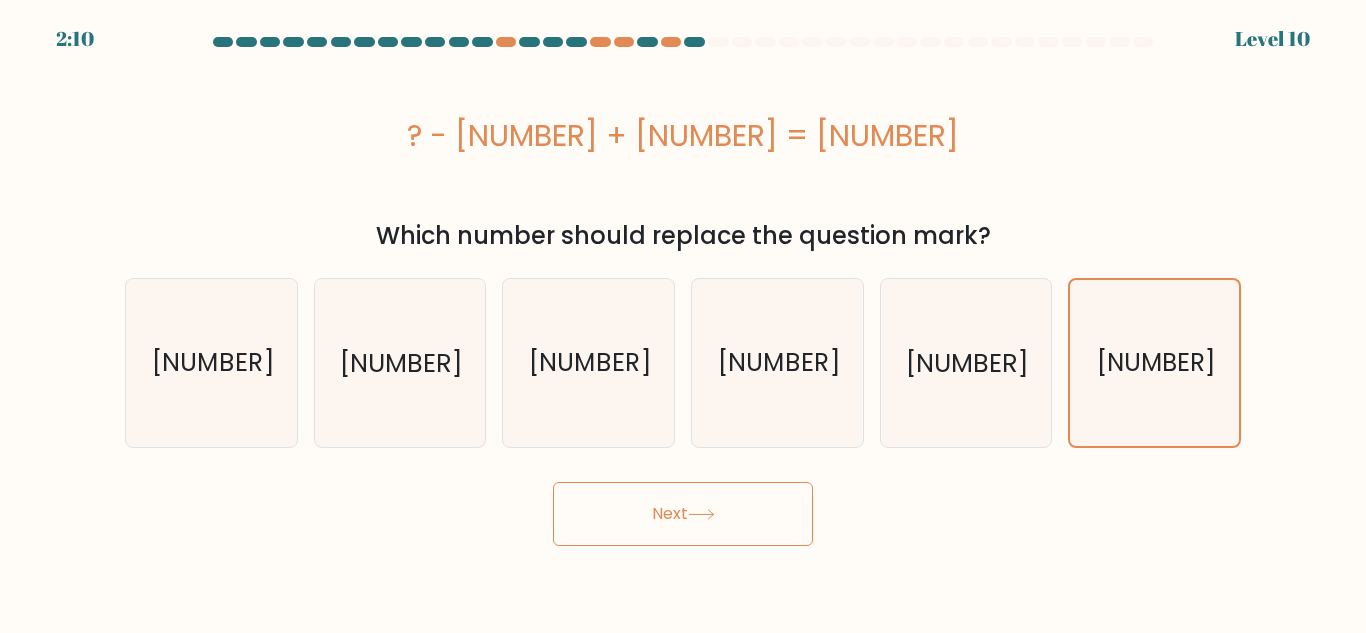 click at bounding box center (701, 514) 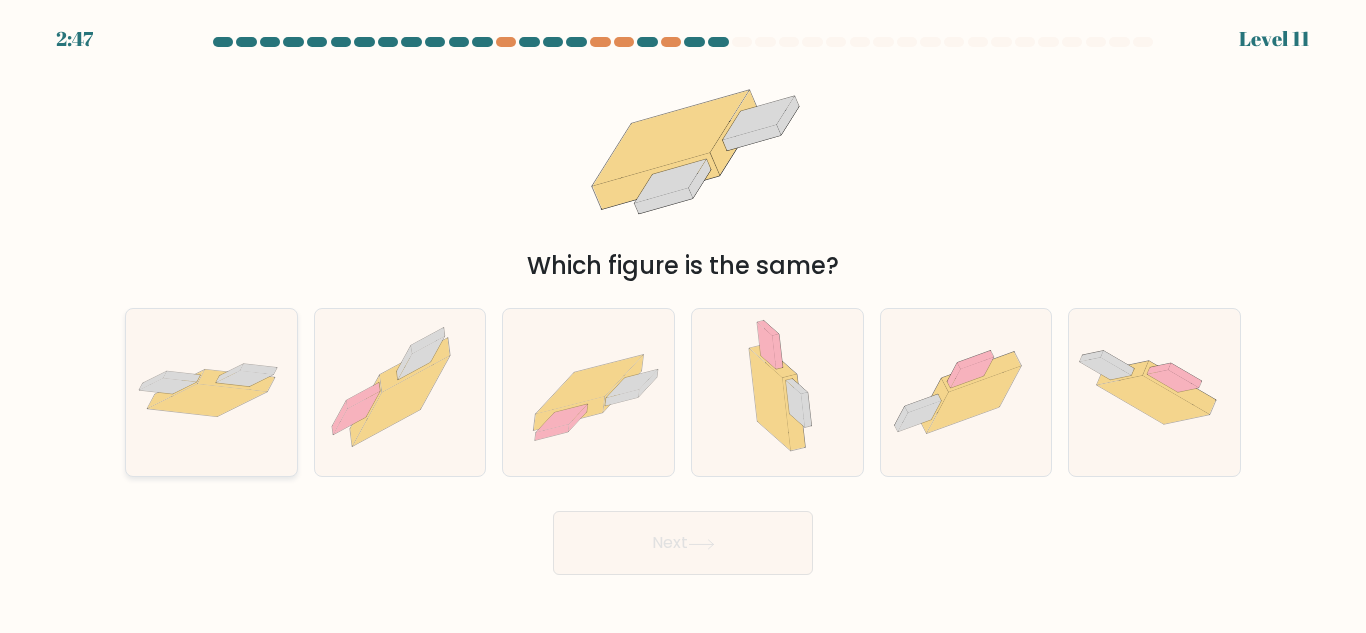 click at bounding box center (211, 393) 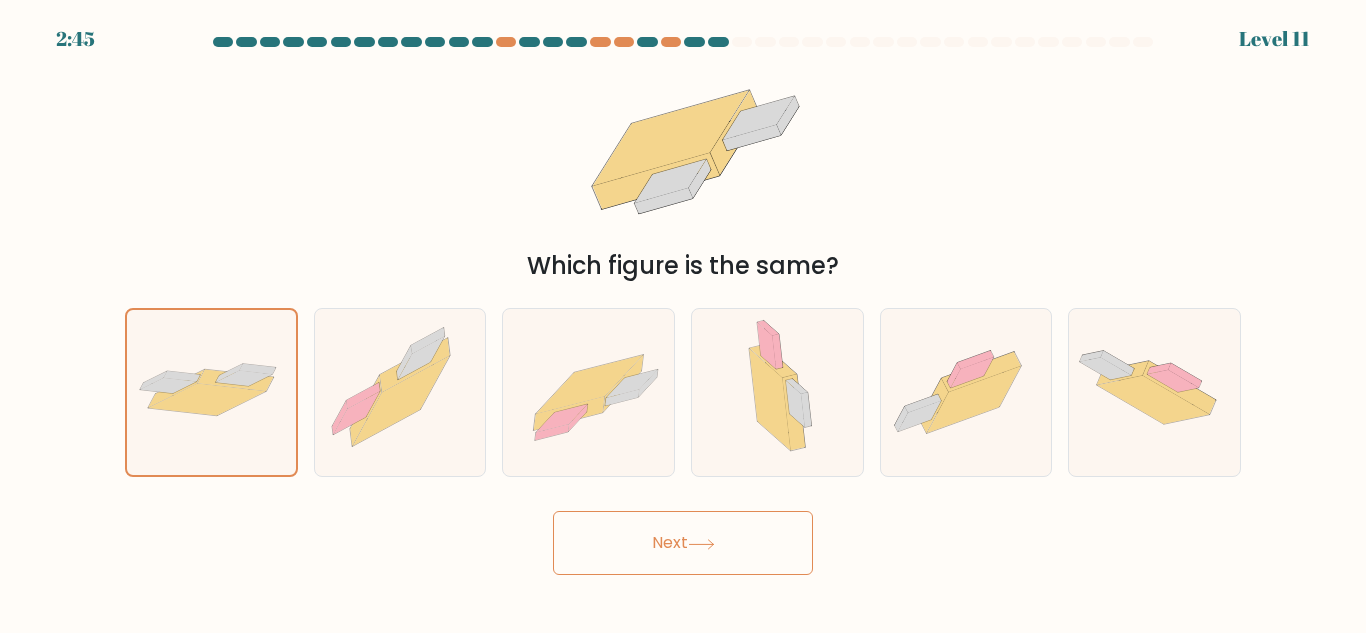click at bounding box center [701, 544] 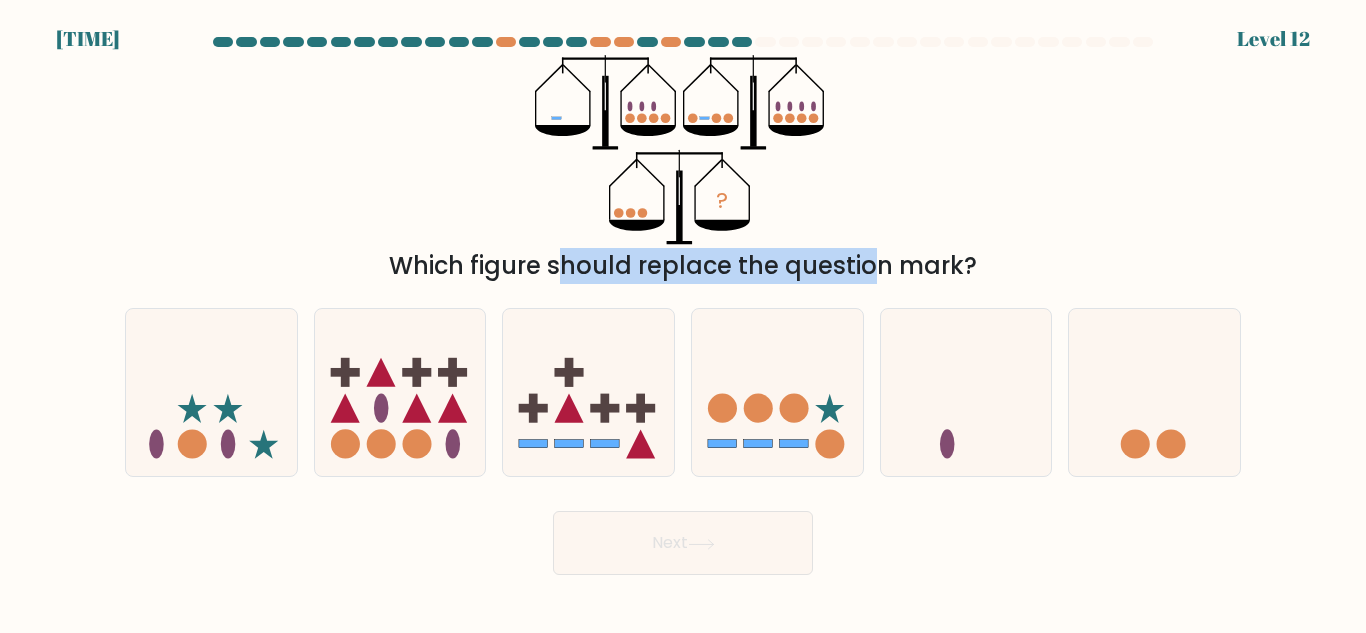 drag, startPoint x: 403, startPoint y: 255, endPoint x: 699, endPoint y: 263, distance: 296.1081 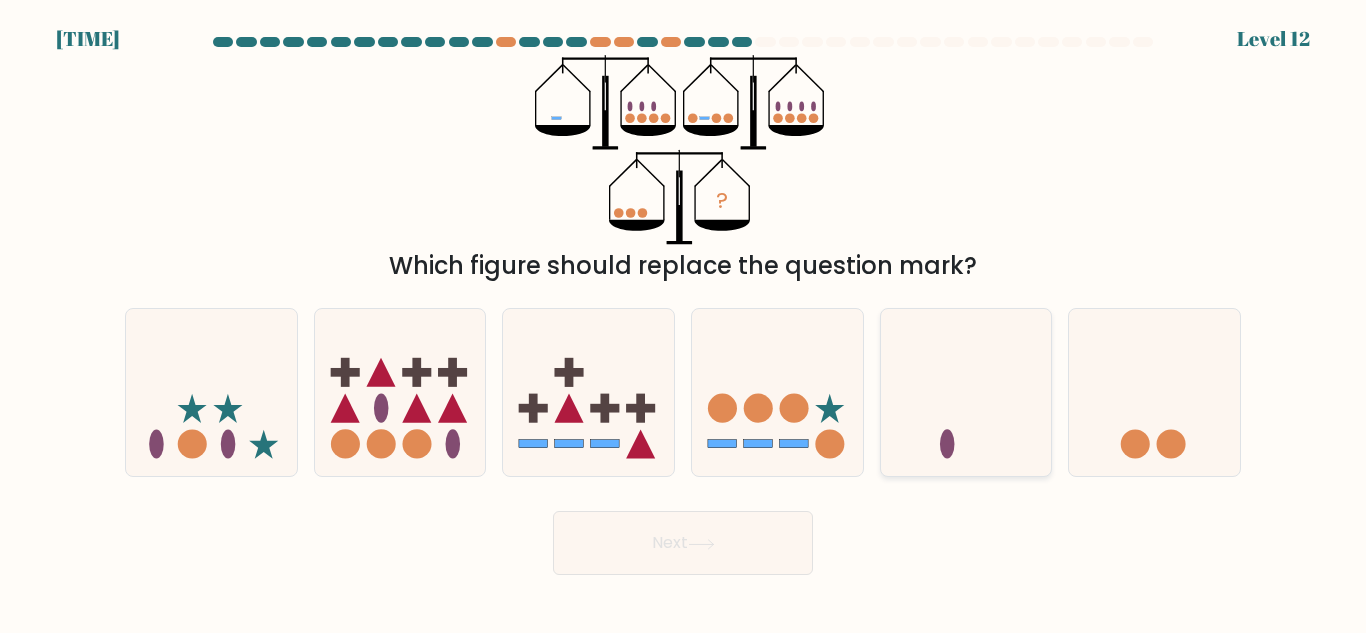 click at bounding box center (966, 392) 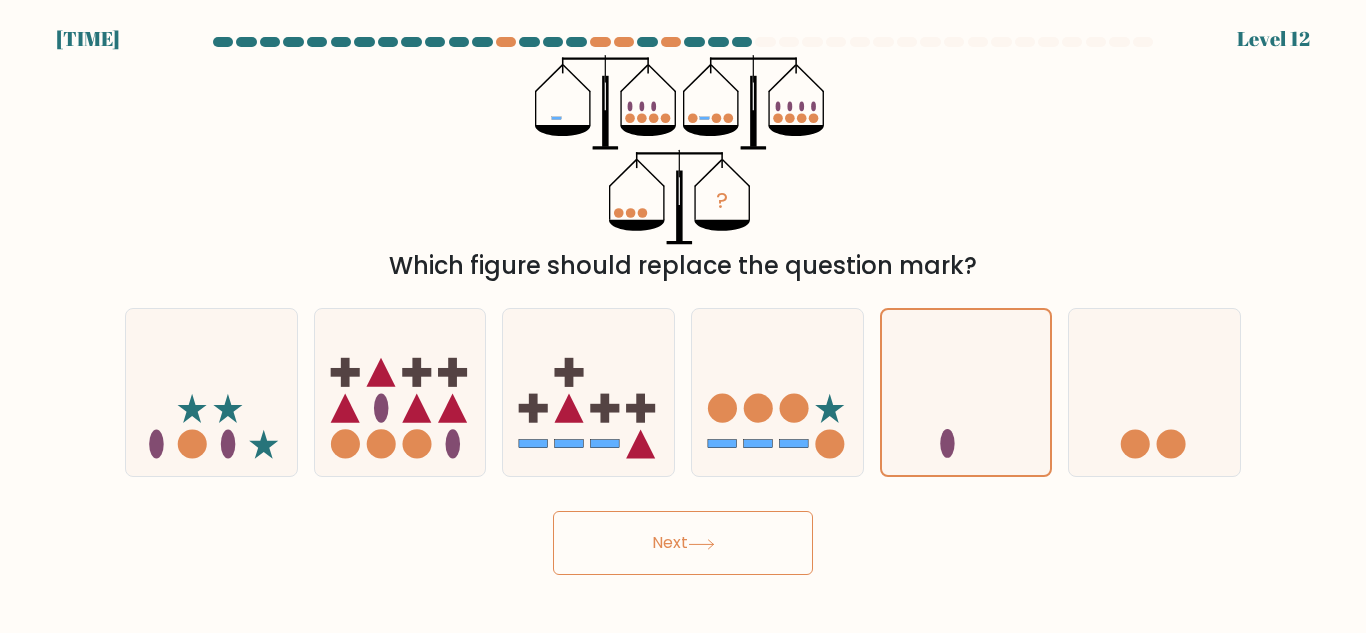 click on "Next" at bounding box center [683, 543] 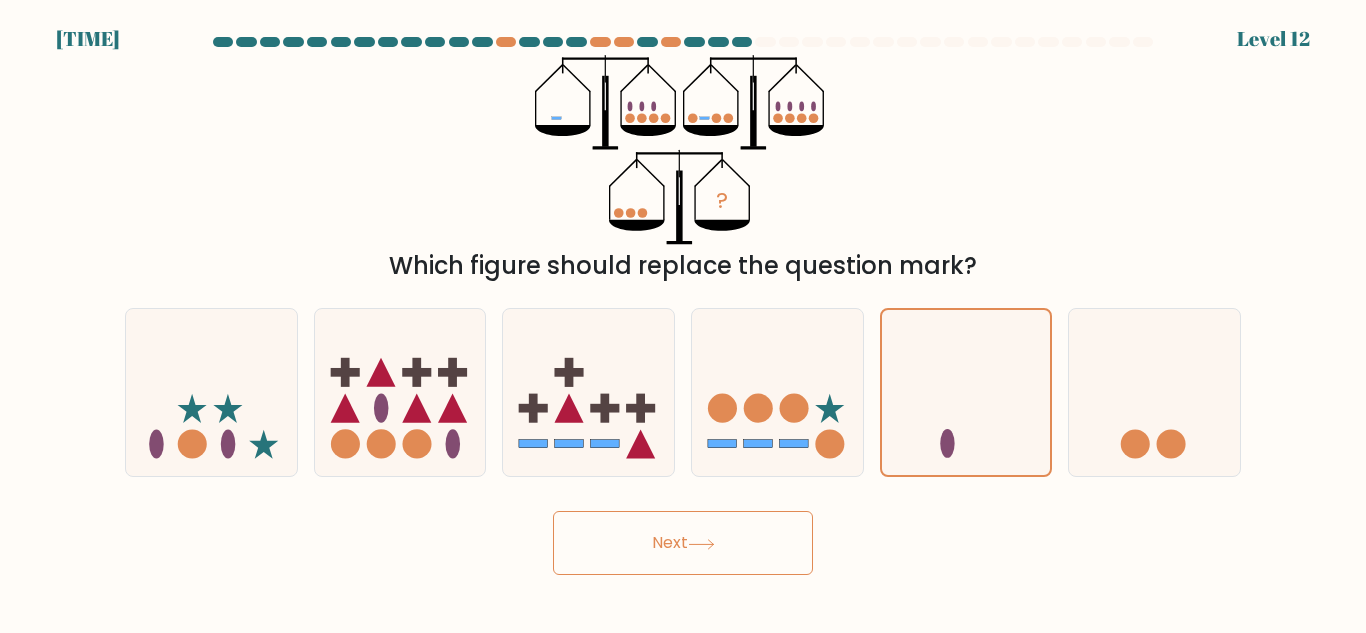 click at bounding box center (701, 544) 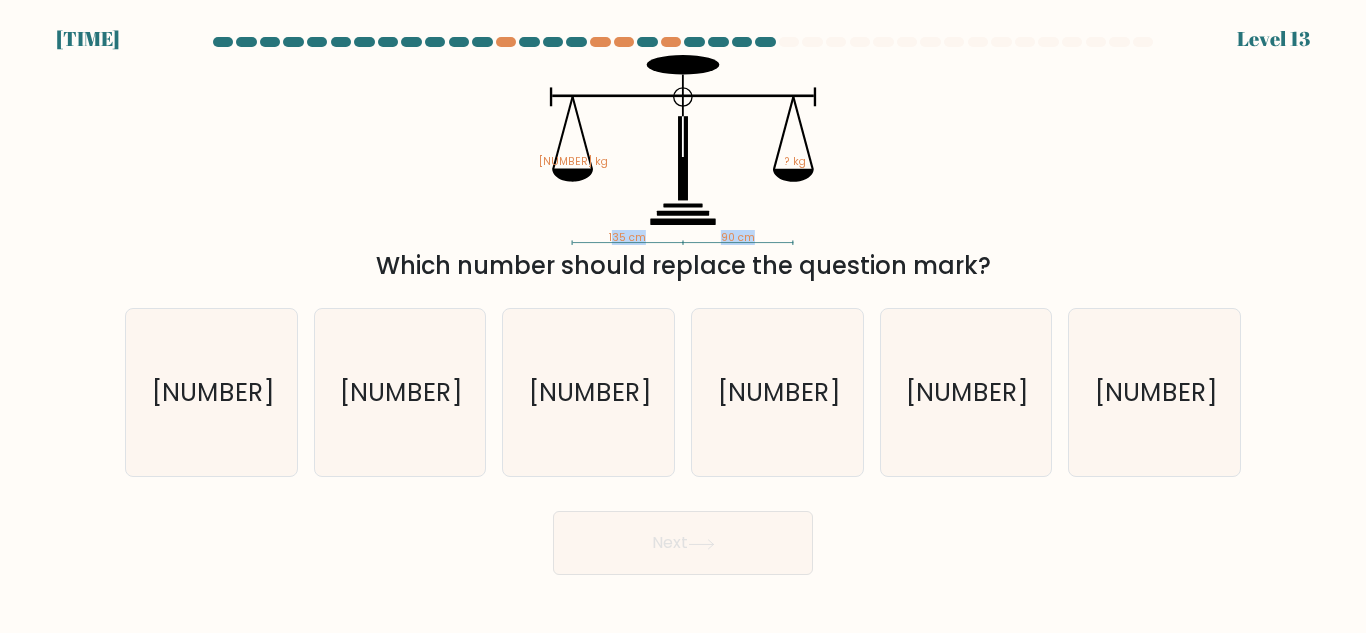 drag, startPoint x: 747, startPoint y: 226, endPoint x: 761, endPoint y: 226, distance: 14 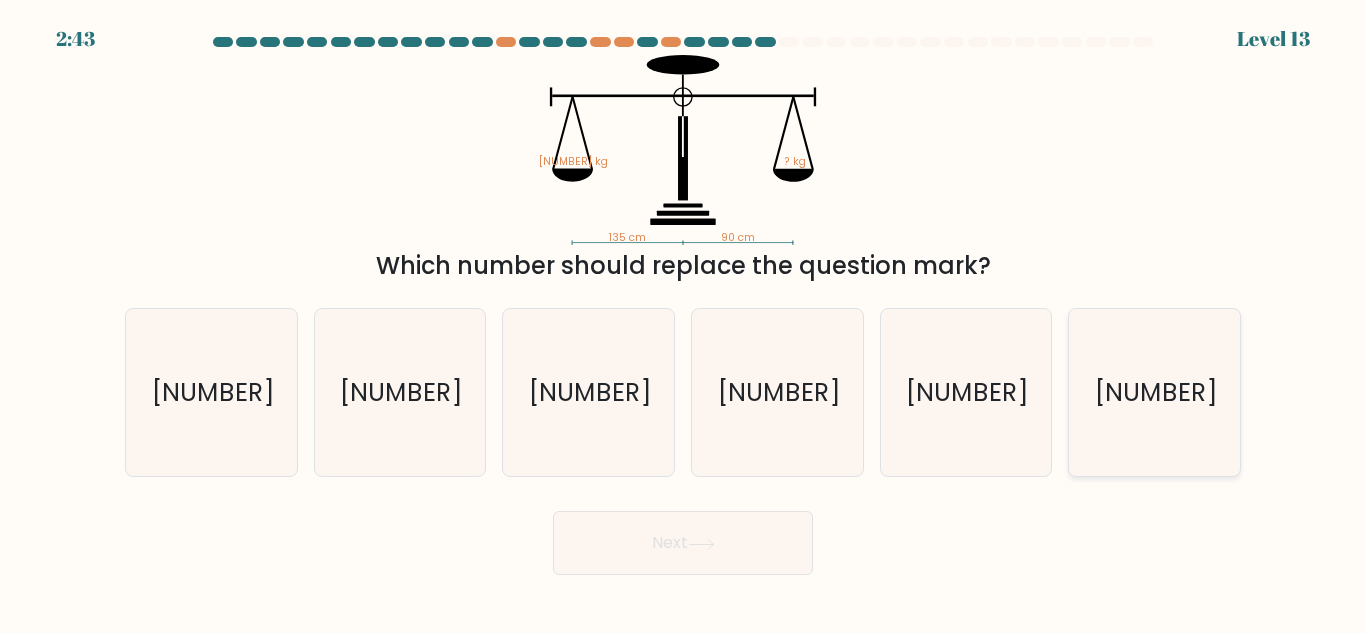 click on "4.5" at bounding box center (1154, 392) 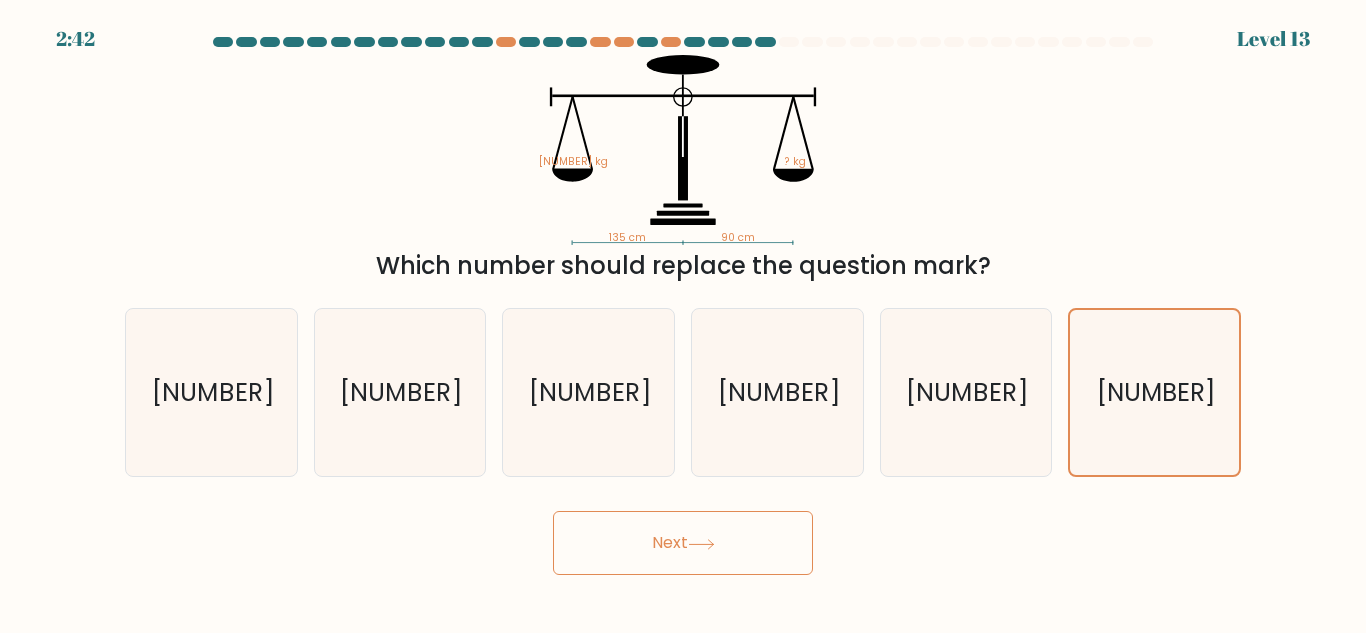 click on "Next" at bounding box center [683, 543] 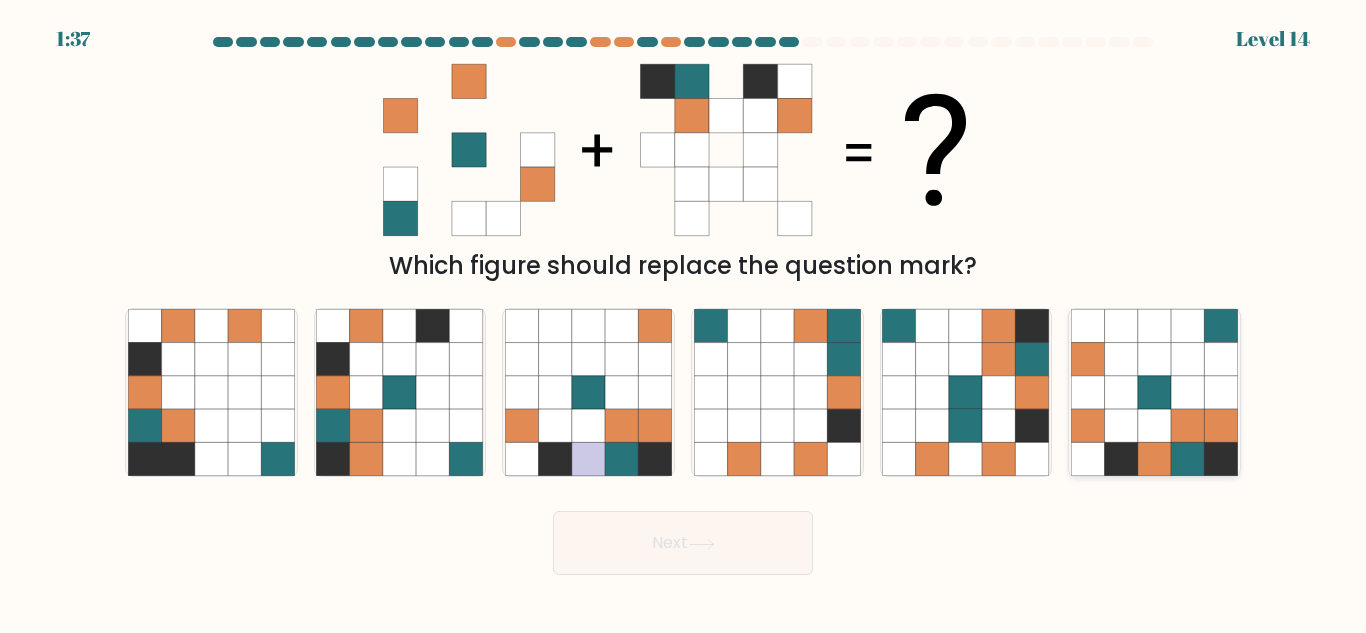 click at bounding box center (1187, 359) 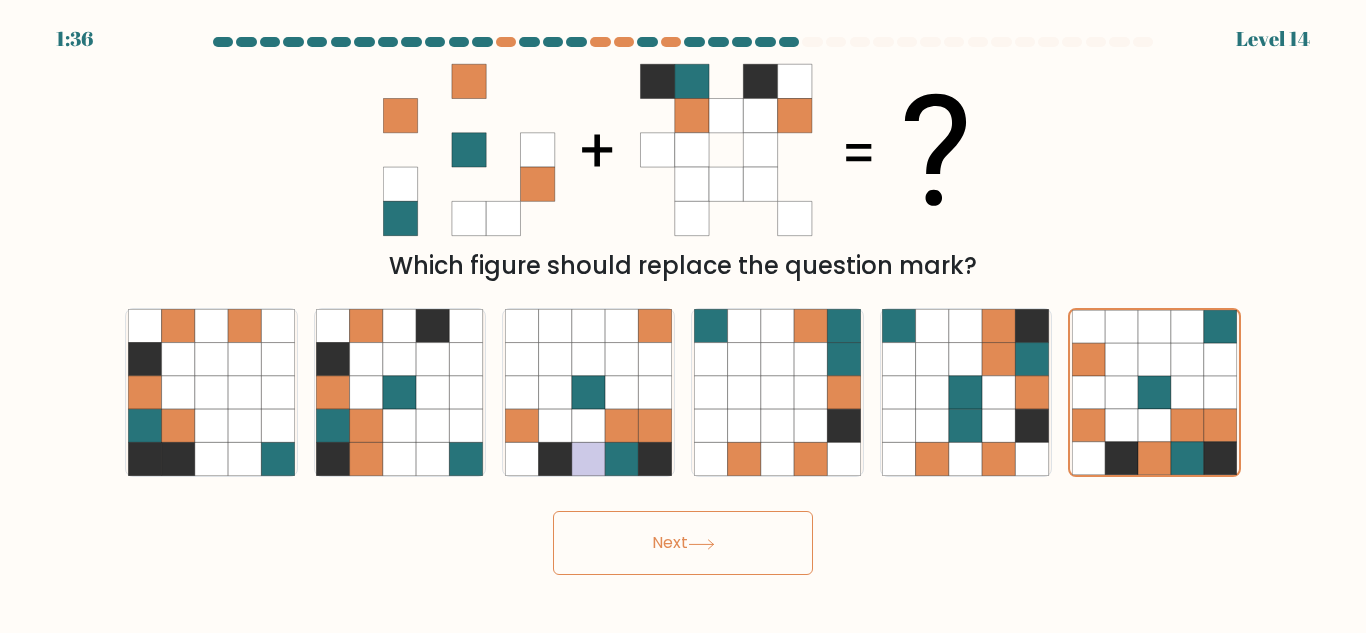 click on "Next" at bounding box center [683, 543] 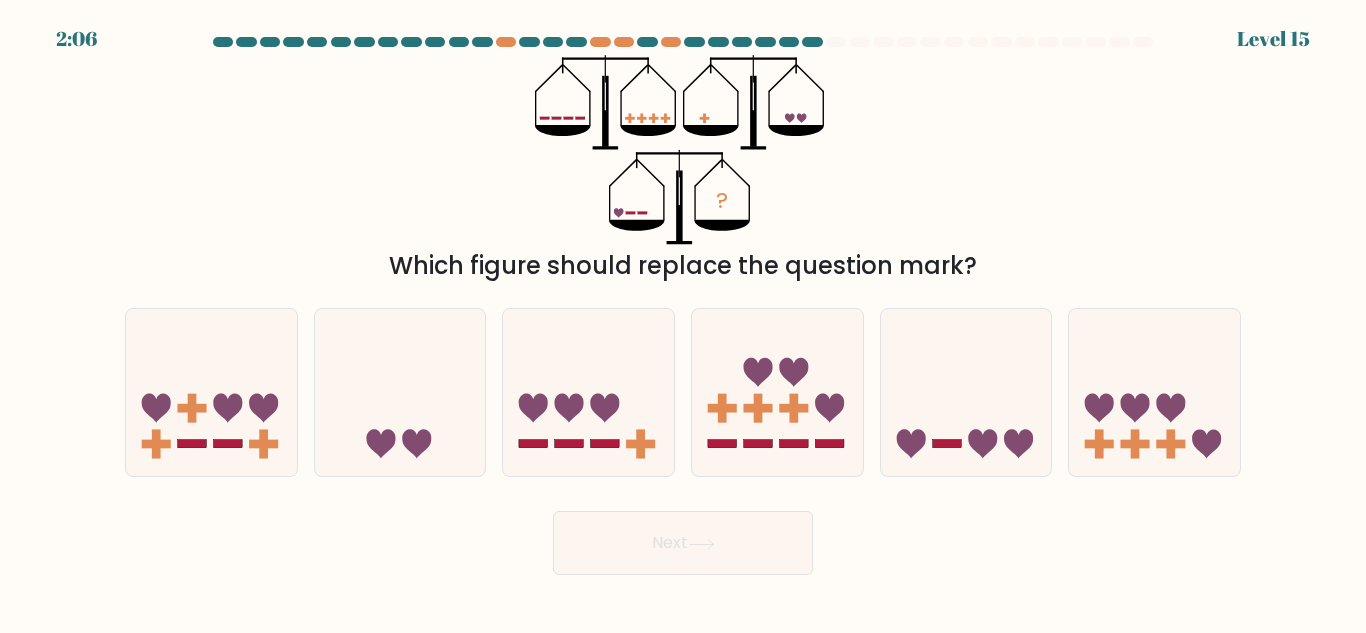 type 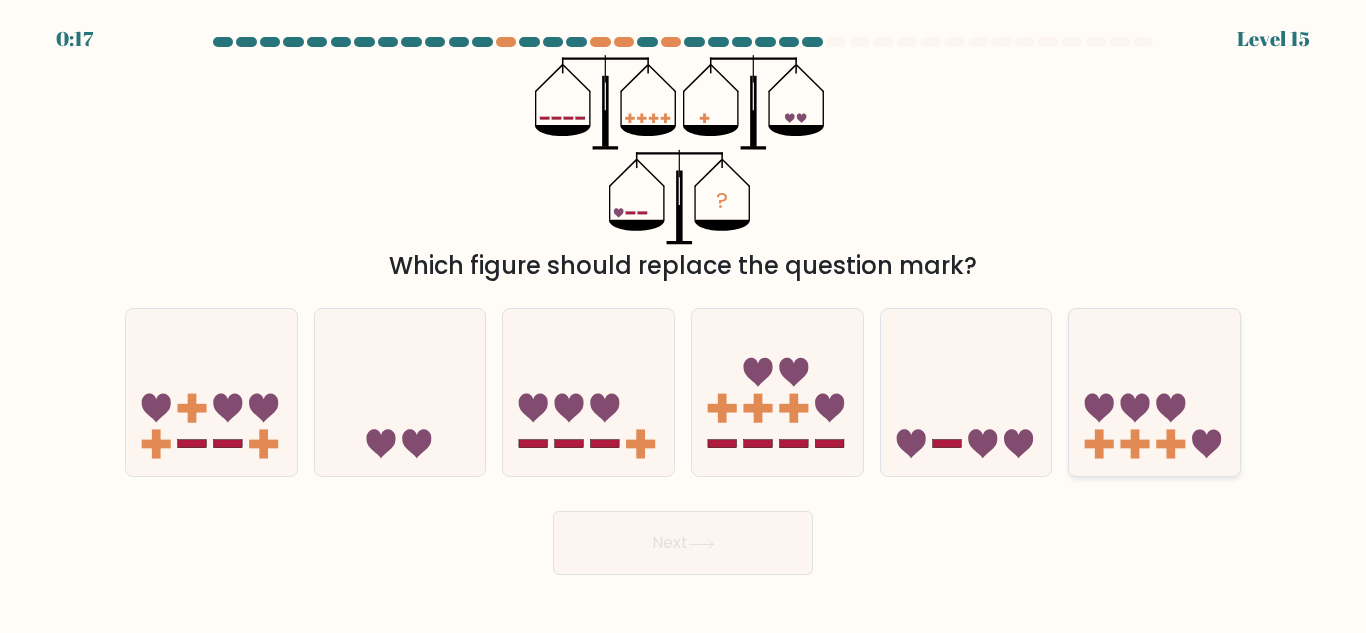 click at bounding box center [1207, 444] 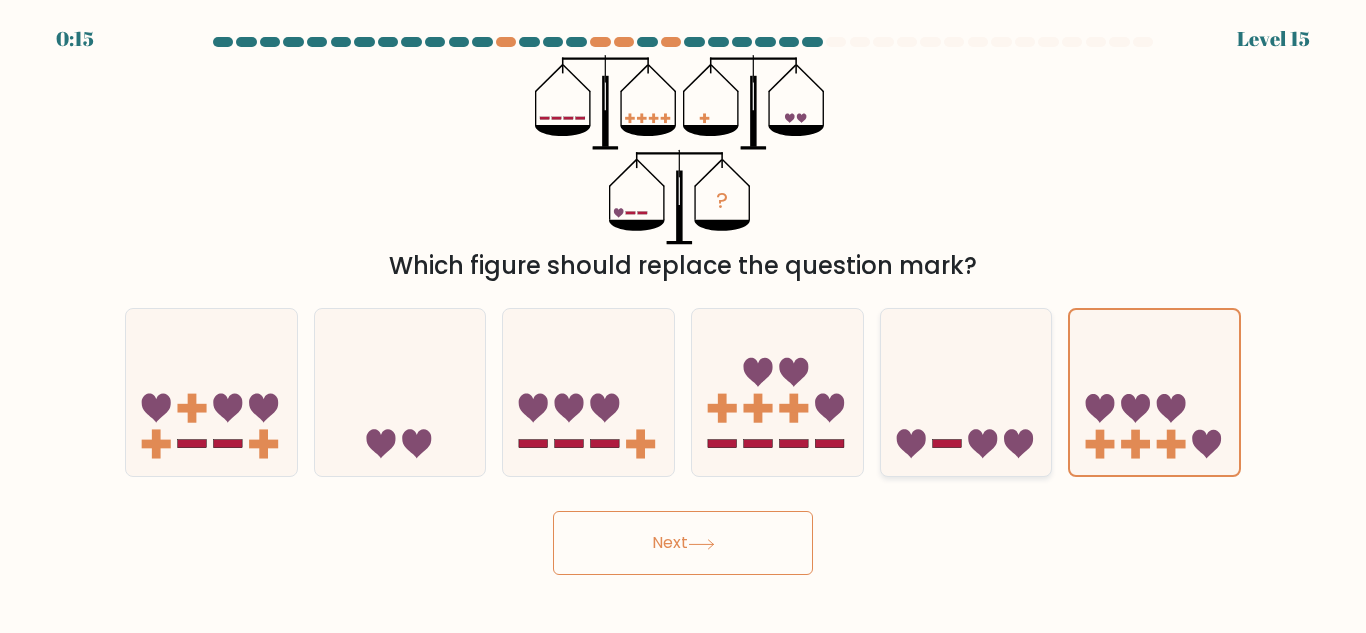 click at bounding box center (966, 392) 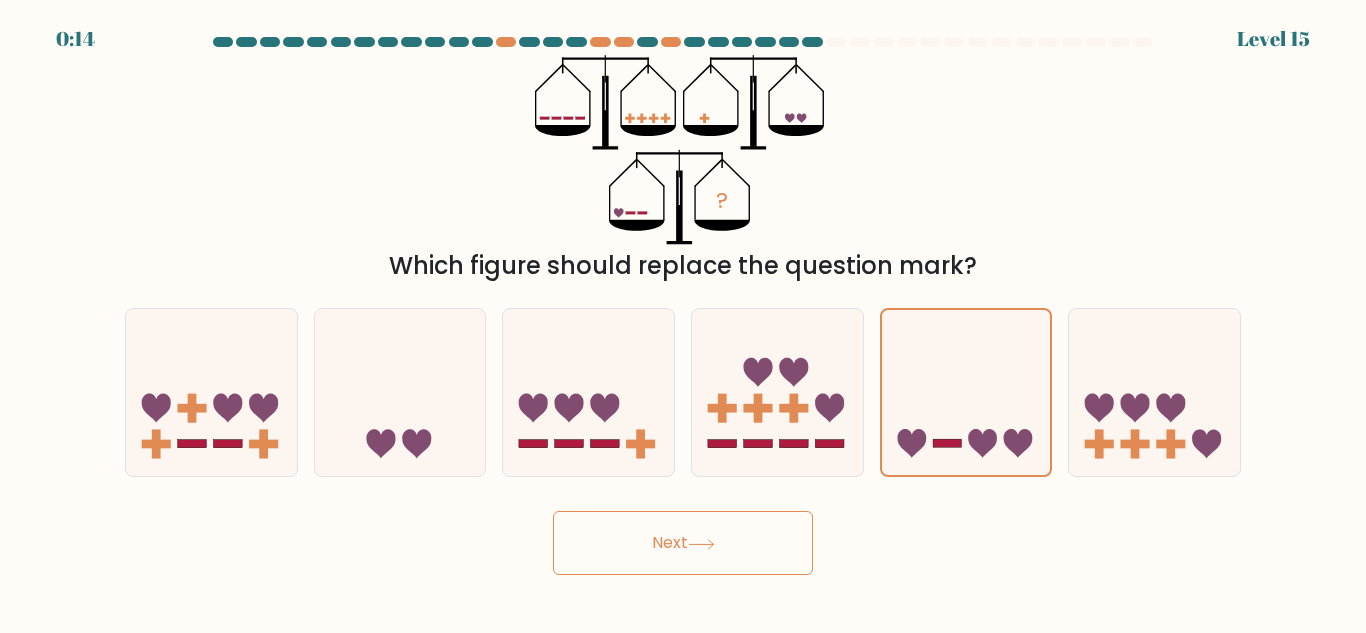 click on "Next" at bounding box center (683, 543) 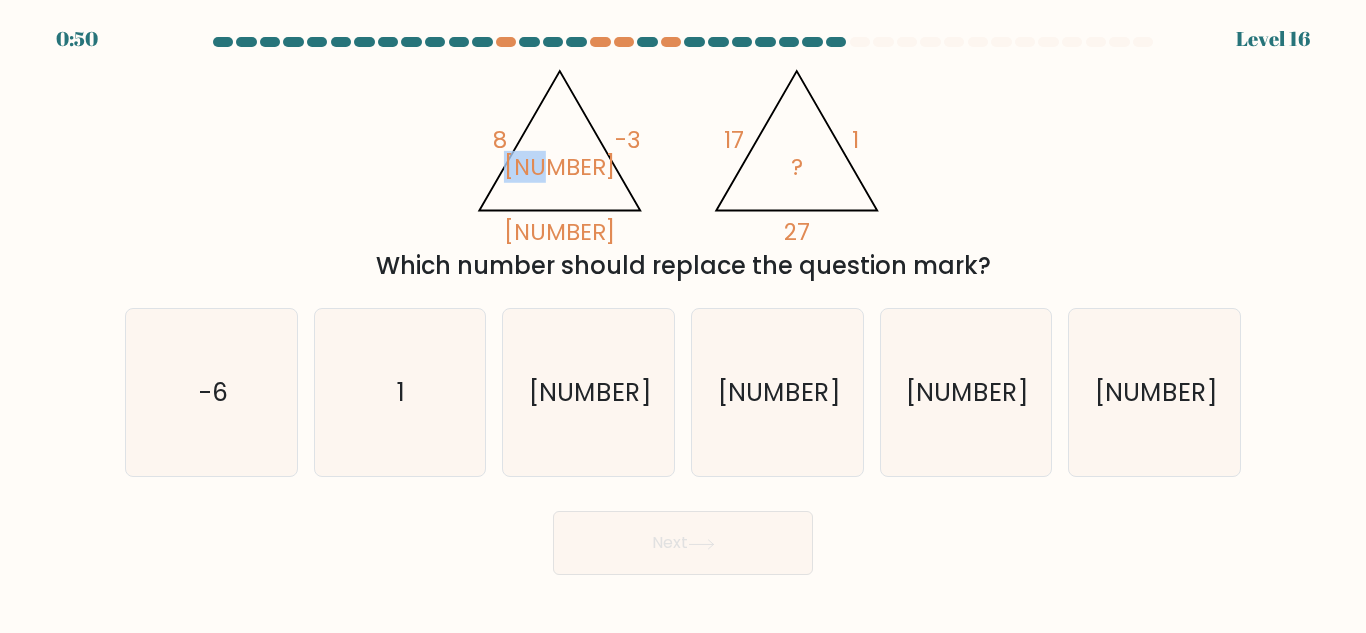 drag, startPoint x: 587, startPoint y: 175, endPoint x: 541, endPoint y: 166, distance: 46.872166 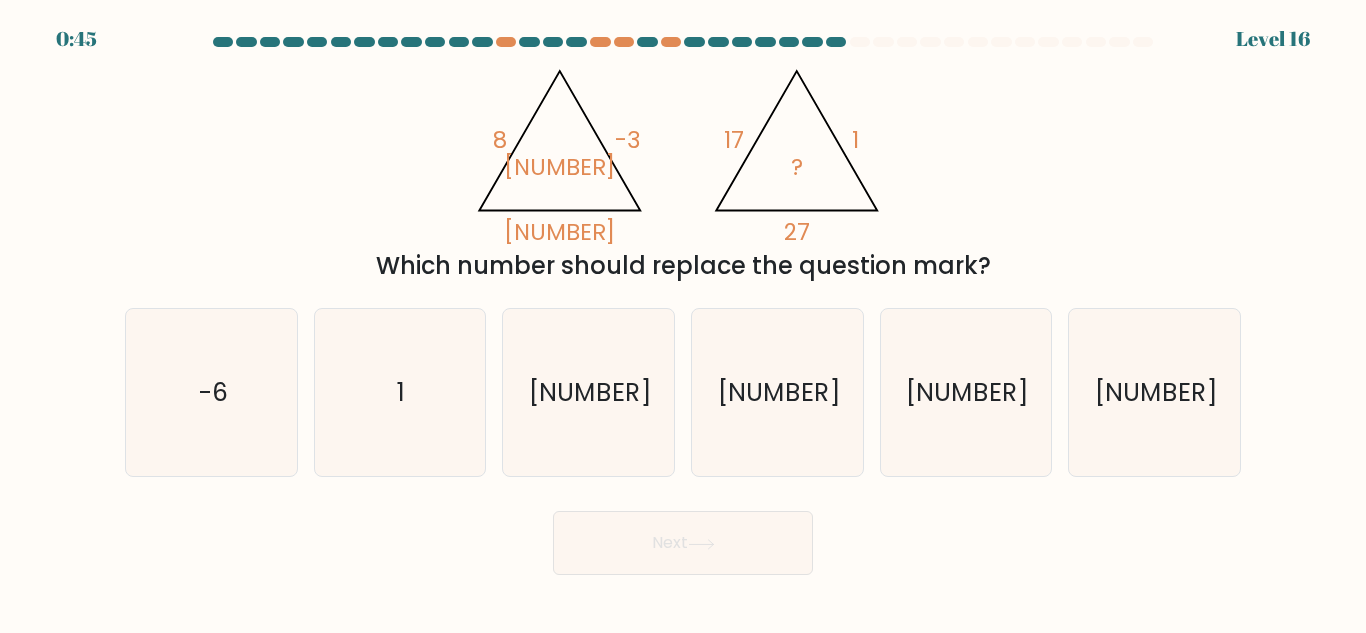 click on "-19" at bounding box center (499, 140) 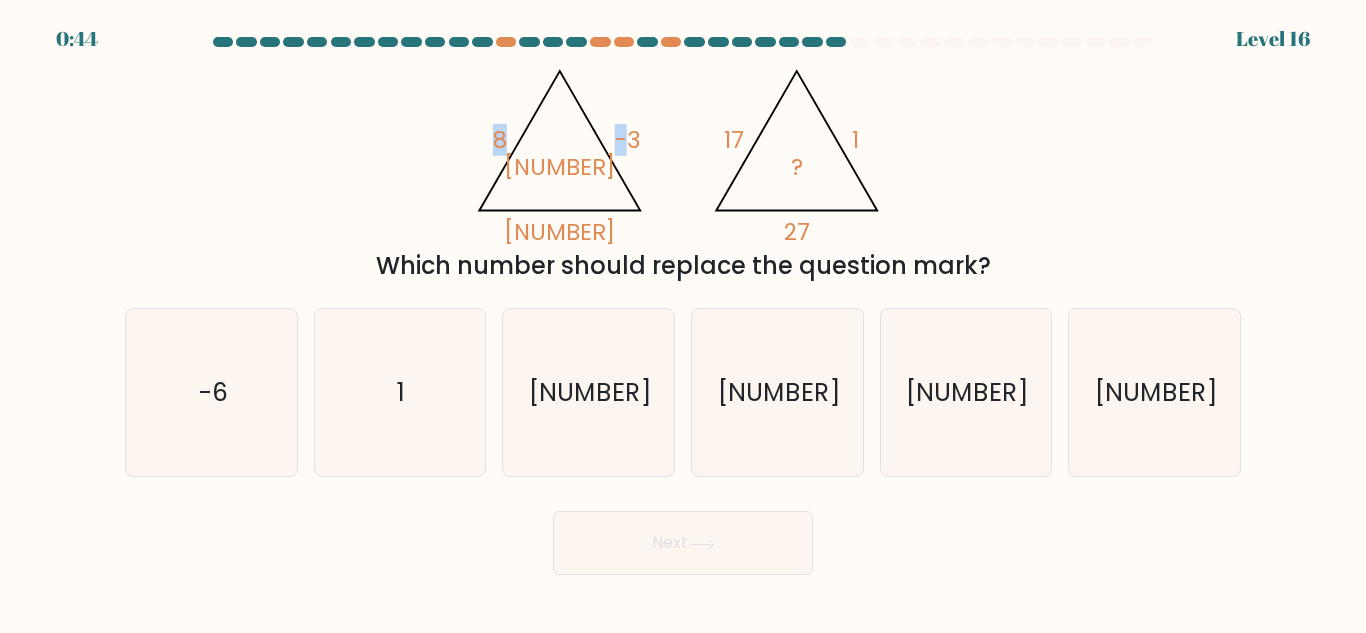 click on "@import url('https://fonts.googleapis.com/css?family=Abril+Fatface:400,100,100italic,300,300italic,400italic,500,500italic,700,700italic,900,900italic');                        8       -3       -5       -19                                       @import url('https://fonts.googleapis.com/css?family=Abril+Fatface:400,100,100italic,300,300italic,400italic,500,500italic,700,700italic,900,900italic');                        17       1       27       ?" at bounding box center [683, 150] 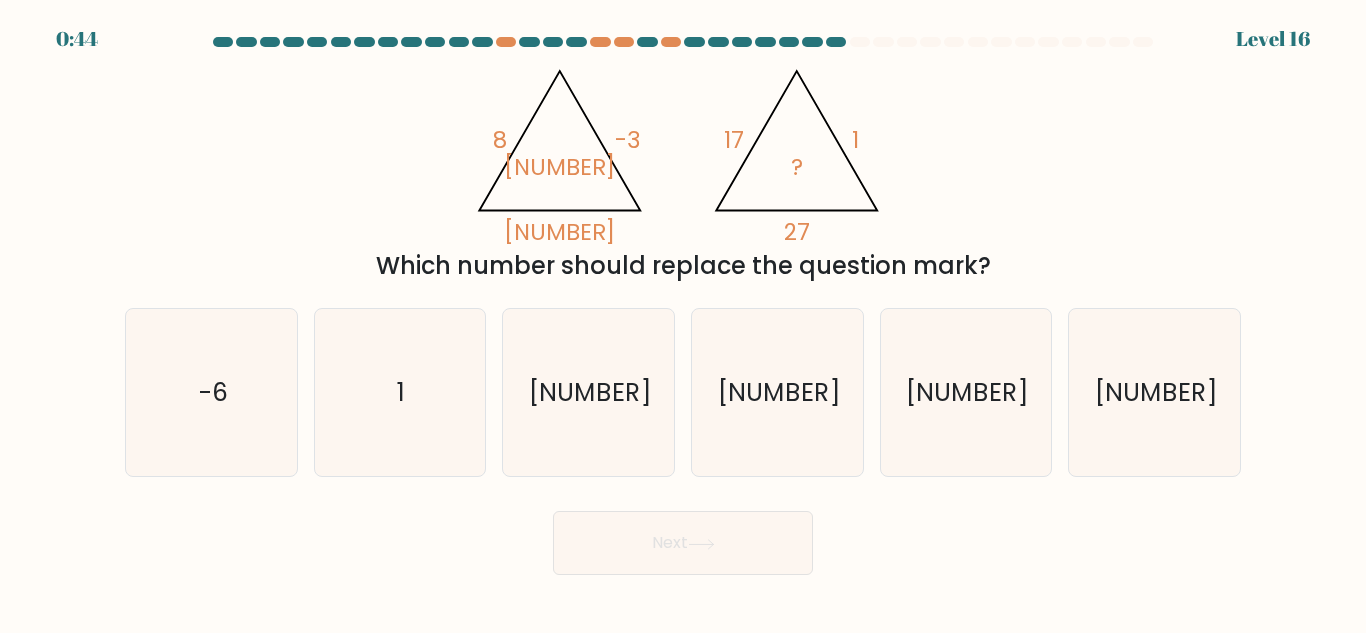click on "@import url('https://fonts.googleapis.com/css?family=Abril+Fatface:400,100,100italic,300,300italic,400italic,500,500italic,700,700italic,900,900italic');                        8       -3       -5       -19                                       @import url('https://fonts.googleapis.com/css?family=Abril+Fatface:400,100,100italic,300,300italic,400italic,500,500italic,700,700italic,900,900italic');                        17       1       27       ?" at bounding box center [683, 150] 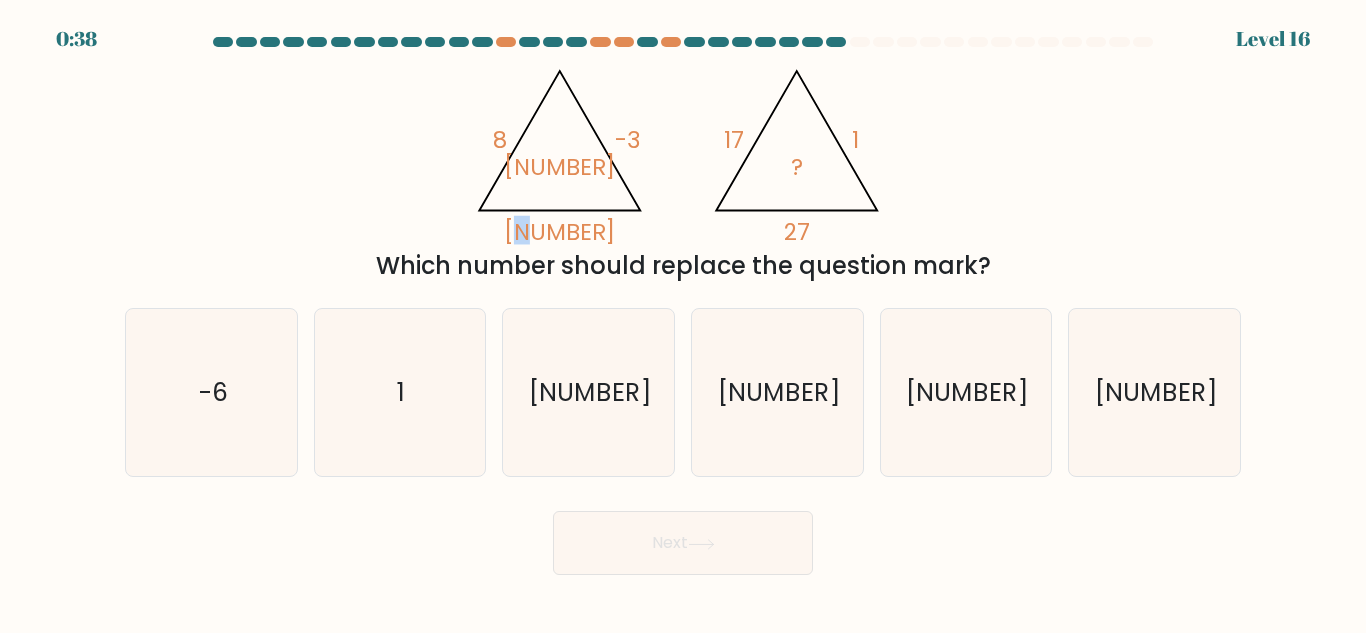 drag, startPoint x: 561, startPoint y: 227, endPoint x: 577, endPoint y: 227, distance: 16 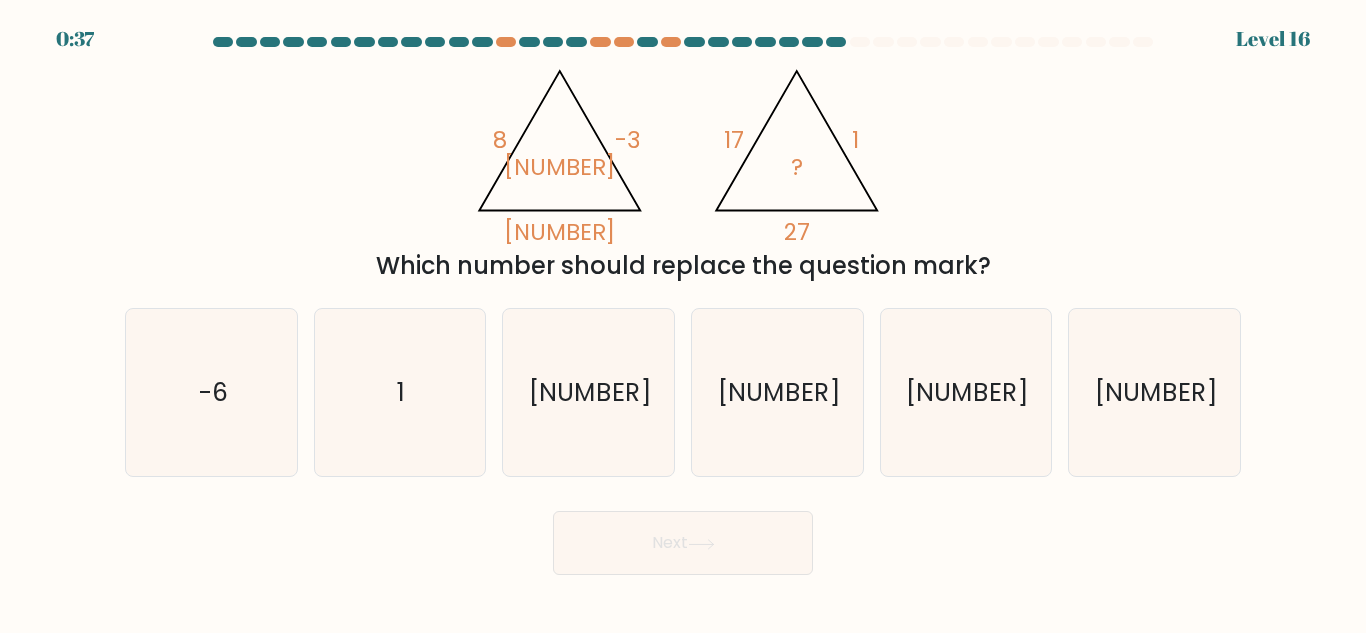 click on "@import url('https://fonts.googleapis.com/css?family=Abril+Fatface:400,100,100italic,300,300italic,400italic,500,500italic,700,700italic,900,900italic');                        8       -3       -5       -19                                       @import url('https://fonts.googleapis.com/css?family=Abril+Fatface:400,100,100italic,300,300italic,400italic,500,500italic,700,700italic,900,900italic');                        17       1       27       ?" at bounding box center [683, 150] 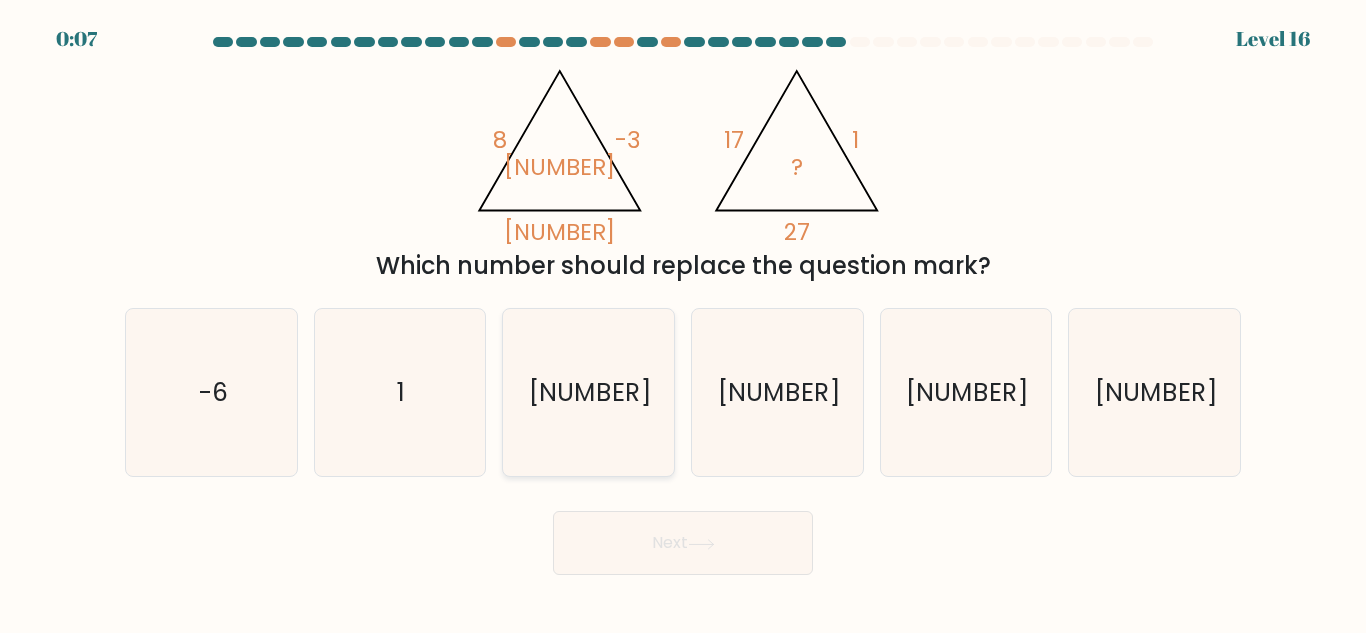 click on "-10" at bounding box center [588, 392] 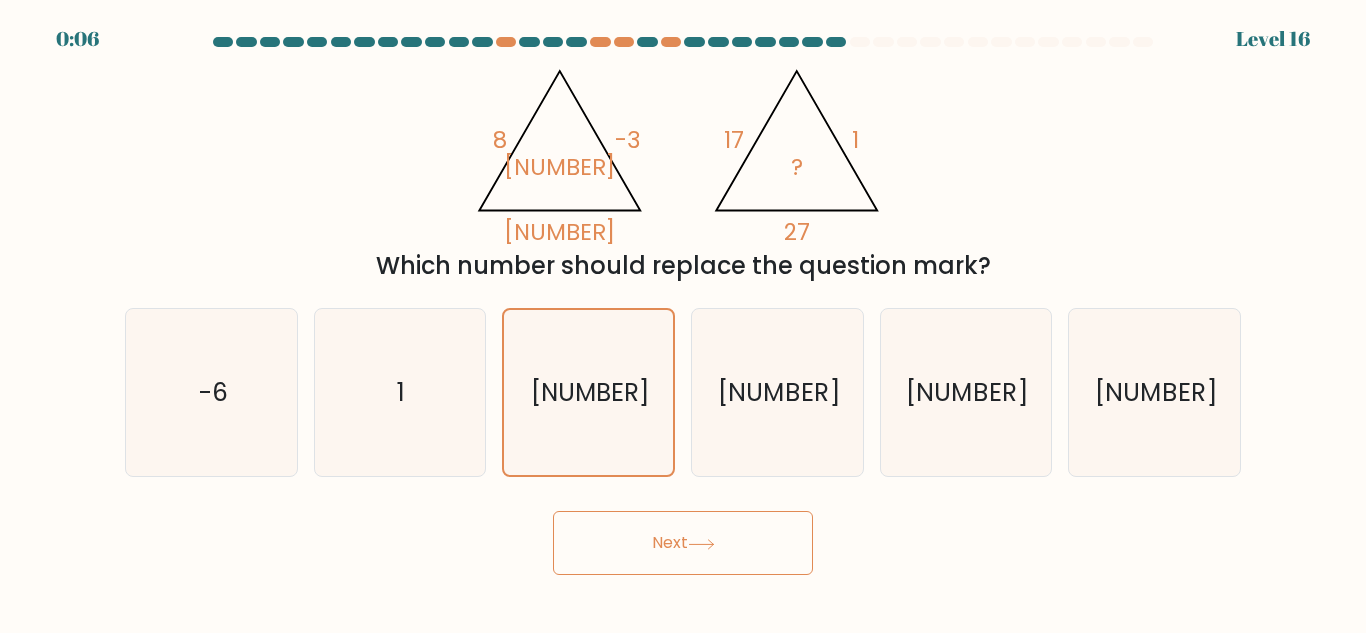 click on "Next" at bounding box center [683, 543] 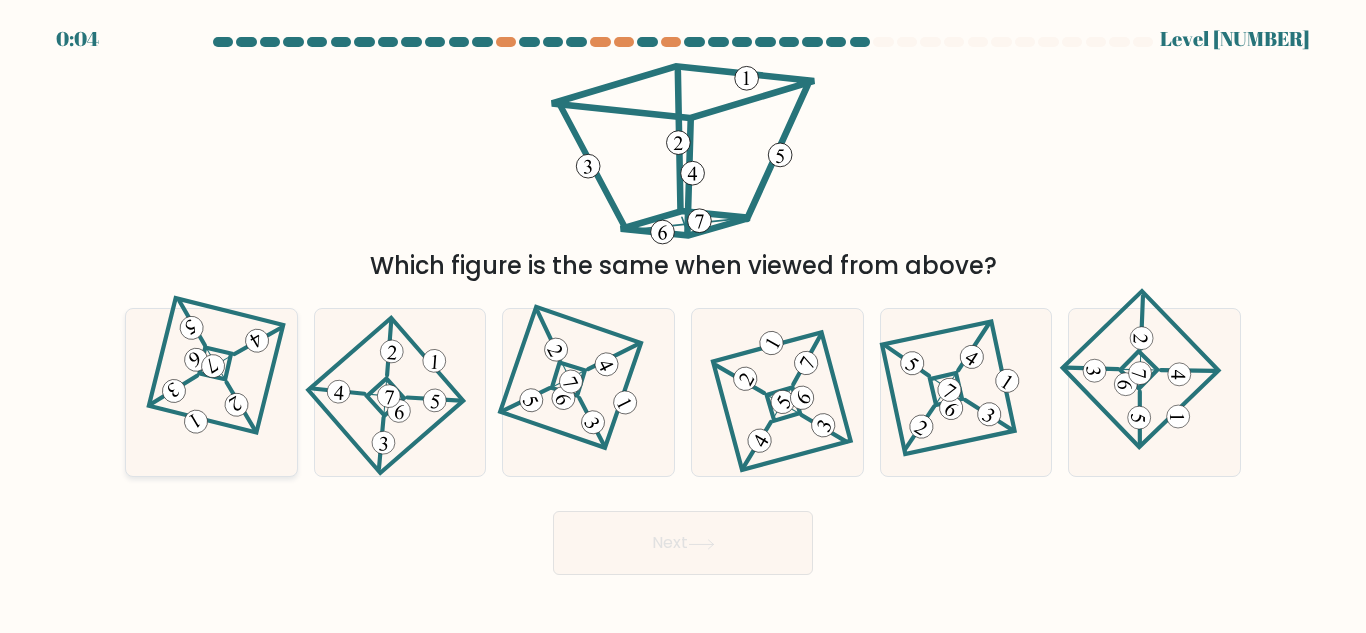 click at bounding box center (211, 393) 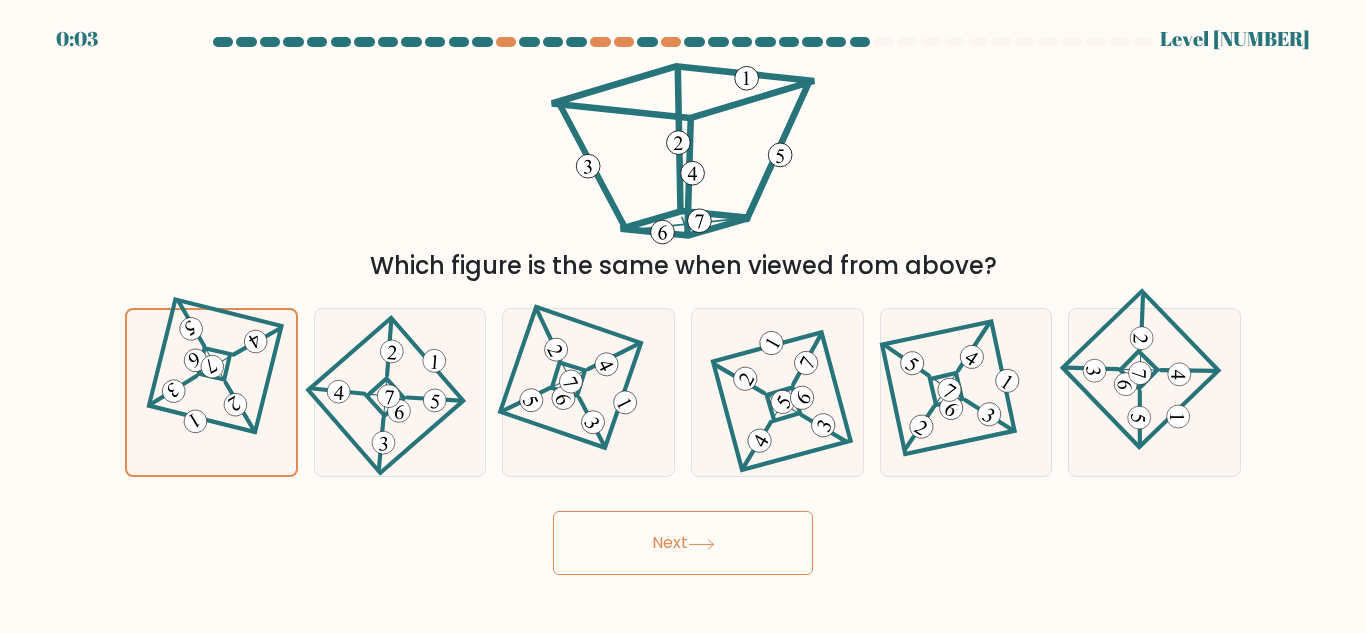 click on "Next" at bounding box center [683, 543] 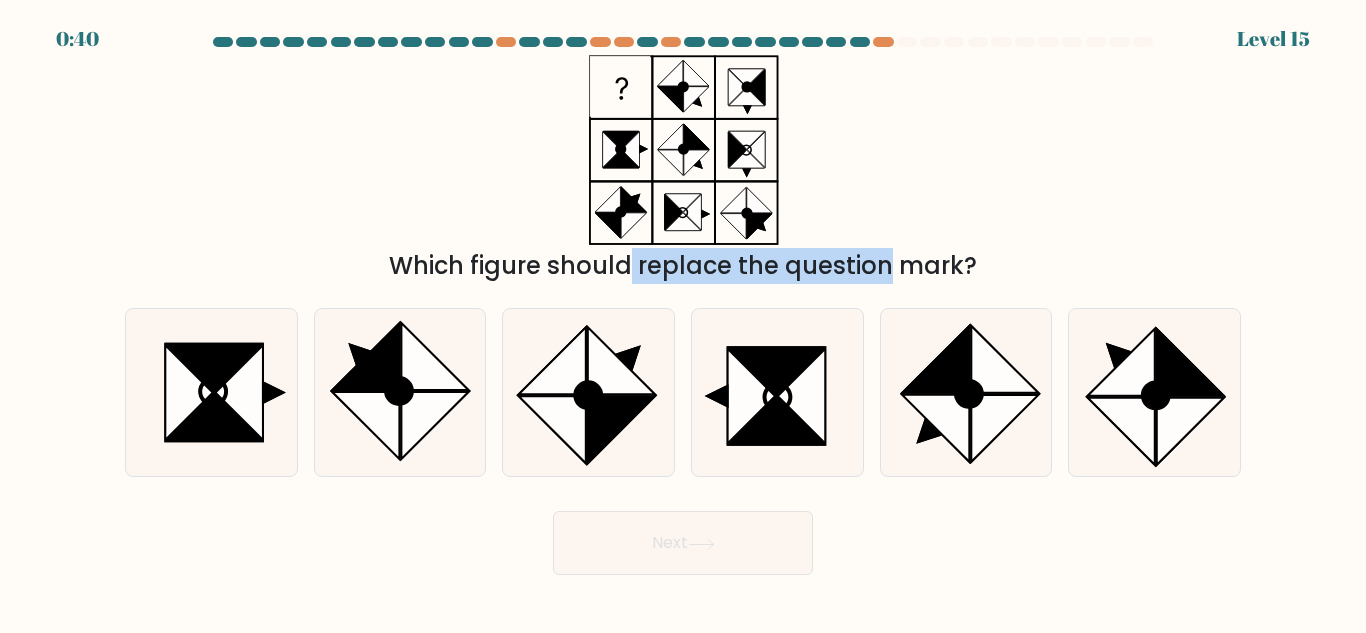 drag, startPoint x: 463, startPoint y: 264, endPoint x: 723, endPoint y: 262, distance: 260.0077 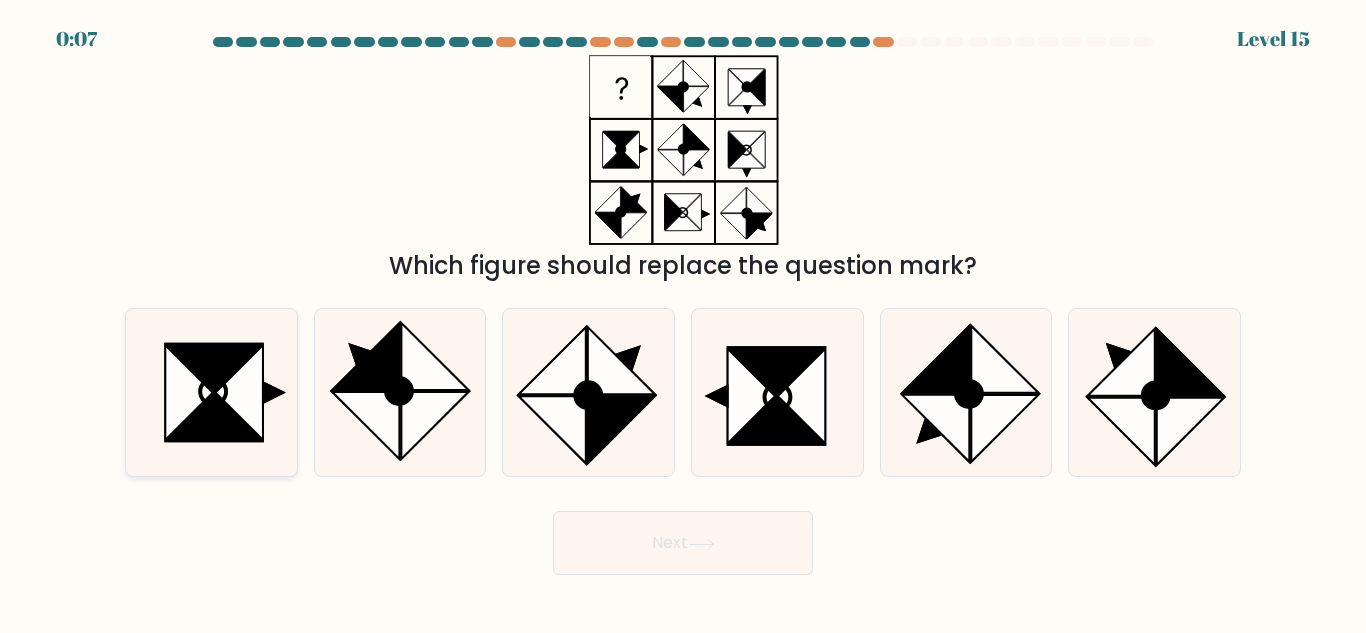click at bounding box center [239, 392] 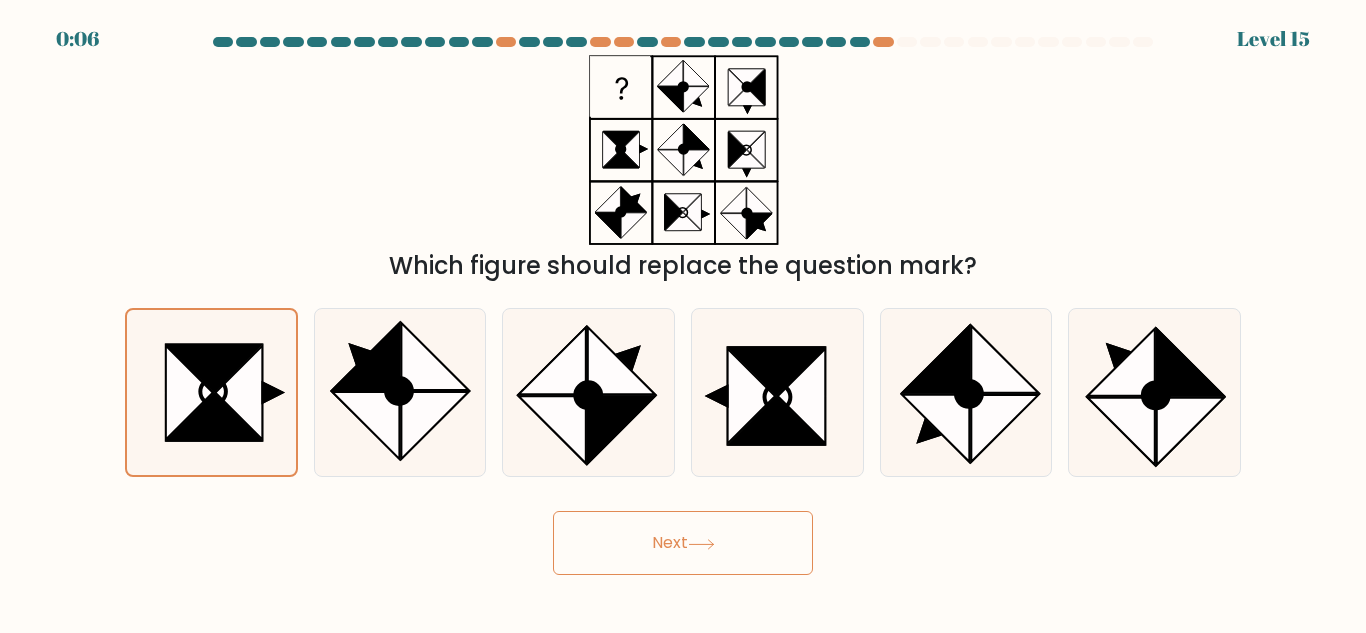 click on "Next" at bounding box center (683, 543) 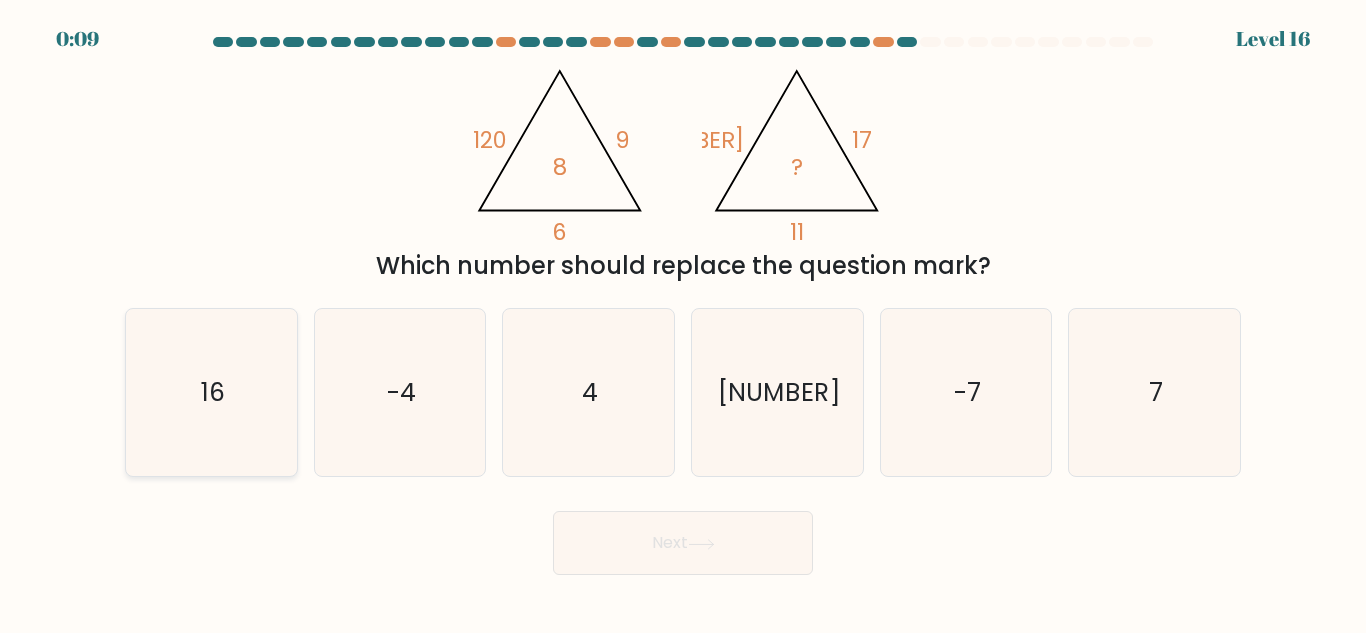 click on "16" at bounding box center [211, 392] 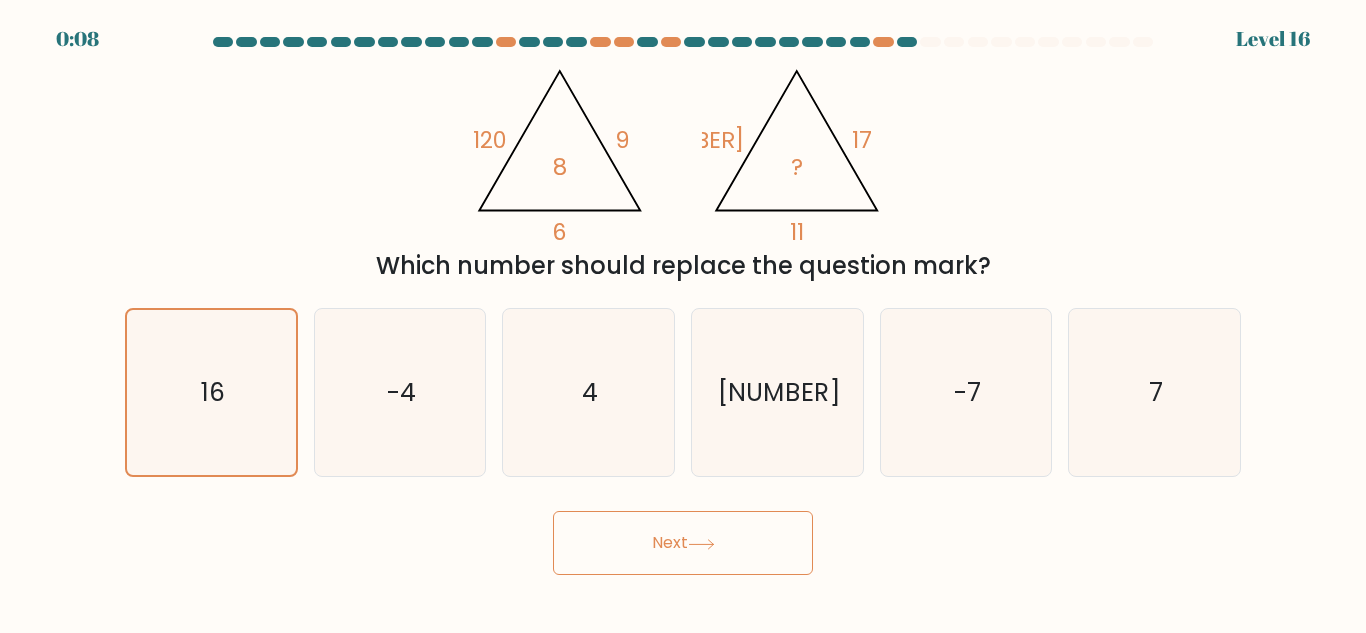 click on "Next" at bounding box center [683, 543] 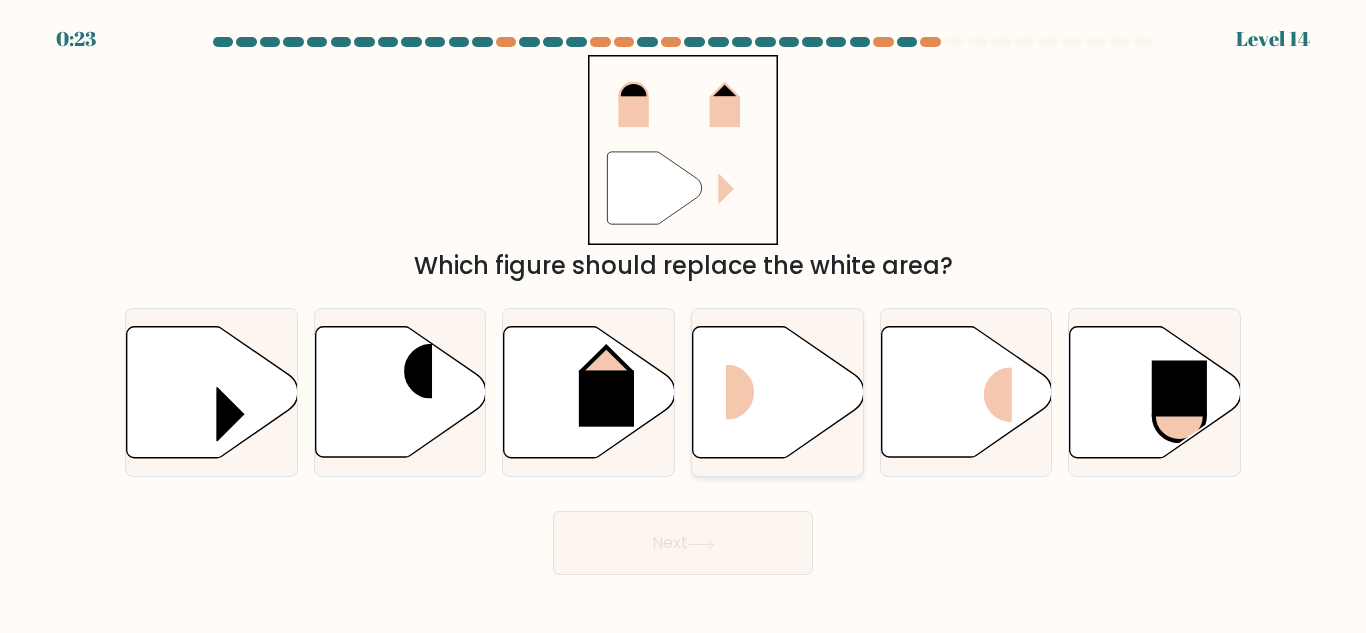 click at bounding box center (778, 392) 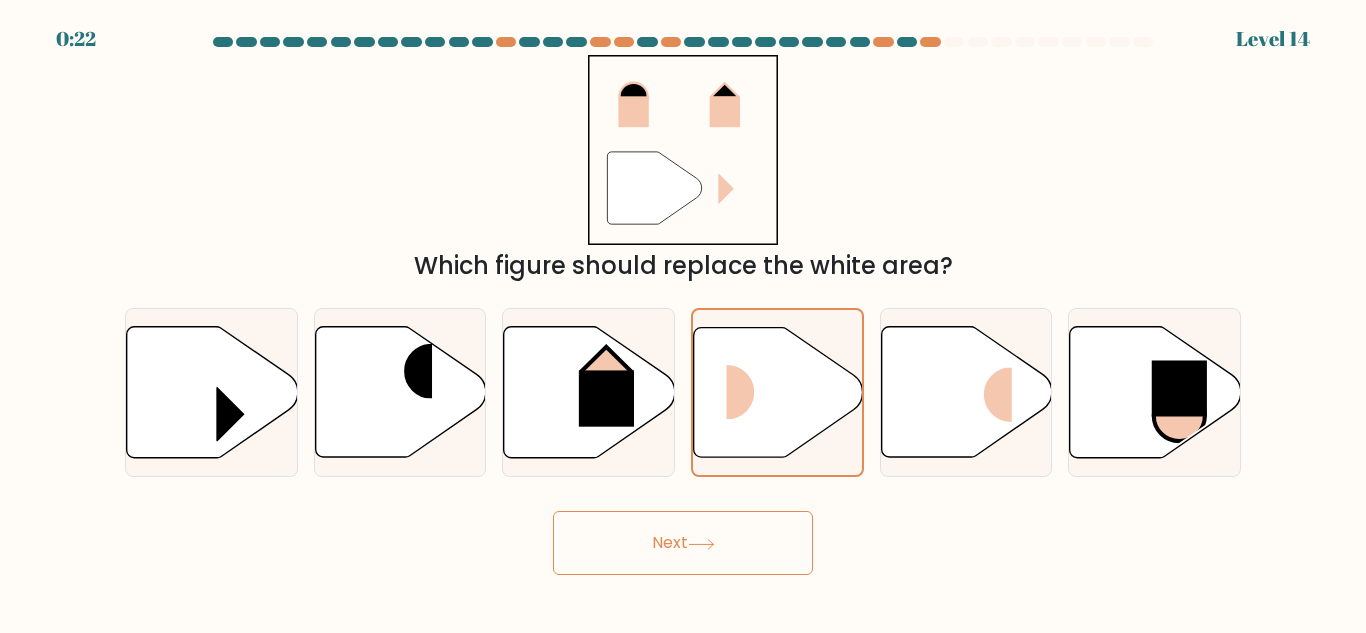 click on "Next" at bounding box center (683, 543) 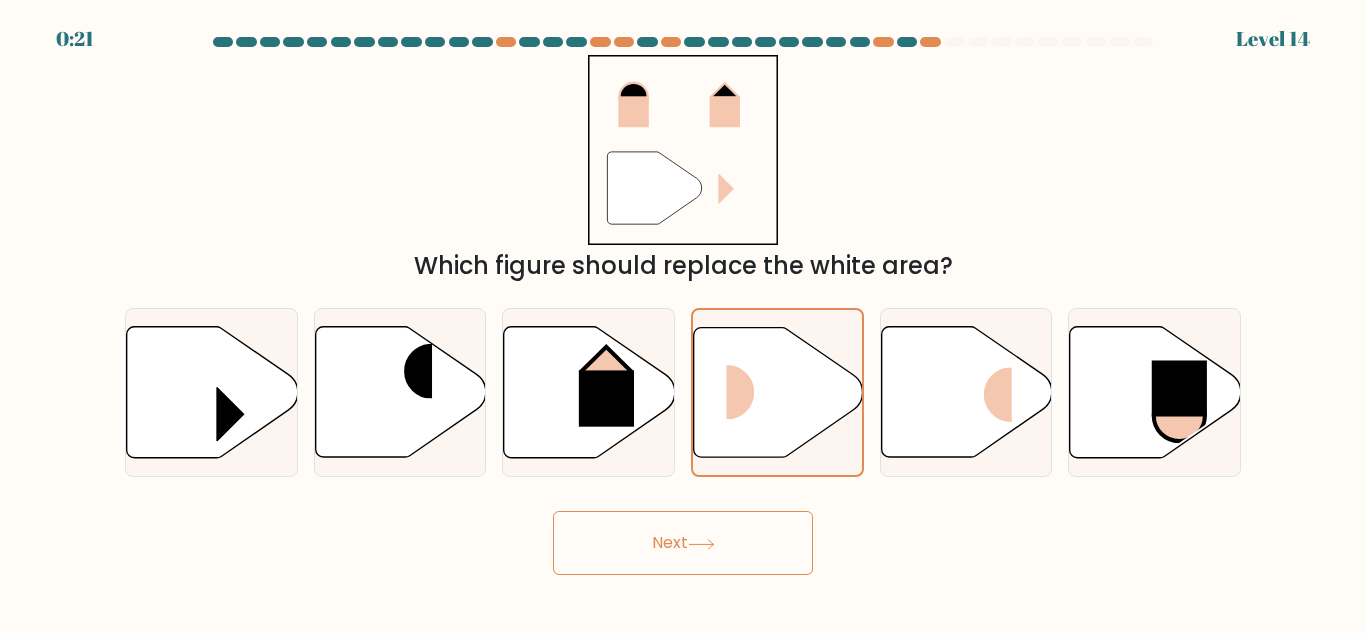 click at bounding box center [701, 544] 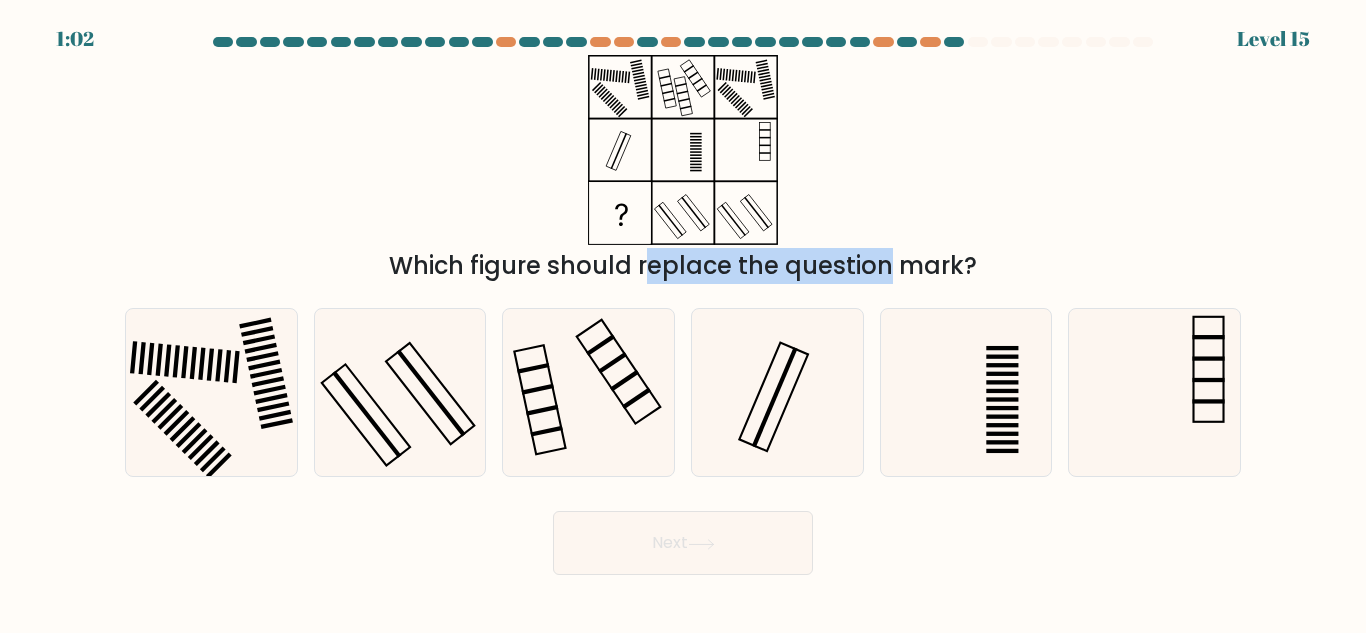 drag, startPoint x: 485, startPoint y: 264, endPoint x: 720, endPoint y: 256, distance: 235.13612 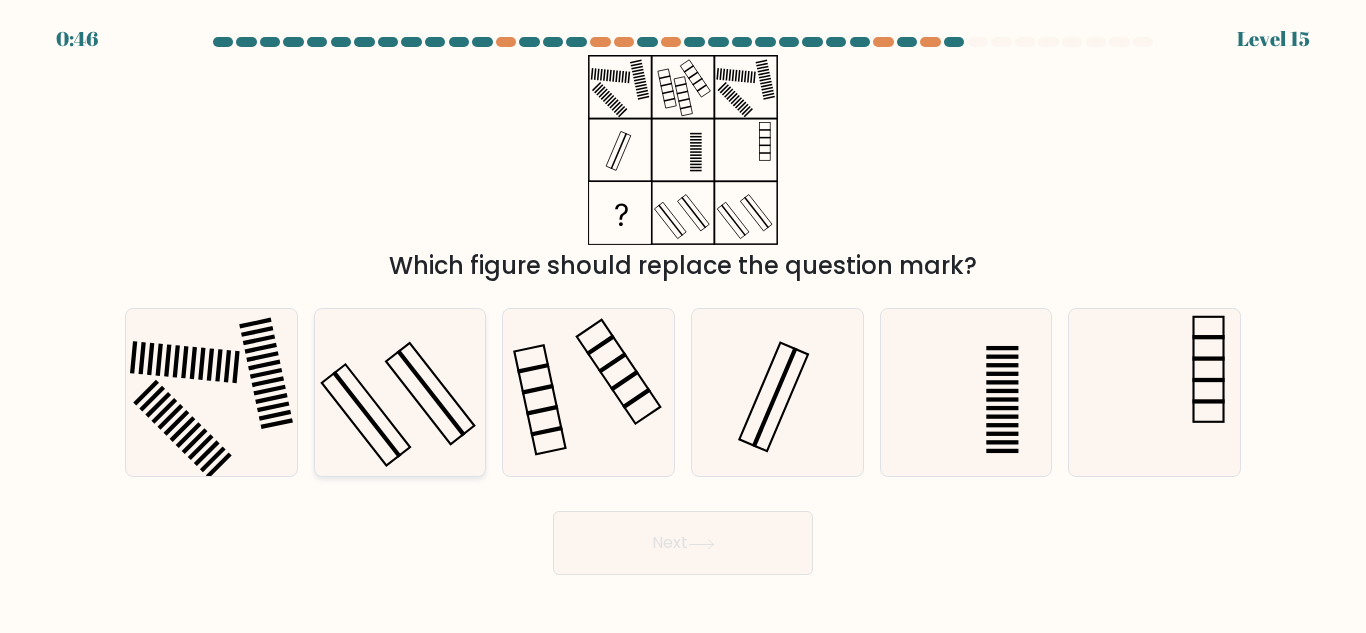 click at bounding box center [399, 392] 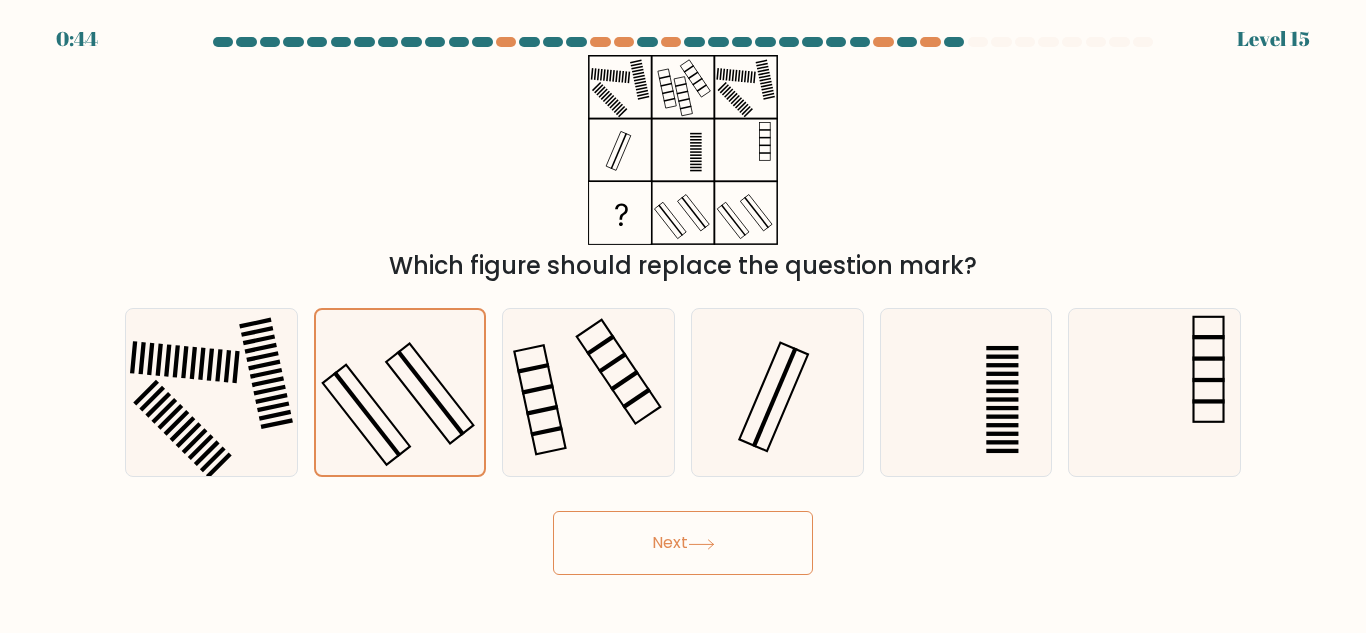 click on "Next" at bounding box center [683, 543] 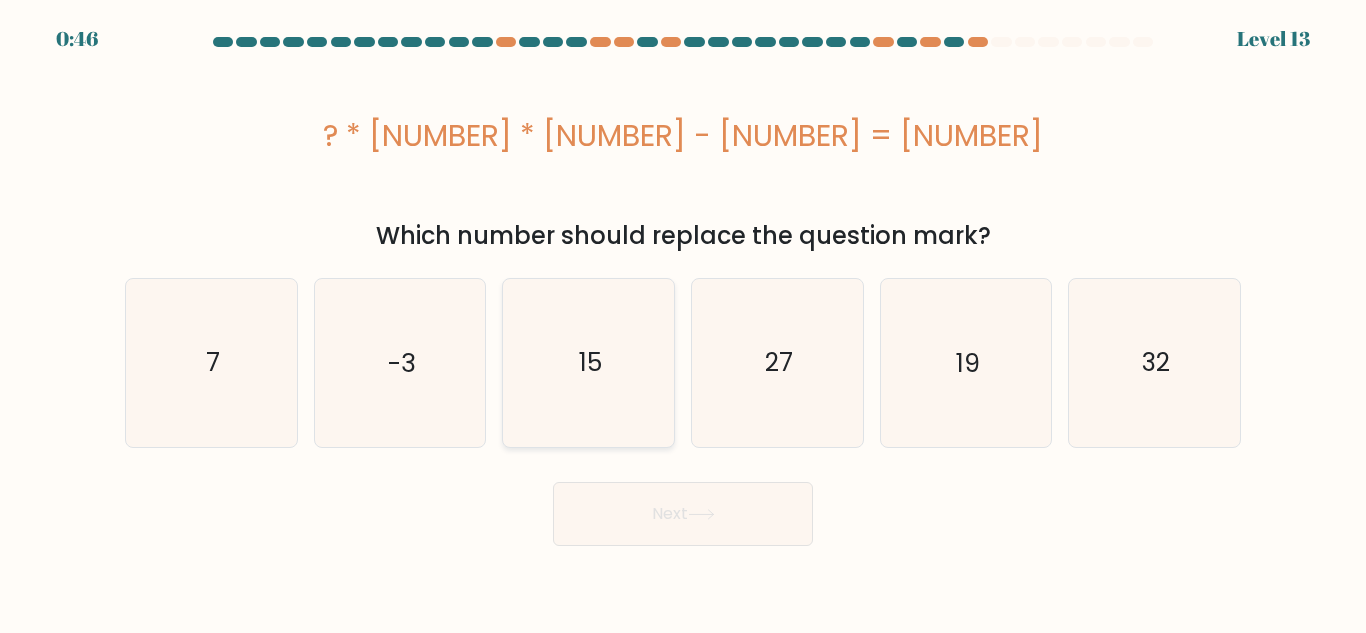 click on "15" at bounding box center (588, 362) 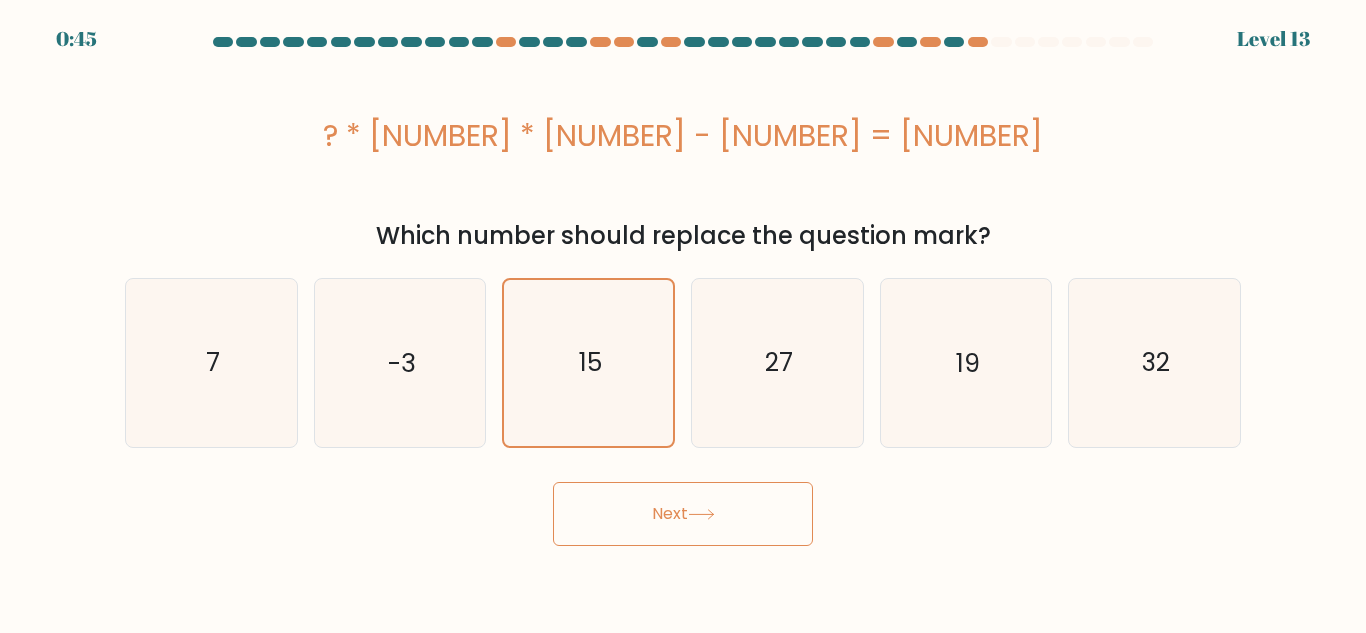 click on "Next" at bounding box center [683, 514] 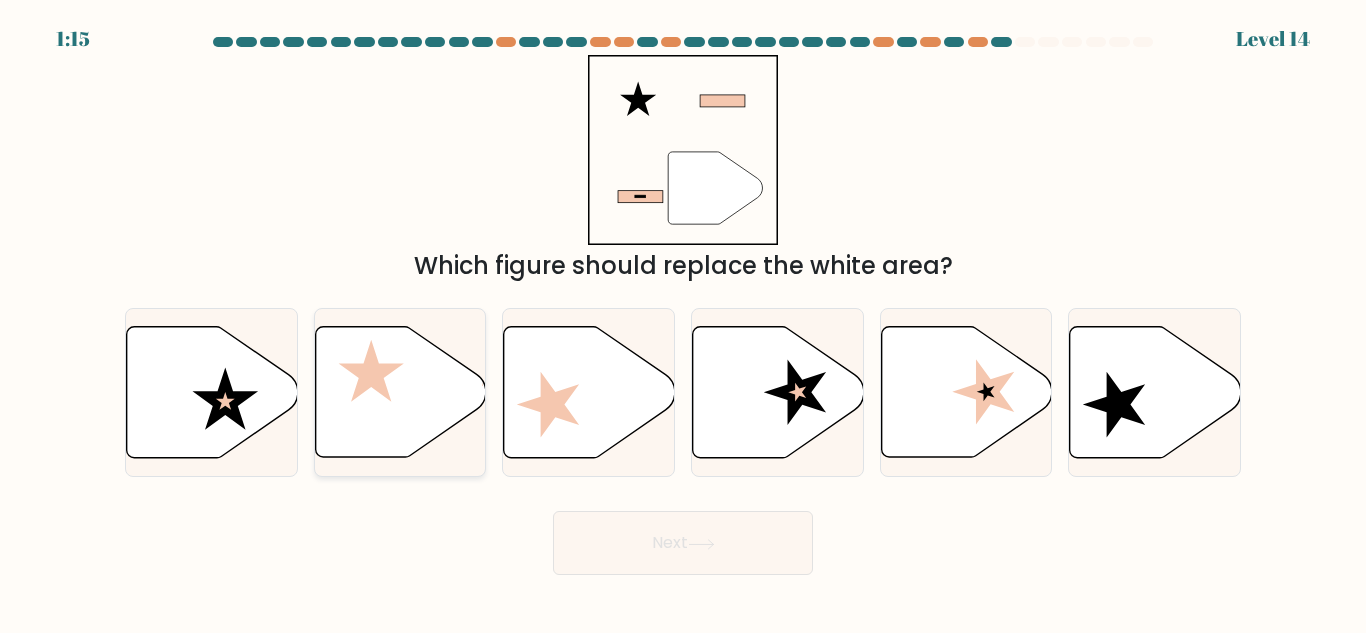 click at bounding box center (400, 392) 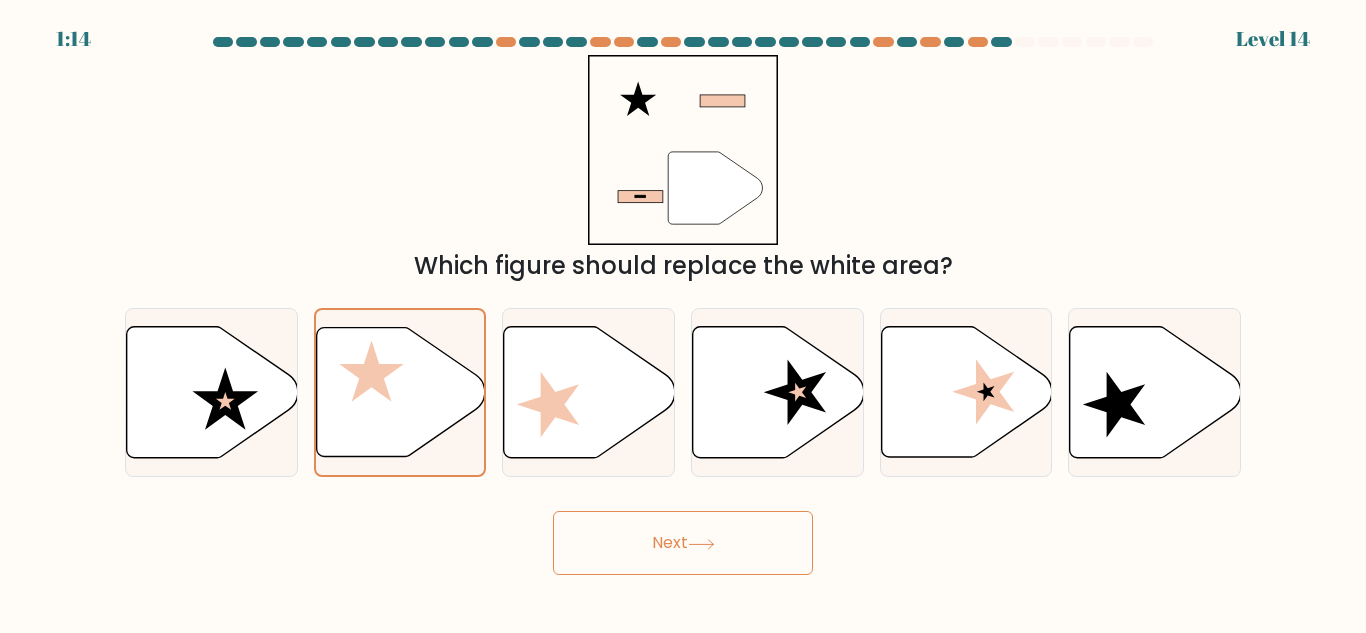 click on "Next" at bounding box center [683, 543] 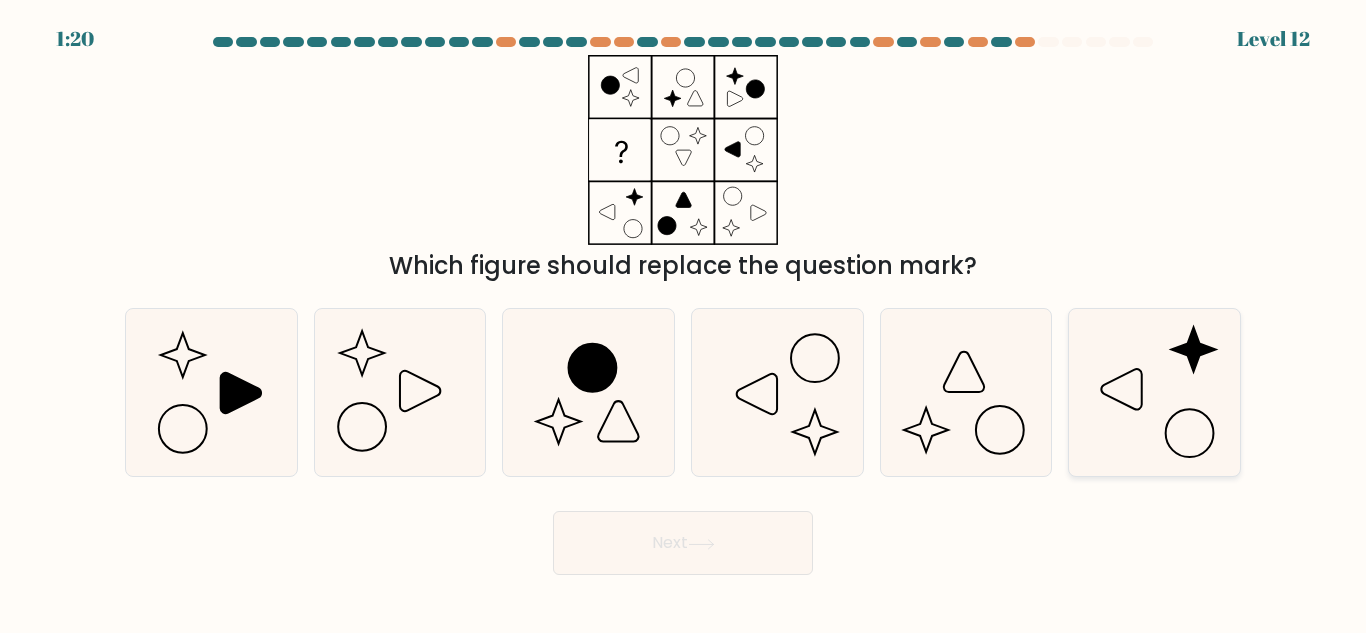 click at bounding box center (1154, 392) 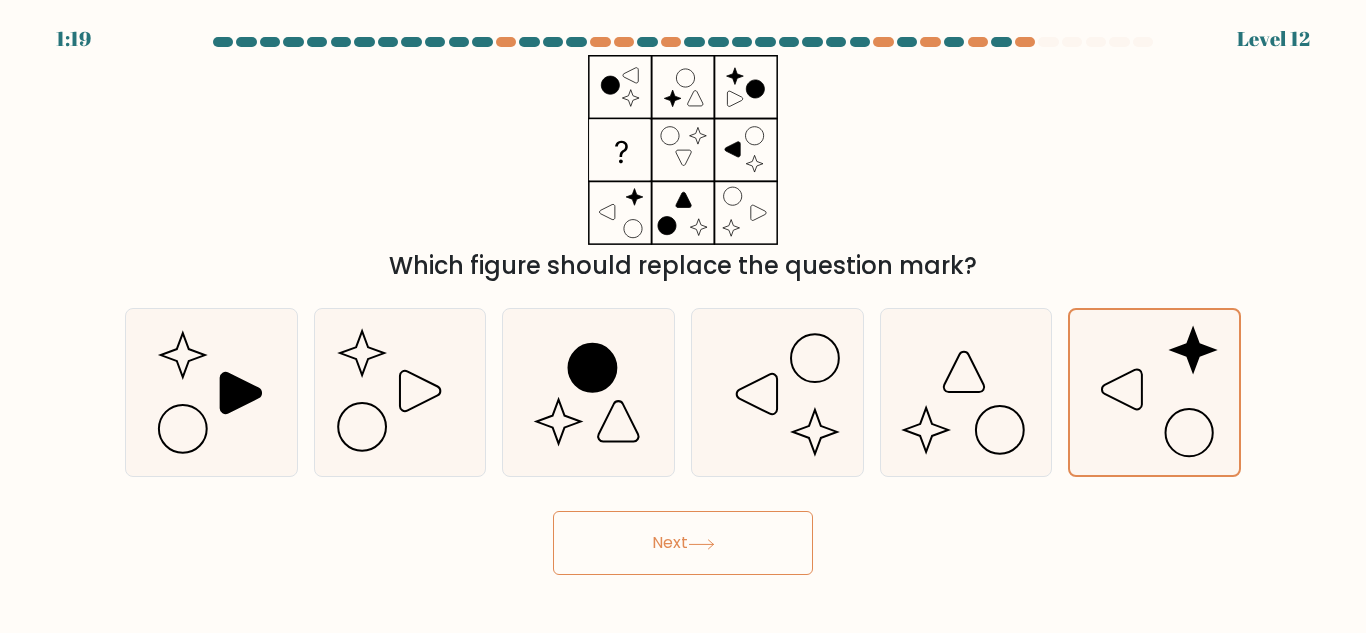 click on "Next" at bounding box center (683, 543) 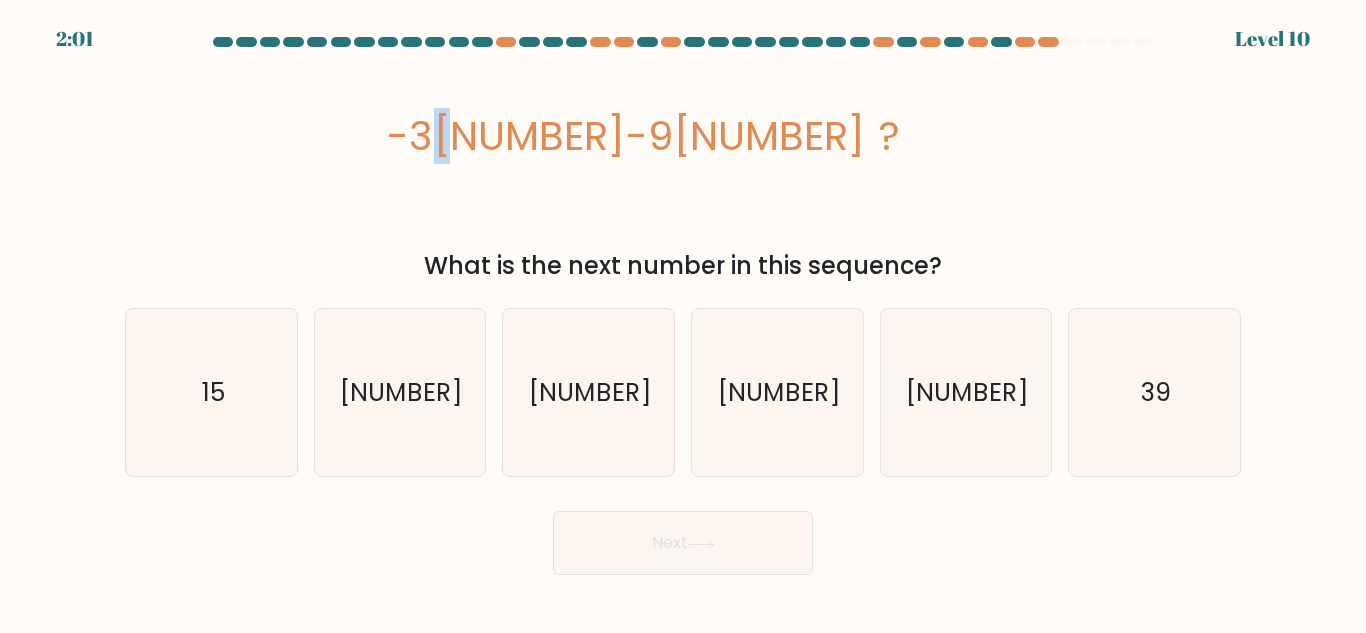 drag, startPoint x: 431, startPoint y: 151, endPoint x: 536, endPoint y: 157, distance: 105.17129 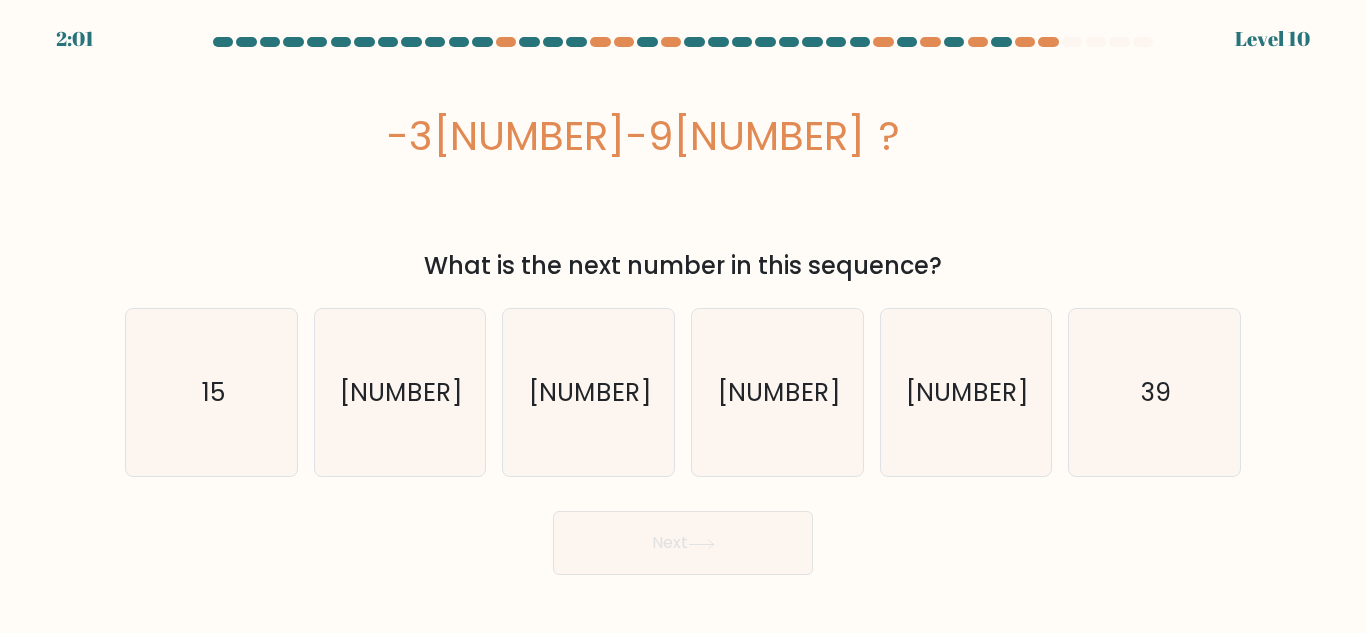 click on "-5" at bounding box center [409, 136] 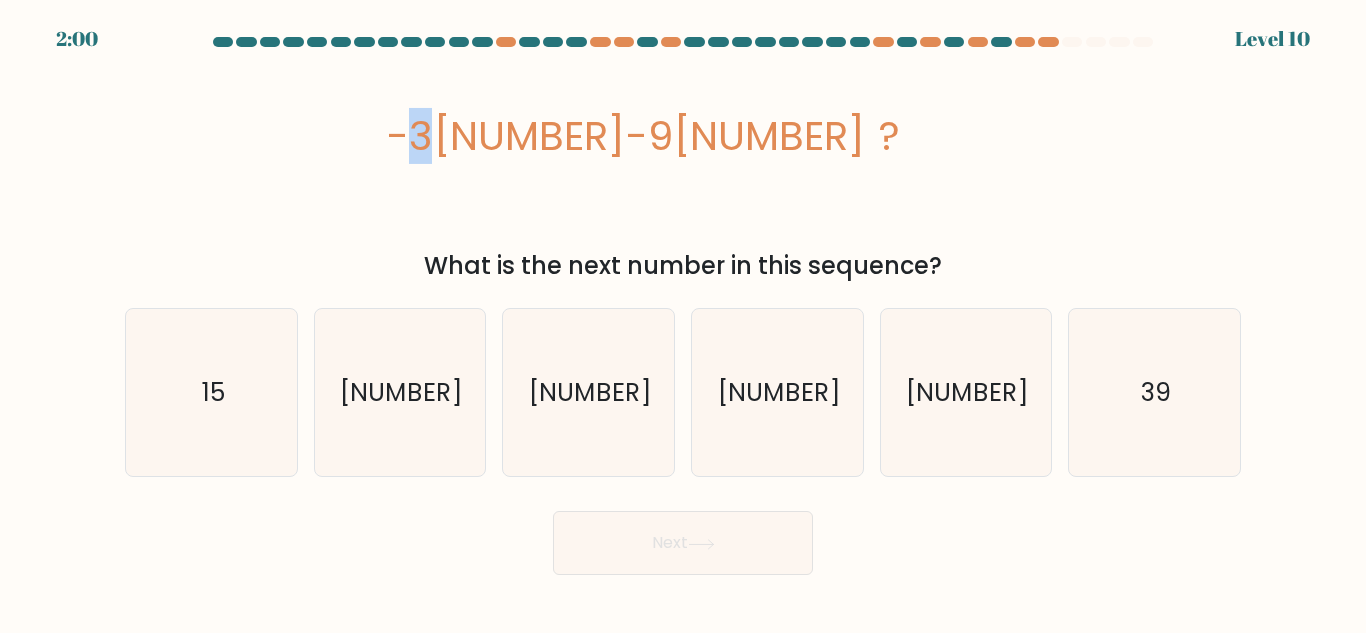 drag, startPoint x: 405, startPoint y: 150, endPoint x: 425, endPoint y: 147, distance: 20.22375 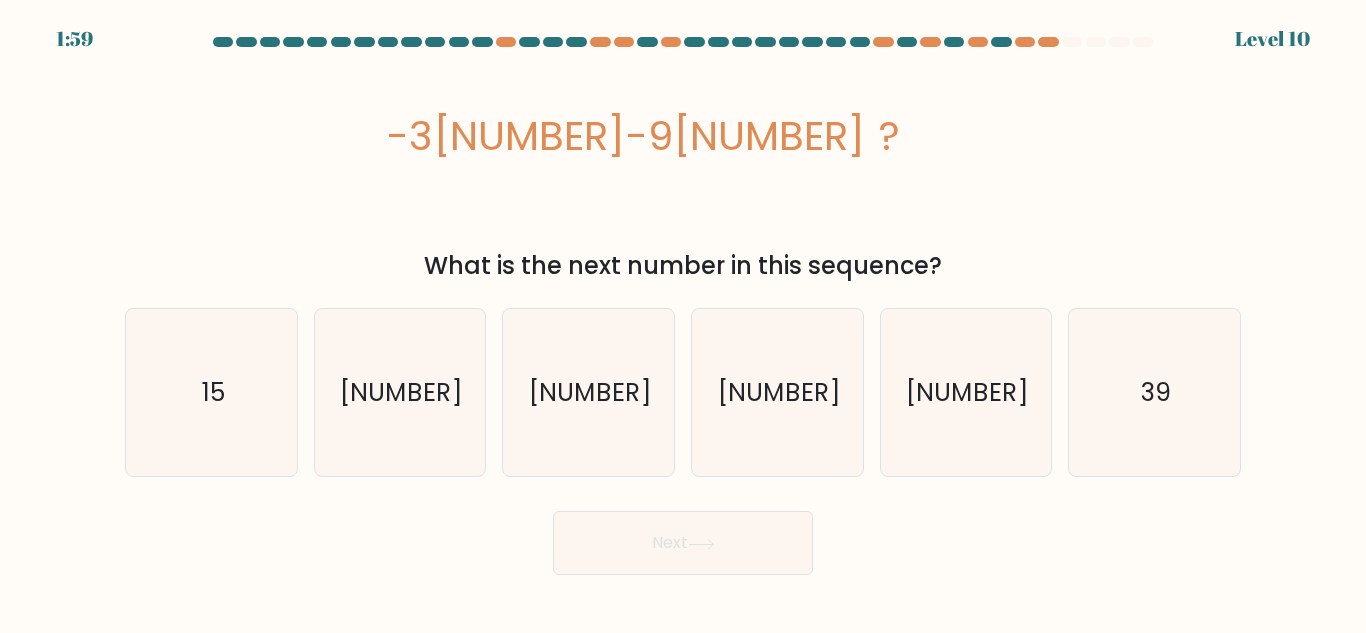 click on "-5" at bounding box center (409, 136) 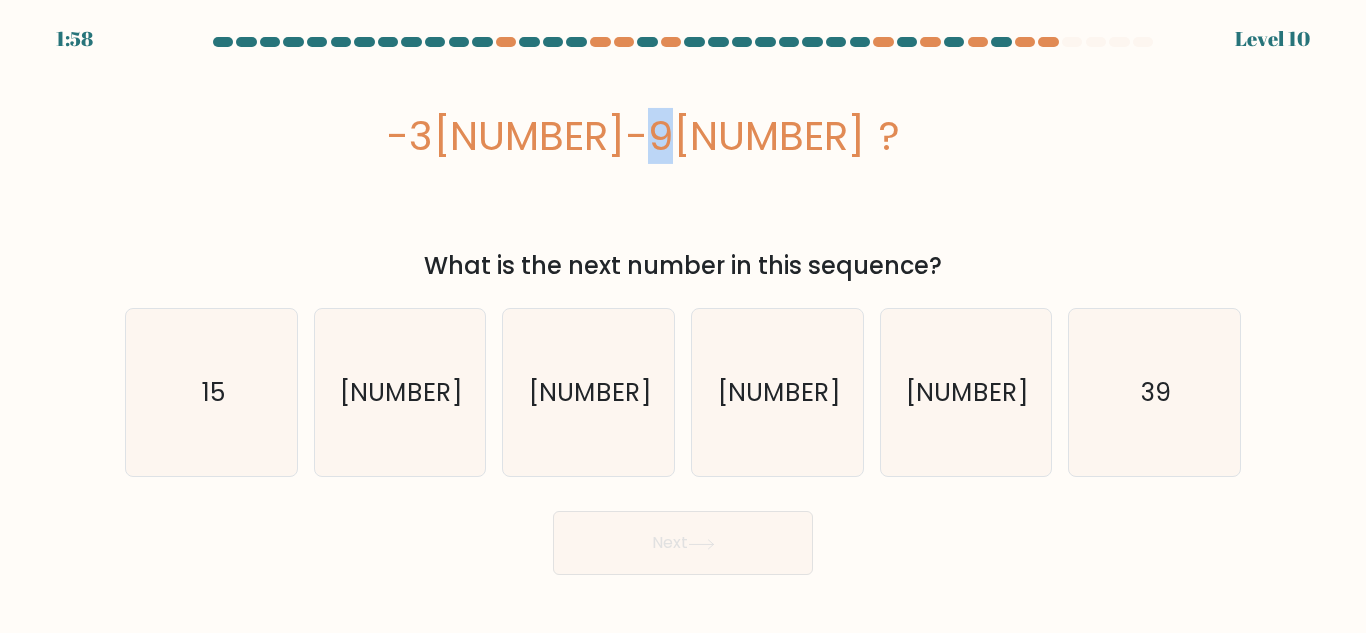drag, startPoint x: 639, startPoint y: 135, endPoint x: 689, endPoint y: 139, distance: 50.159744 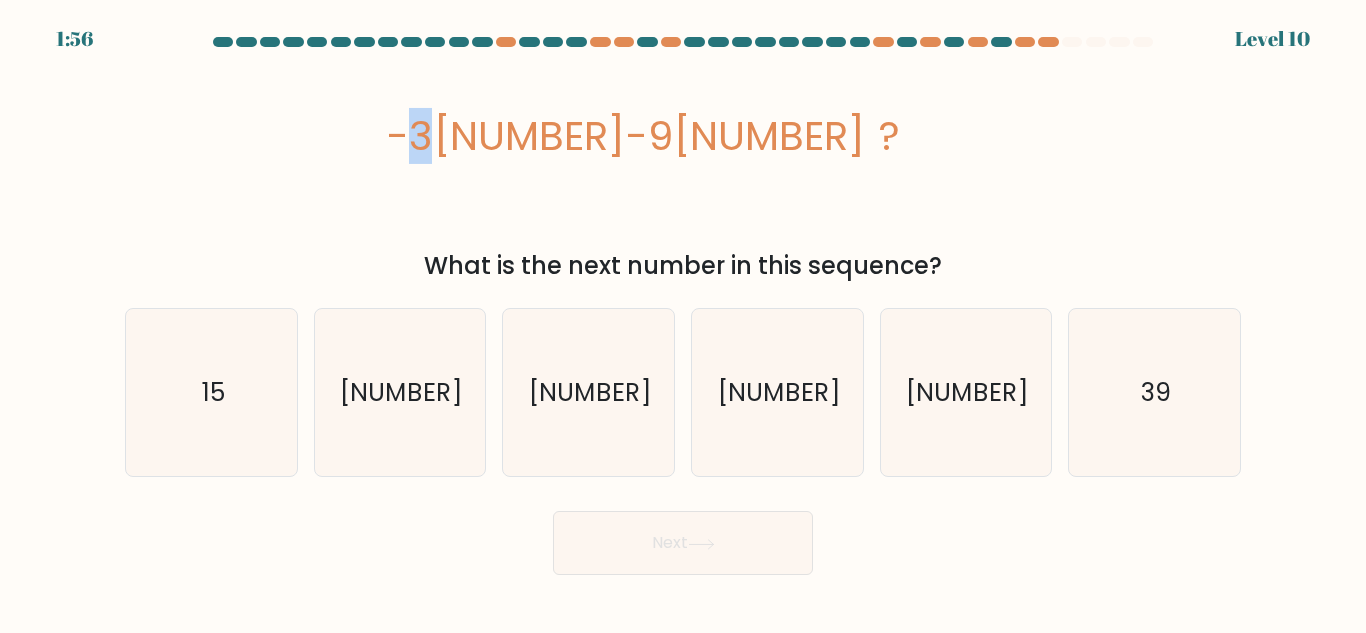 drag, startPoint x: 418, startPoint y: 146, endPoint x: 437, endPoint y: 139, distance: 20.248457 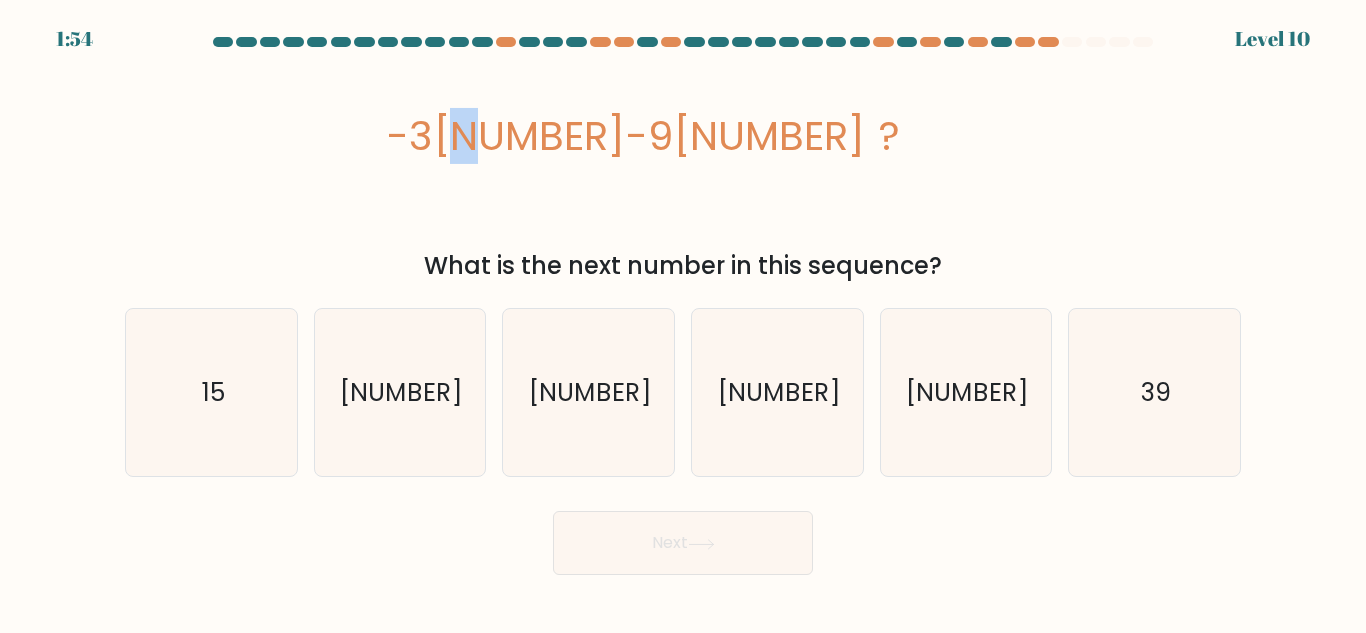 drag, startPoint x: 524, startPoint y: 141, endPoint x: 567, endPoint y: 150, distance: 43.931767 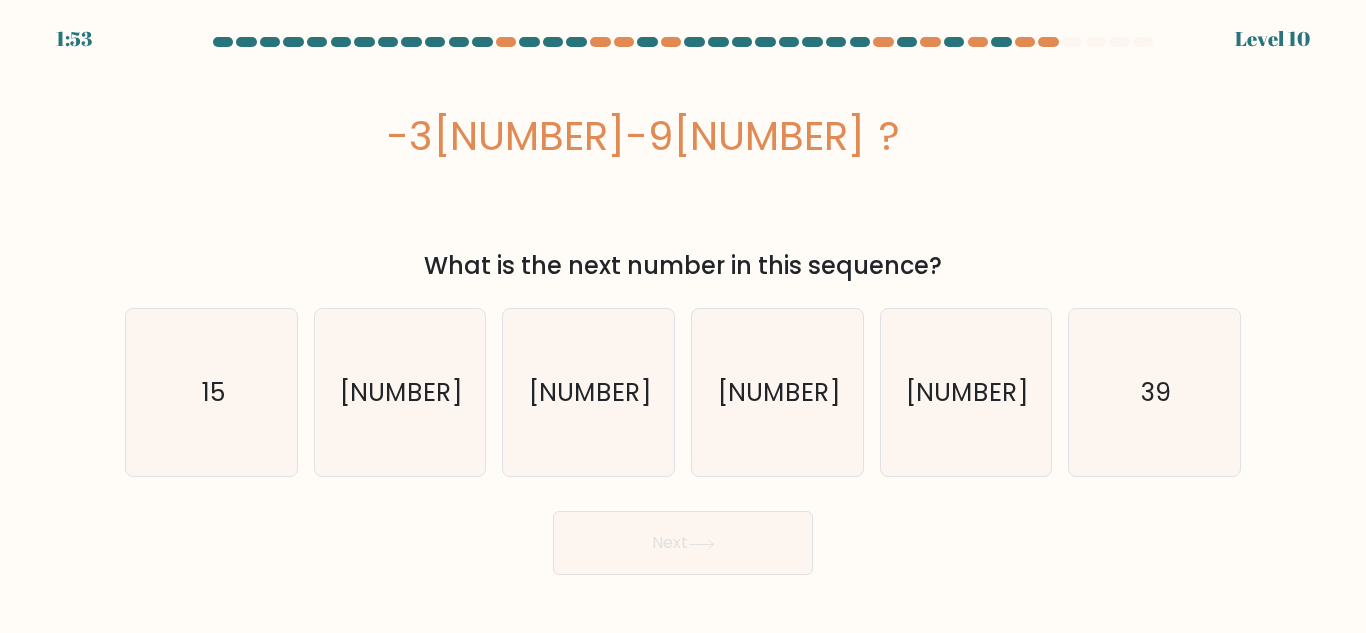 click on "image/svg+xml
-3
-5
-9
-17
?" at bounding box center (683, 150) 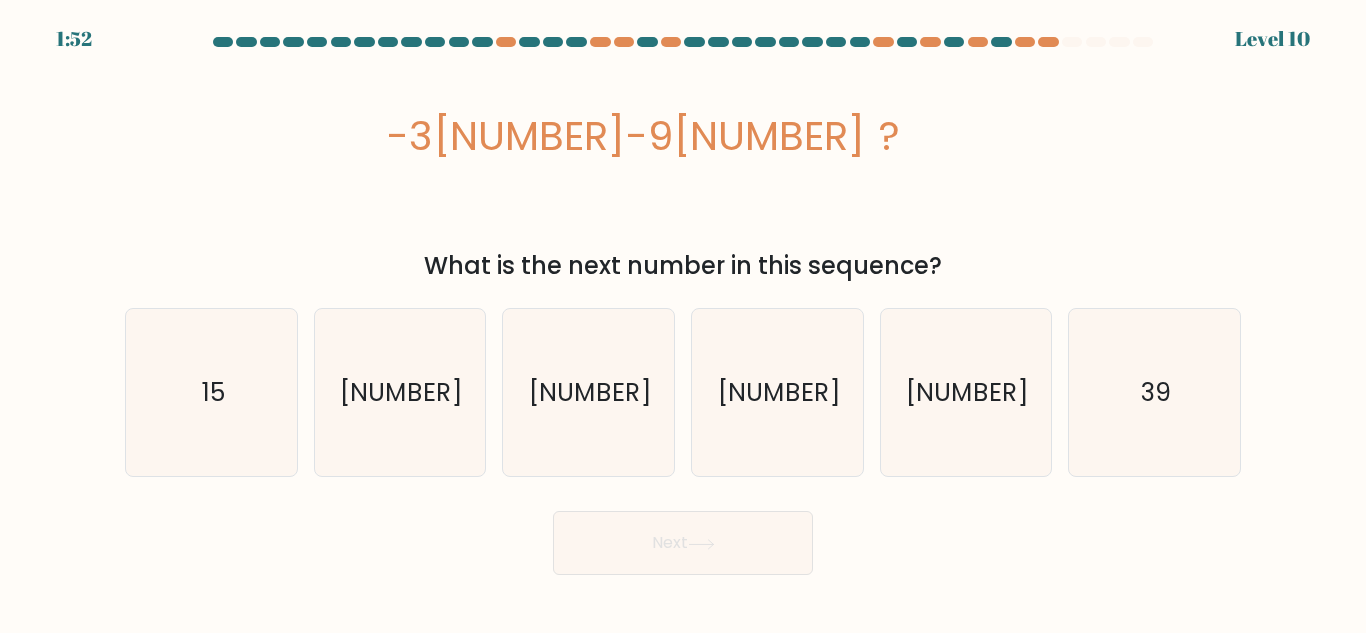 click on "-9" at bounding box center (409, 136) 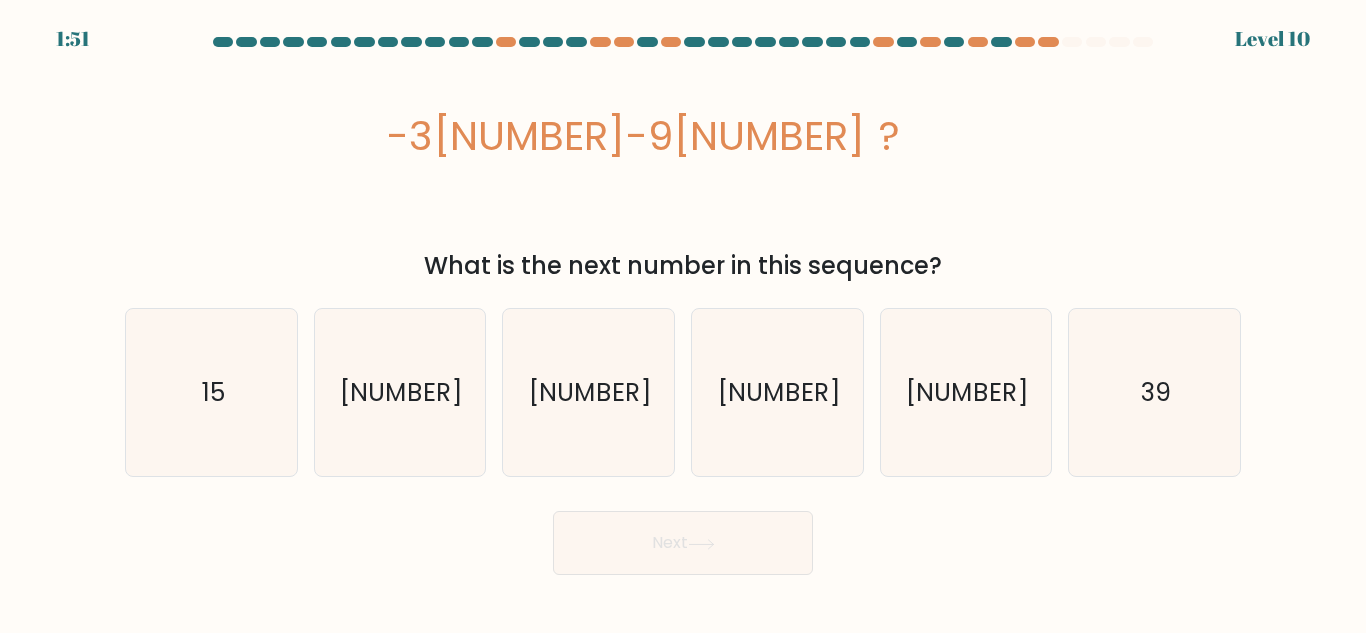 click on "image/svg+xml
-3
-5
-9
-17
?" at bounding box center (683, 150) 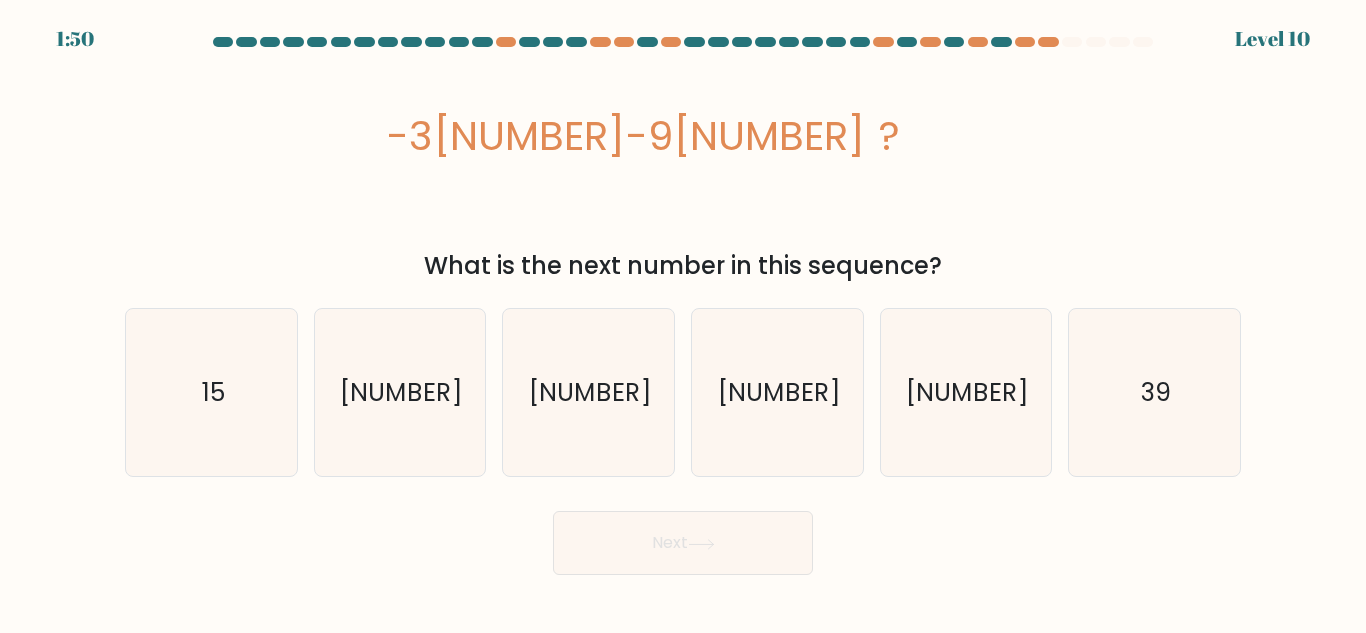 click on "image/svg+xml
-3
-5
-9
-17
?" at bounding box center [683, 150] 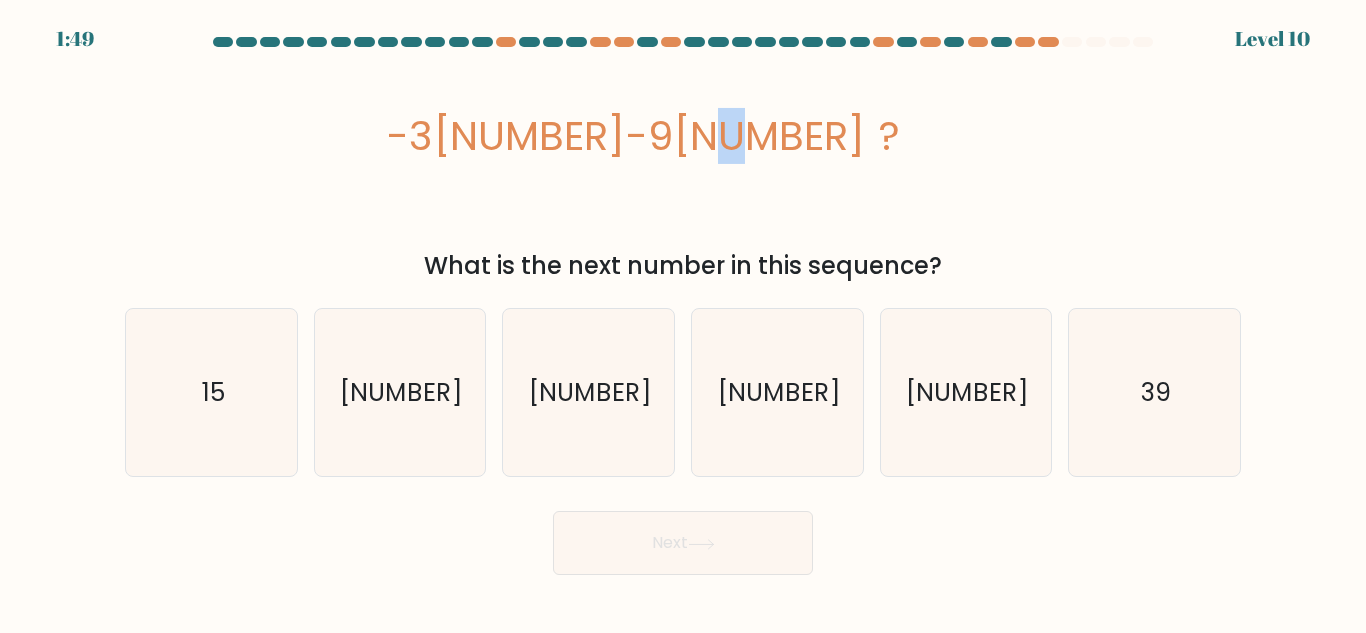 click on "-17" at bounding box center [409, 136] 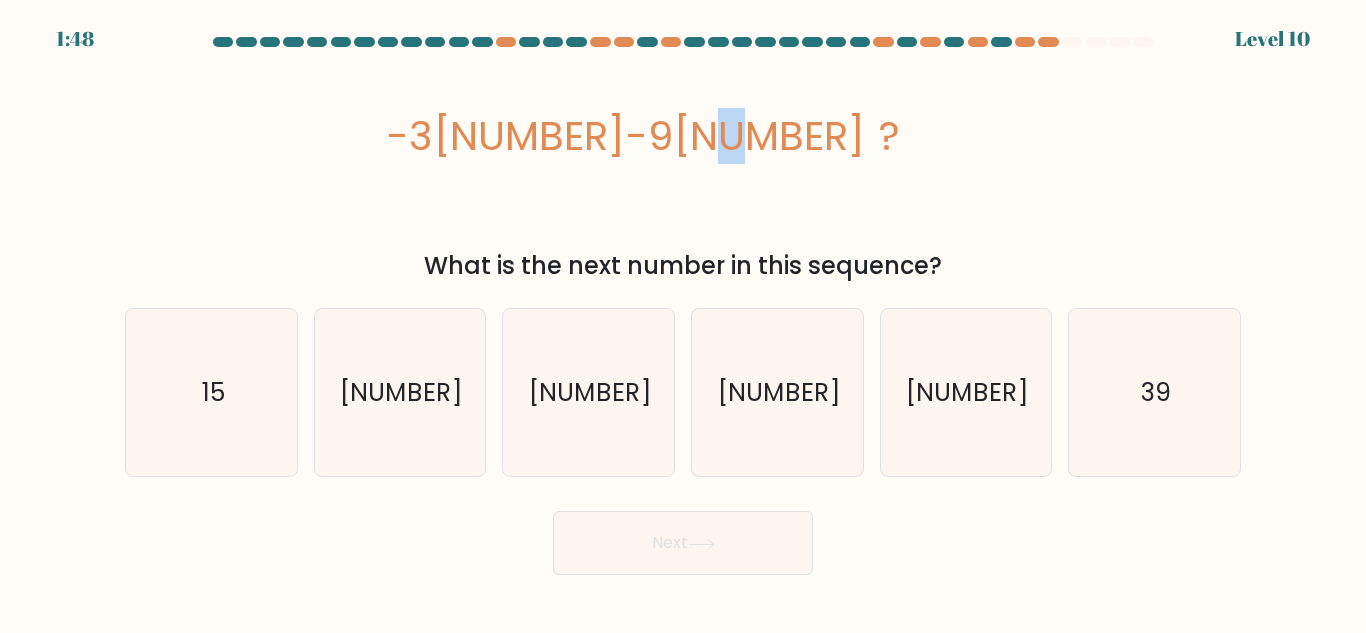 click on "-17" at bounding box center [409, 136] 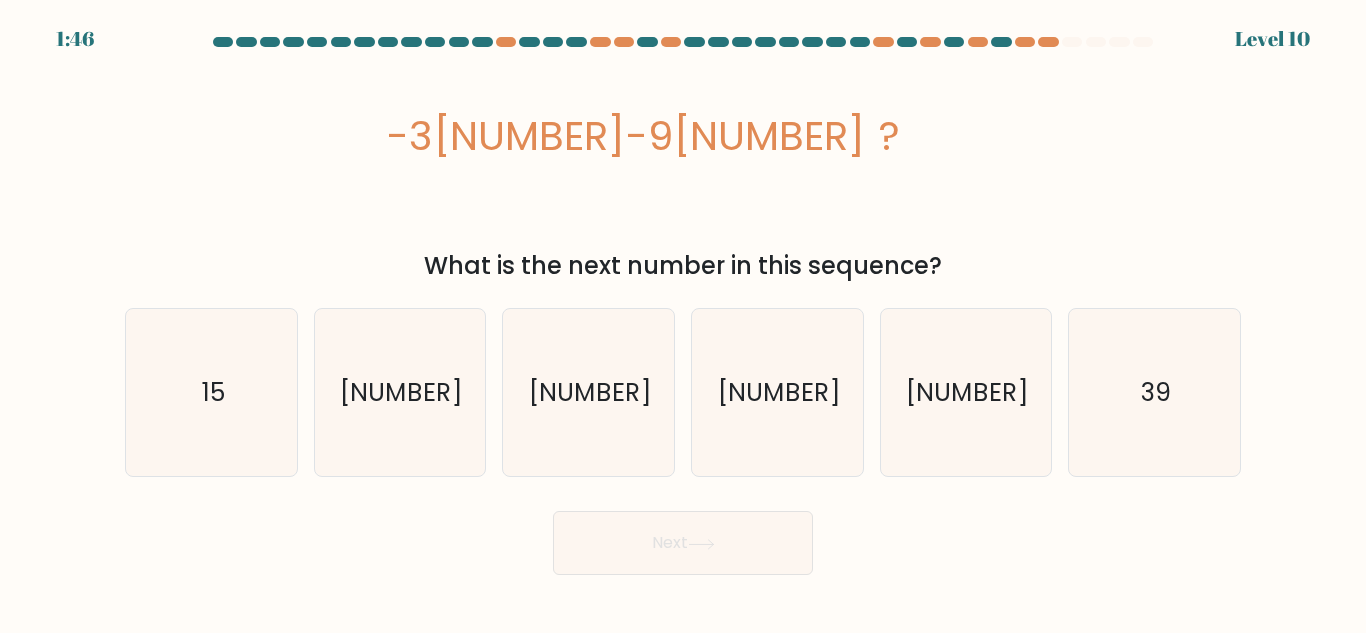 click on "image/svg+xml
-3
-5
-9
-17
?" at bounding box center [683, 150] 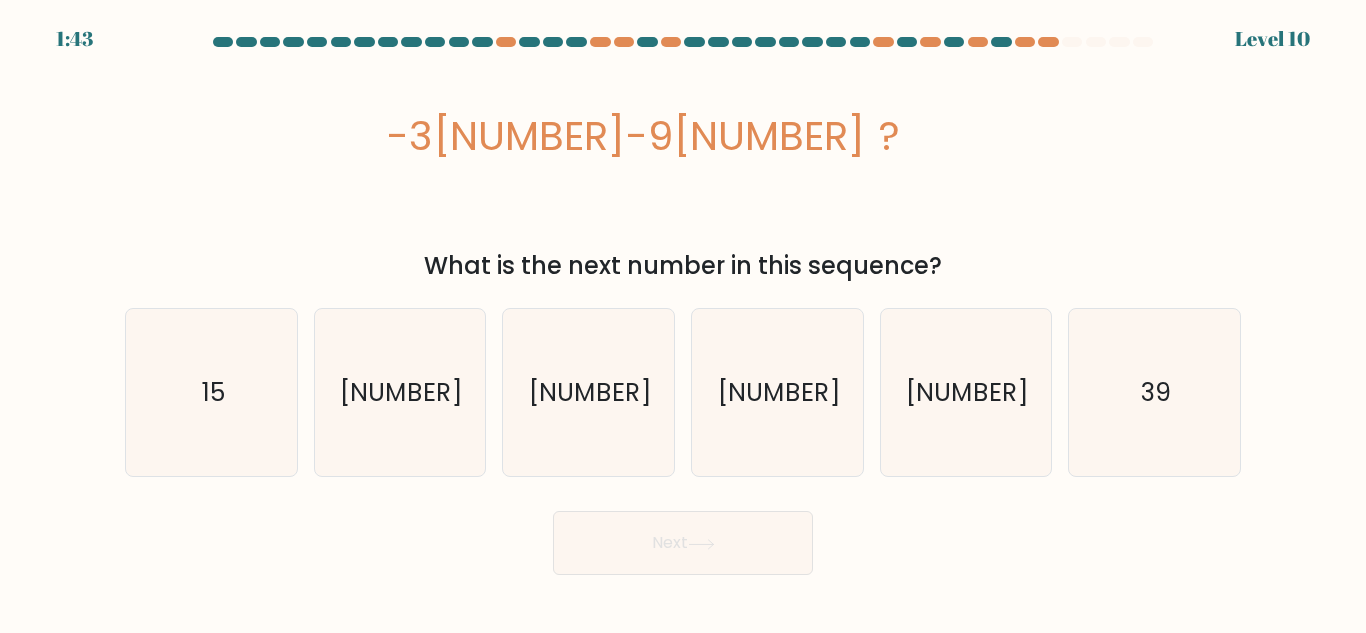 click on "image/svg+xml
-3
-5
-9
-17
?" at bounding box center (683, 150) 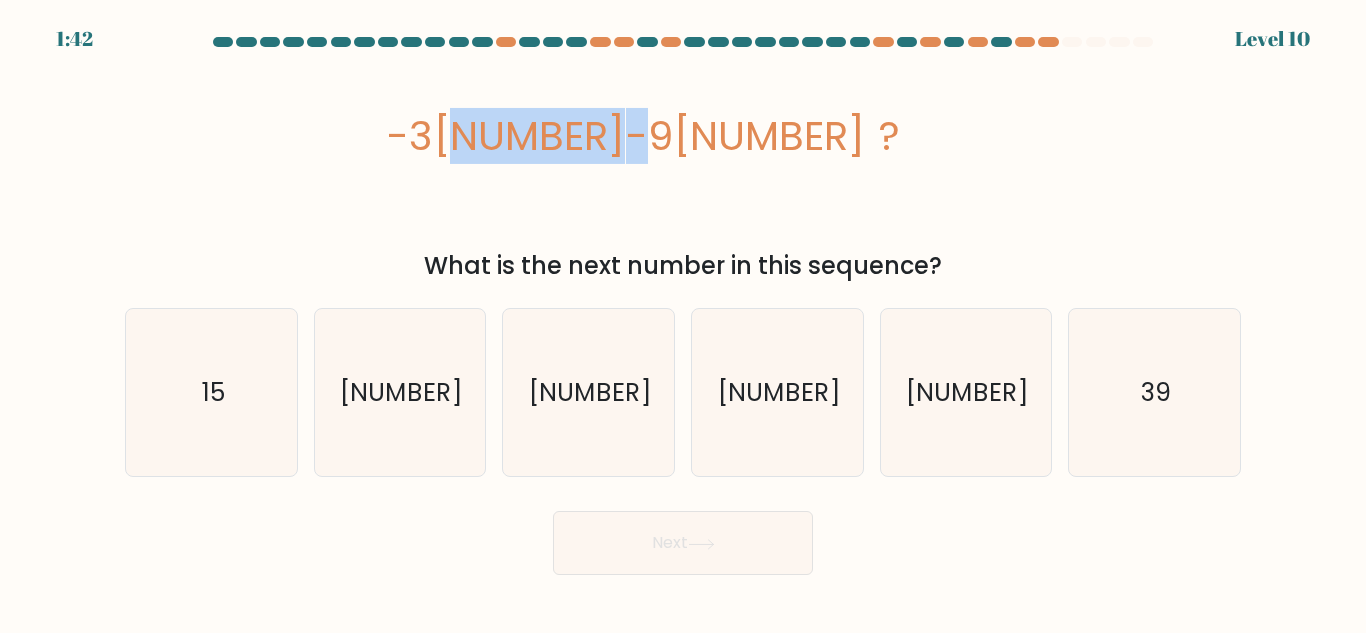 drag, startPoint x: 519, startPoint y: 127, endPoint x: 637, endPoint y: 140, distance: 118.71394 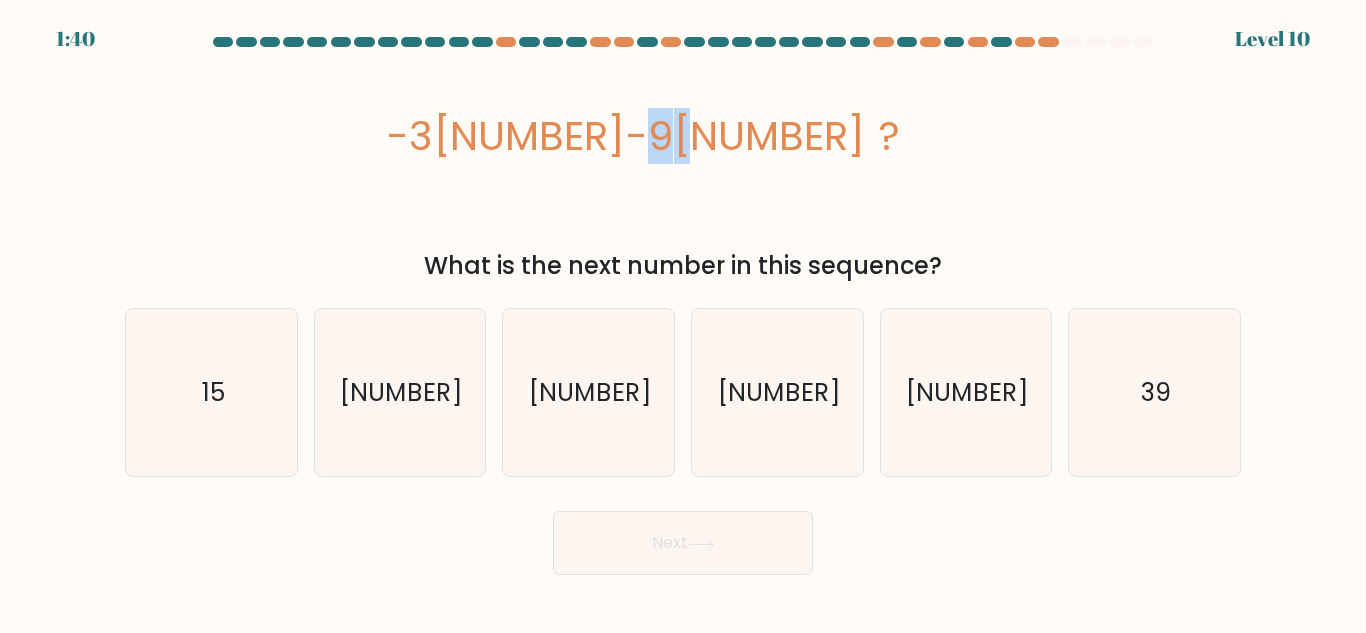 drag, startPoint x: 659, startPoint y: 139, endPoint x: 760, endPoint y: 141, distance: 101.0198 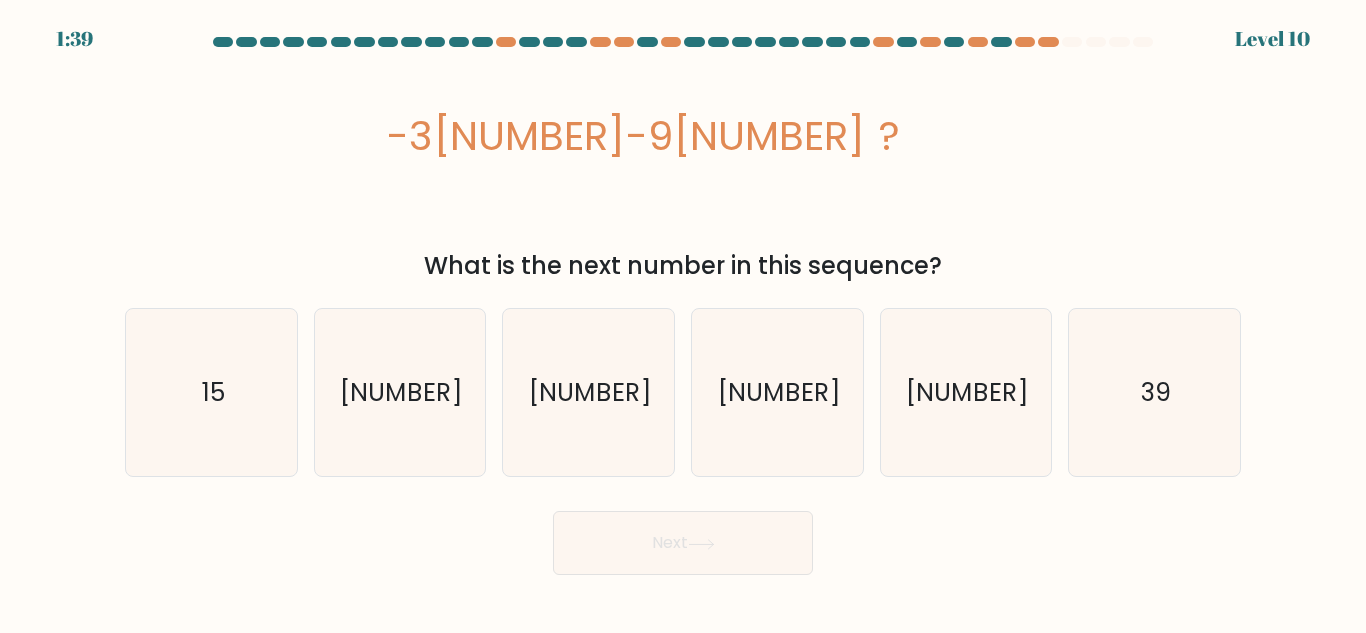 drag, startPoint x: 822, startPoint y: 128, endPoint x: 839, endPoint y: 128, distance: 17 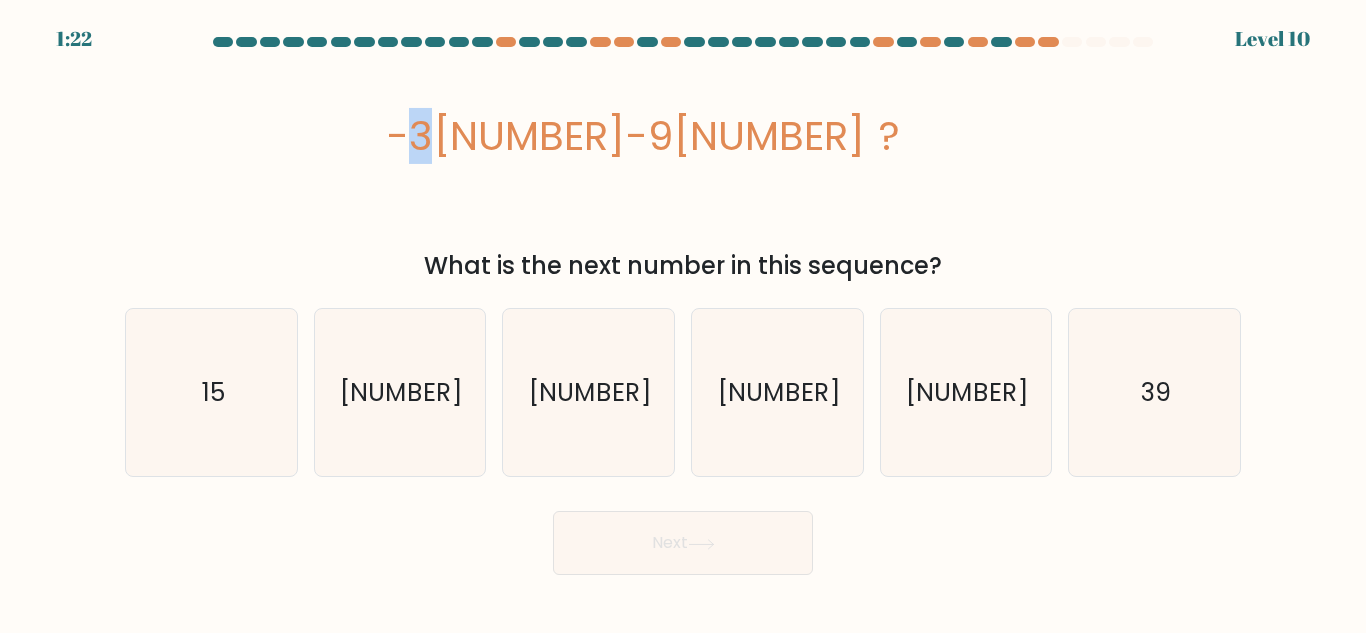 click on "-3" at bounding box center (409, 136) 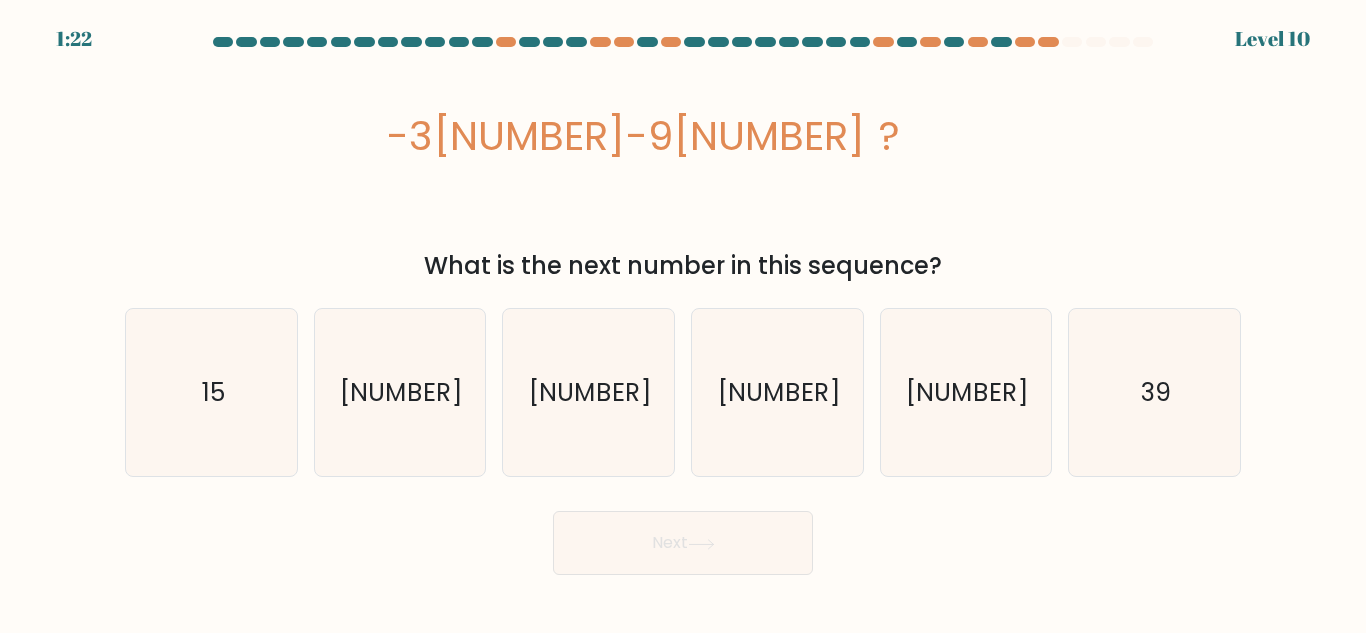 click on "image/svg+xml
-3
-5
-9
-17
?" at bounding box center (683, 150) 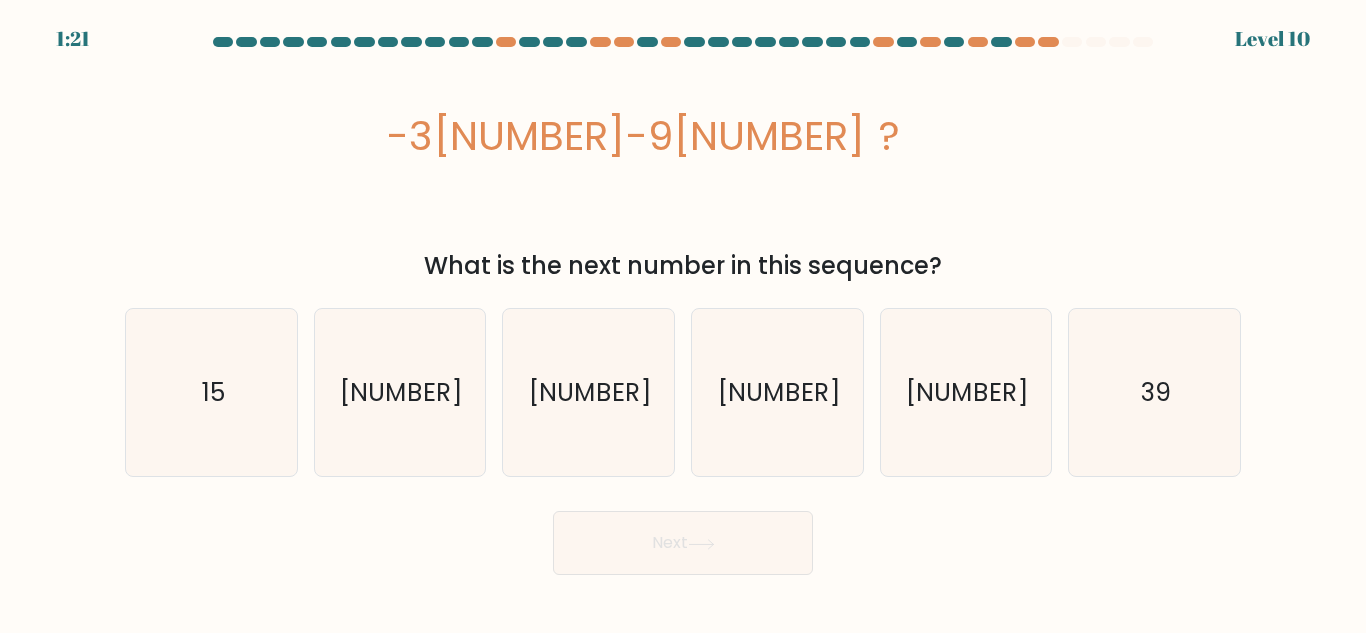 click on "-5" at bounding box center [409, 136] 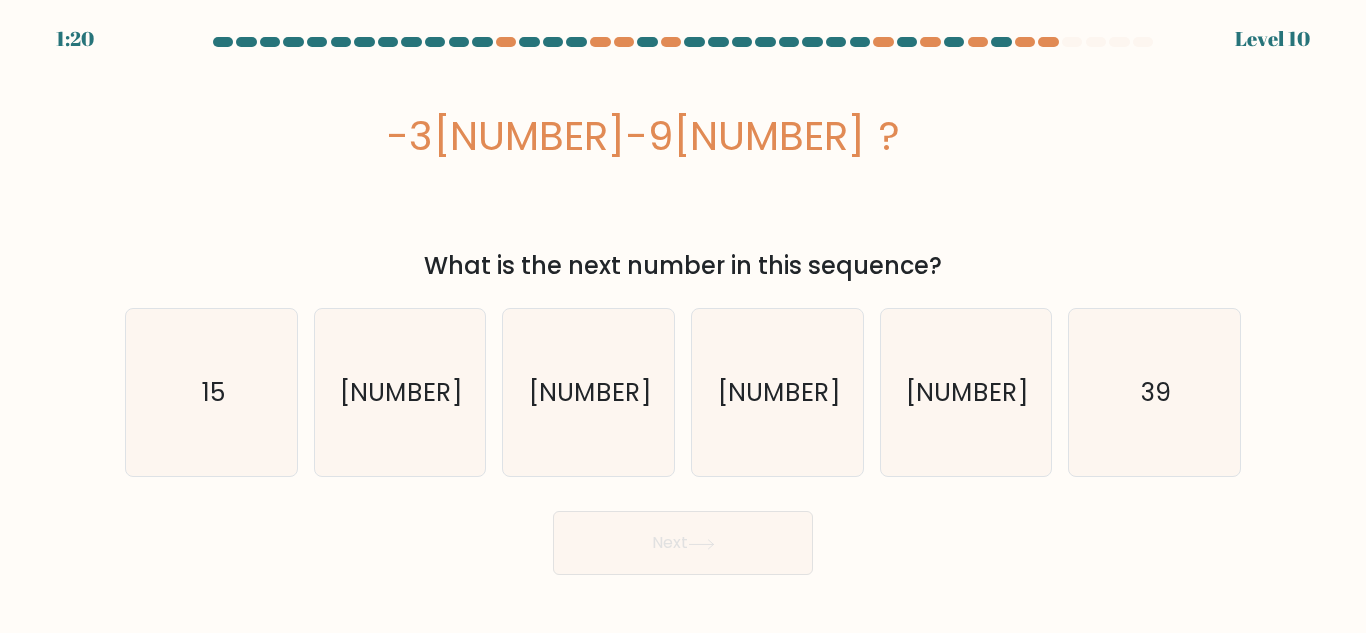 click on "image/svg+xml
-3
-5
-9
-17
?" at bounding box center (683, 150) 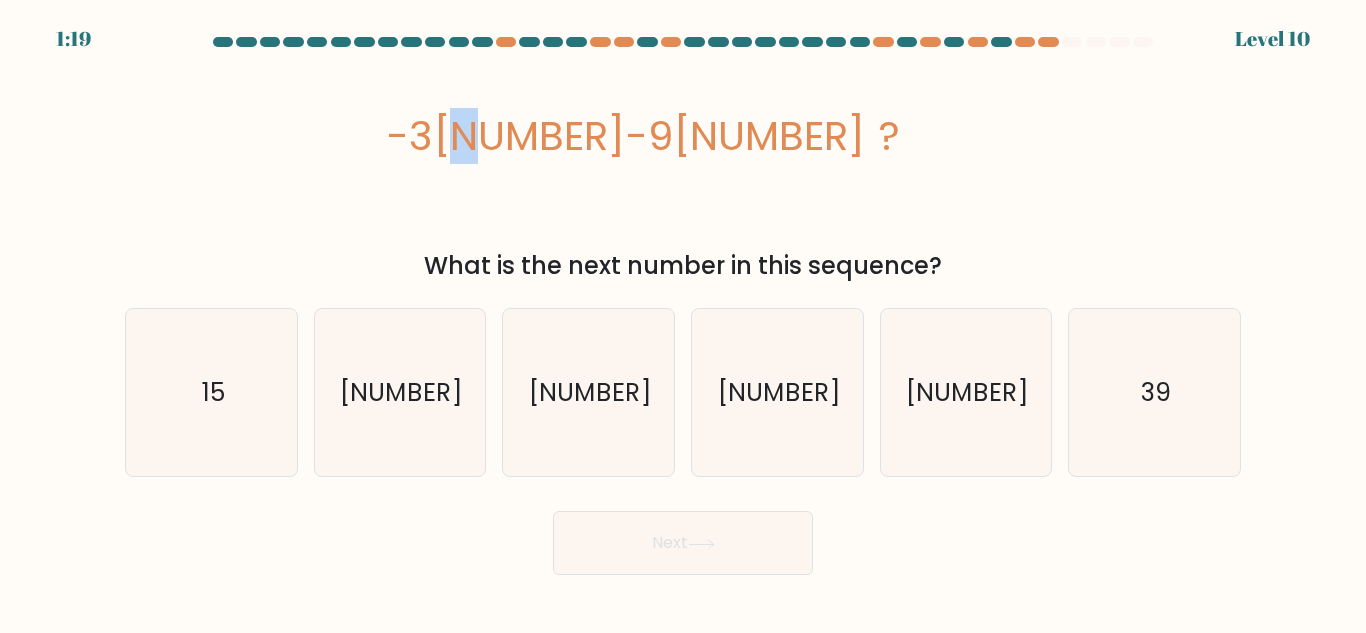 drag, startPoint x: 533, startPoint y: 133, endPoint x: 635, endPoint y: 133, distance: 102 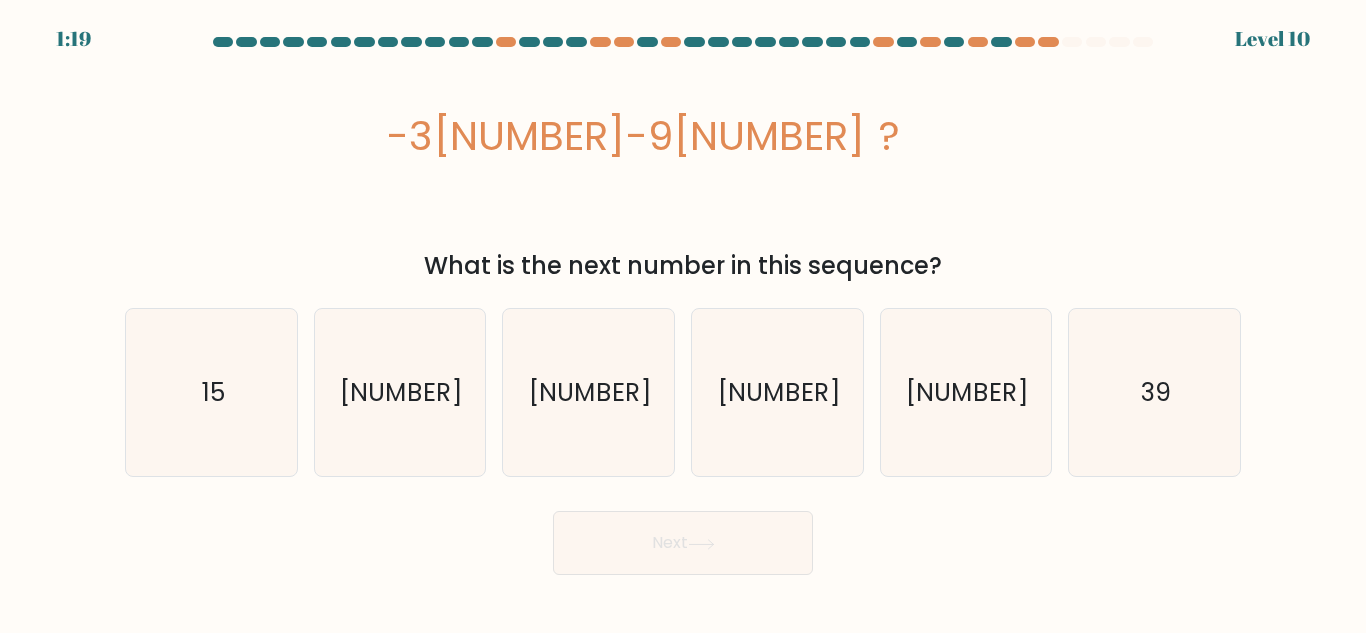 click on "-9" at bounding box center [409, 136] 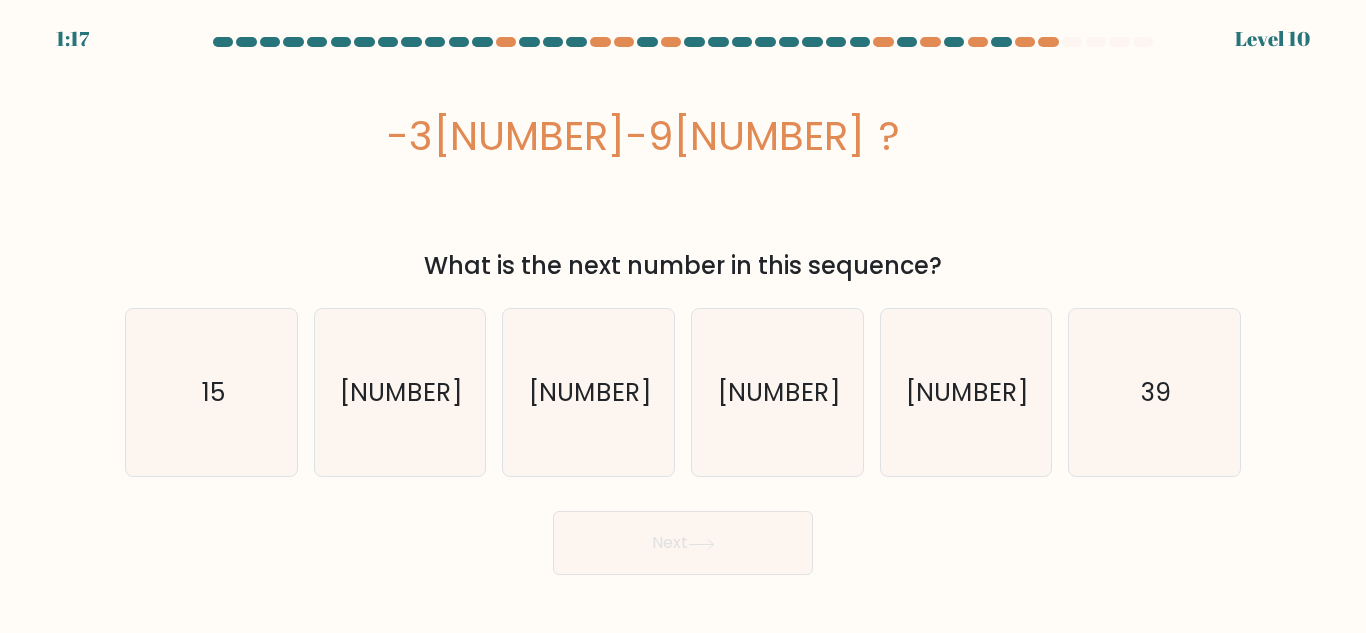 click on "-3" at bounding box center (409, 136) 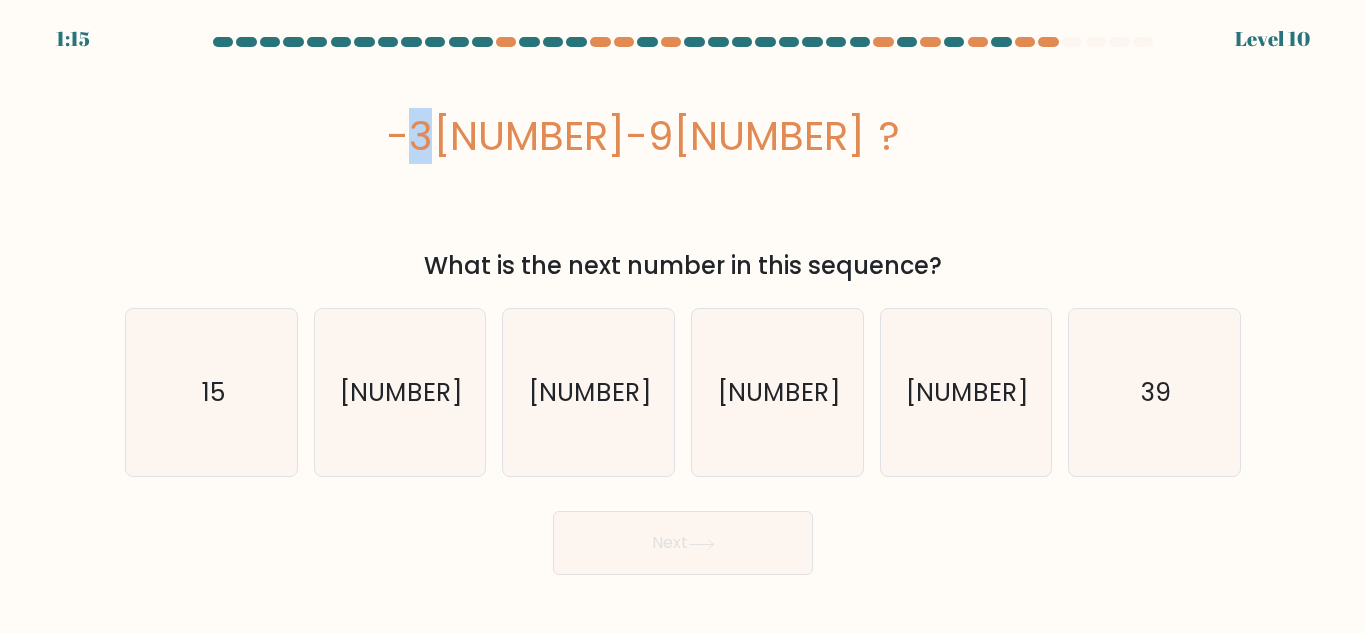 drag, startPoint x: 415, startPoint y: 143, endPoint x: 483, endPoint y: 149, distance: 68.26419 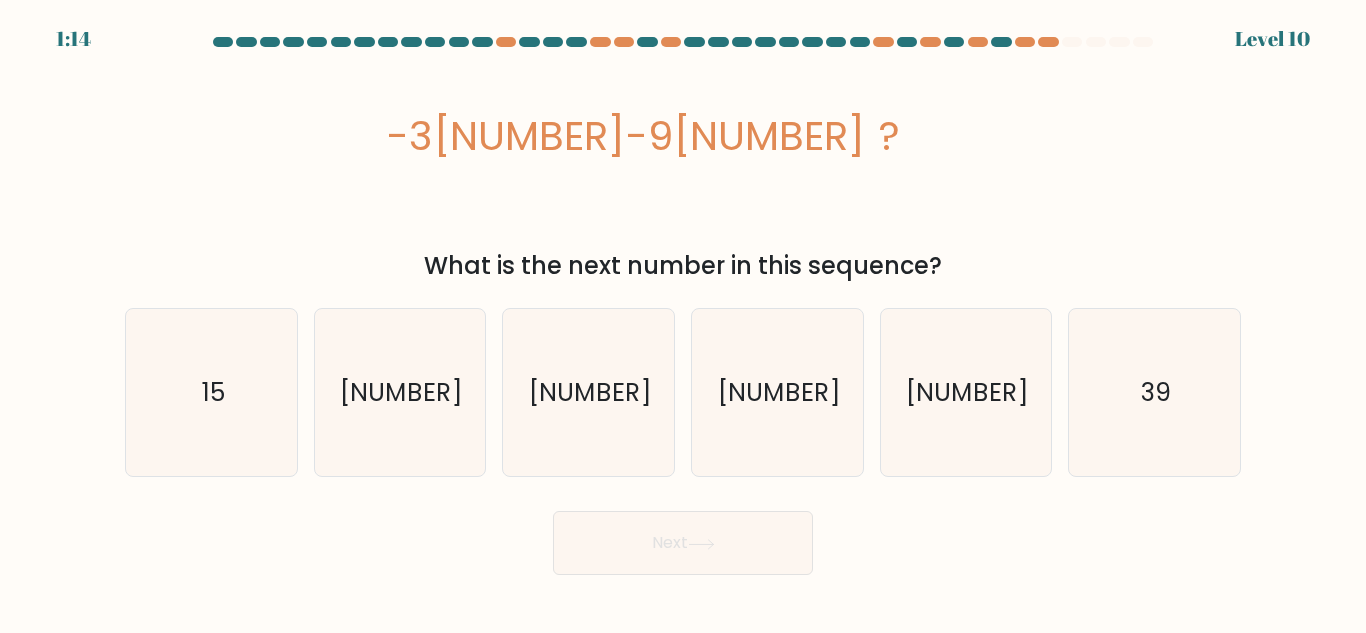 click on "-5" at bounding box center [409, 136] 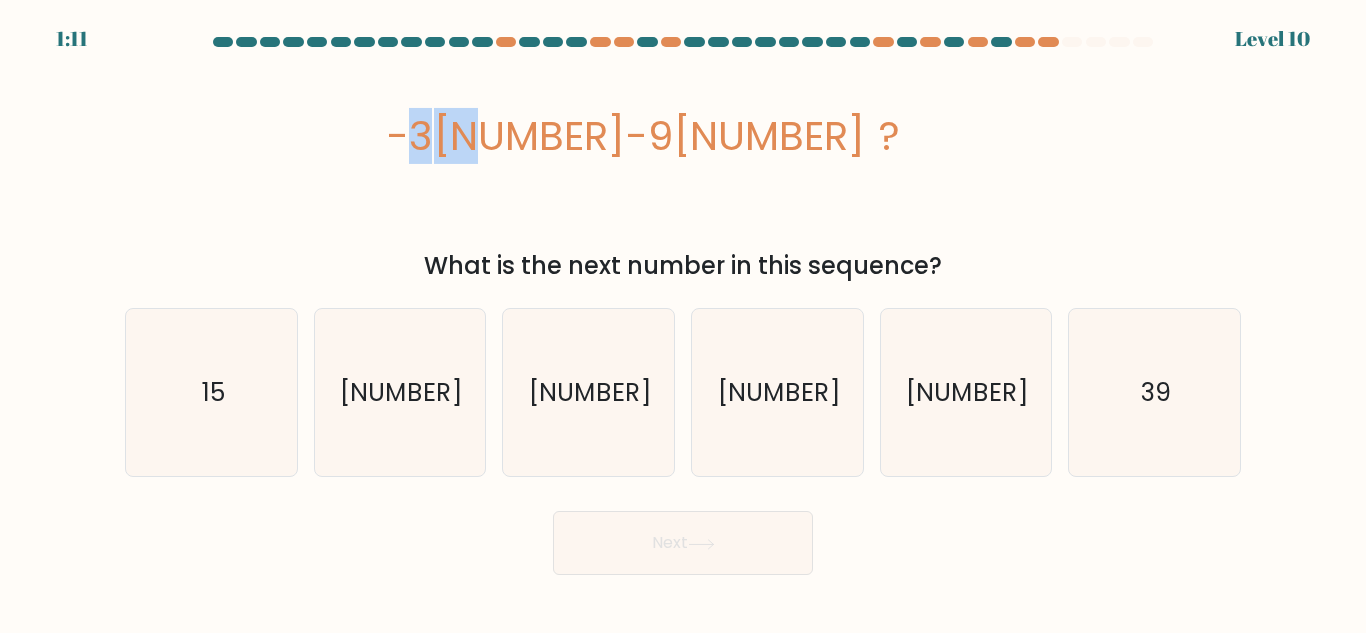drag, startPoint x: 410, startPoint y: 146, endPoint x: 556, endPoint y: 144, distance: 146.0137 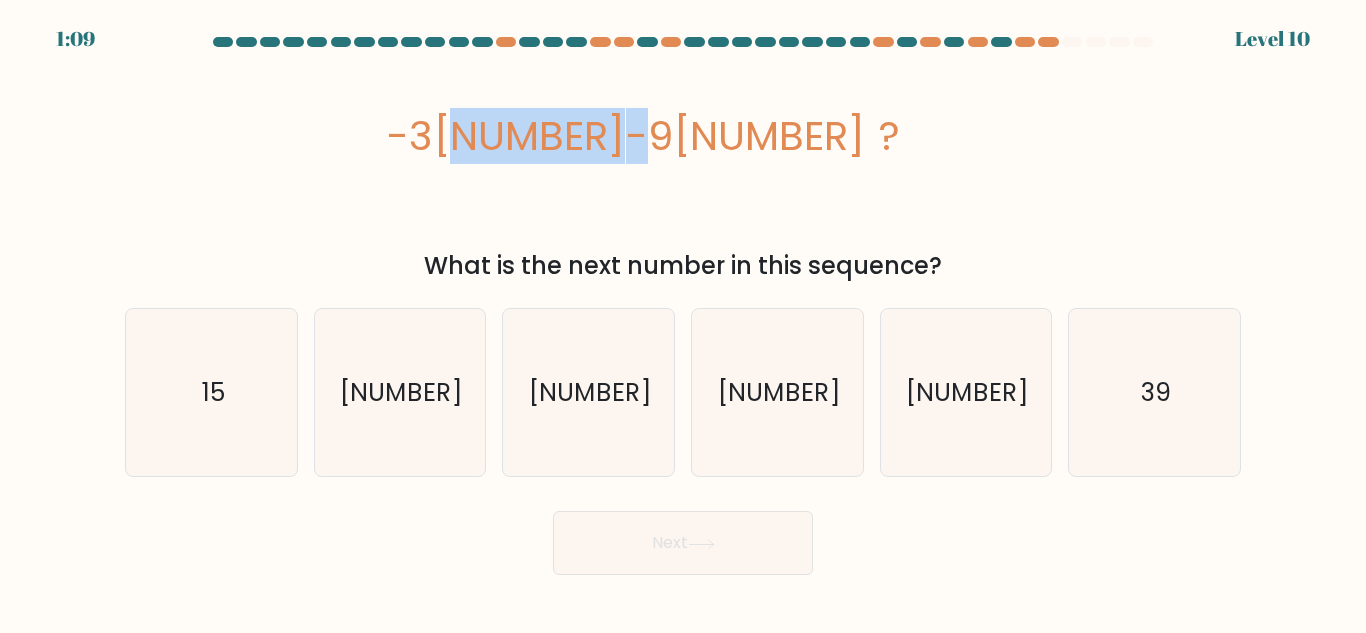 drag, startPoint x: 539, startPoint y: 144, endPoint x: 653, endPoint y: 140, distance: 114.07015 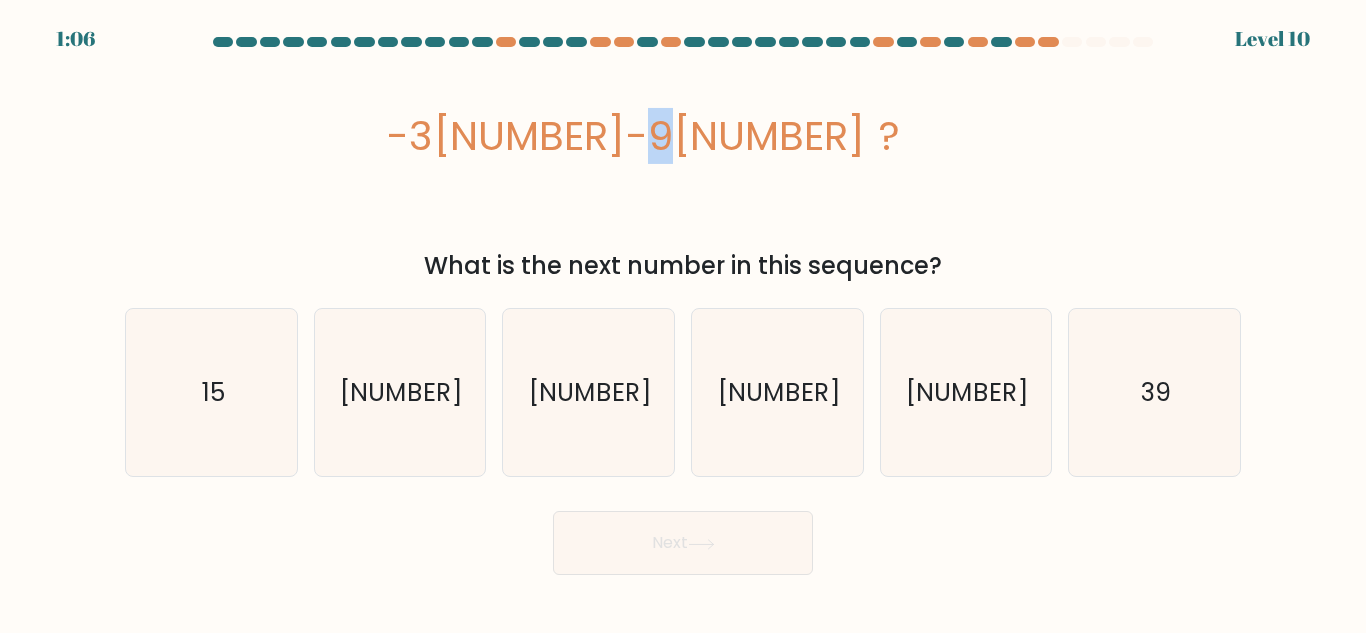 drag, startPoint x: 650, startPoint y: 137, endPoint x: 721, endPoint y: 144, distance: 71.34424 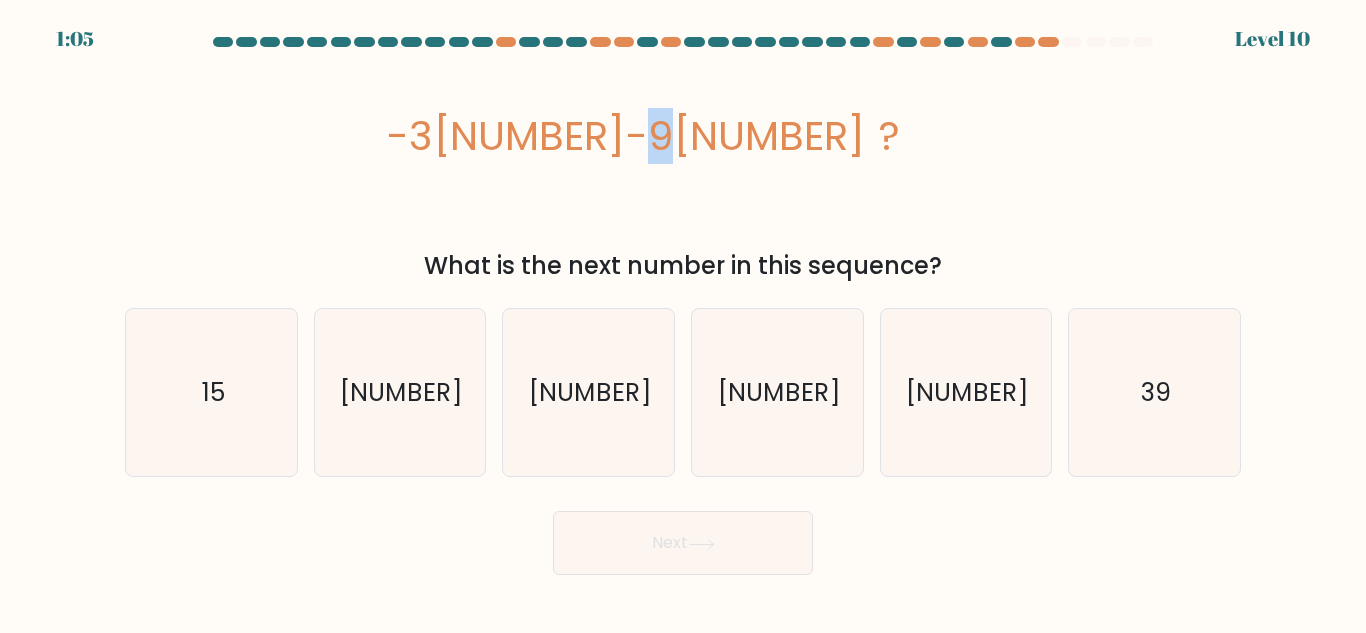 click on "image/svg+xml
-3
-5
-9
-17
?" at bounding box center [683, 150] 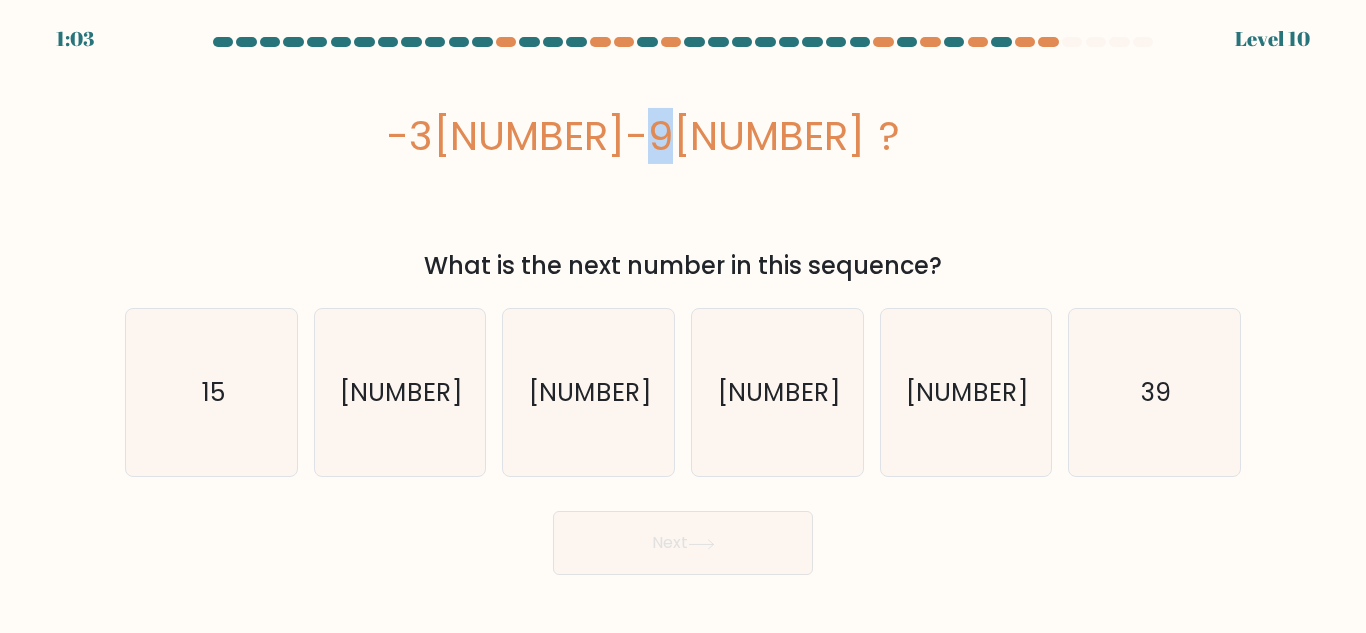 drag, startPoint x: 656, startPoint y: 121, endPoint x: 716, endPoint y: 125, distance: 60.133186 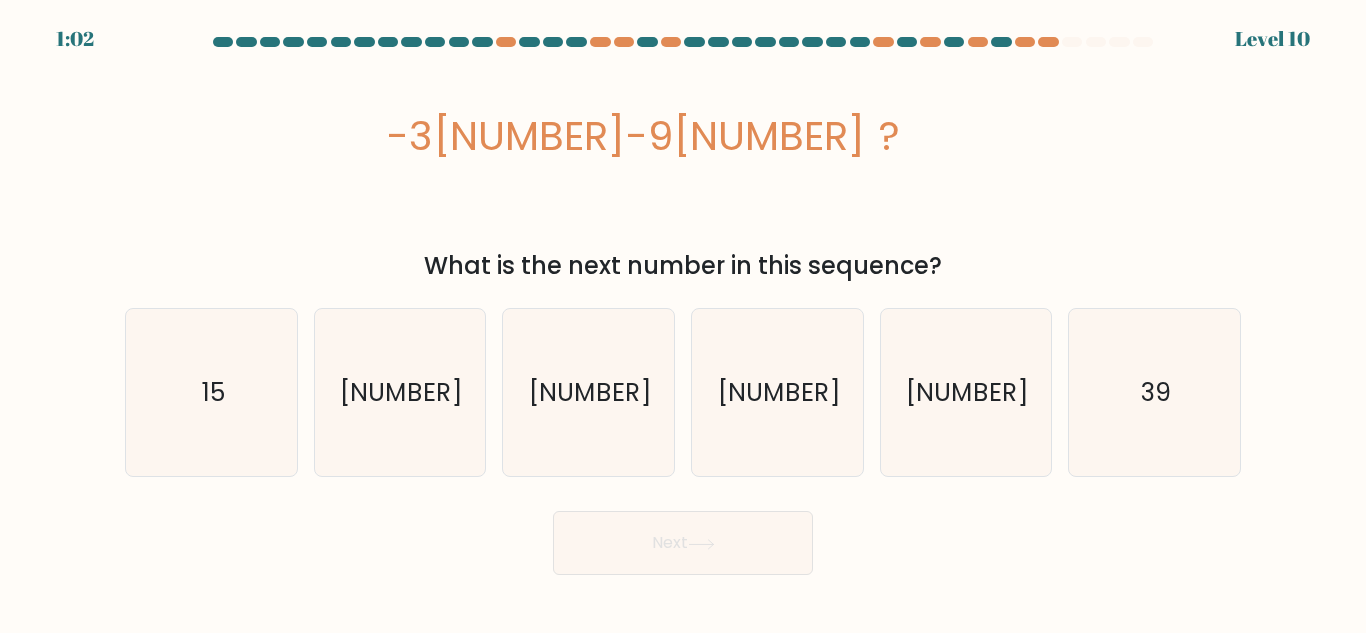 drag, startPoint x: 662, startPoint y: 138, endPoint x: 727, endPoint y: 137, distance: 65.00769 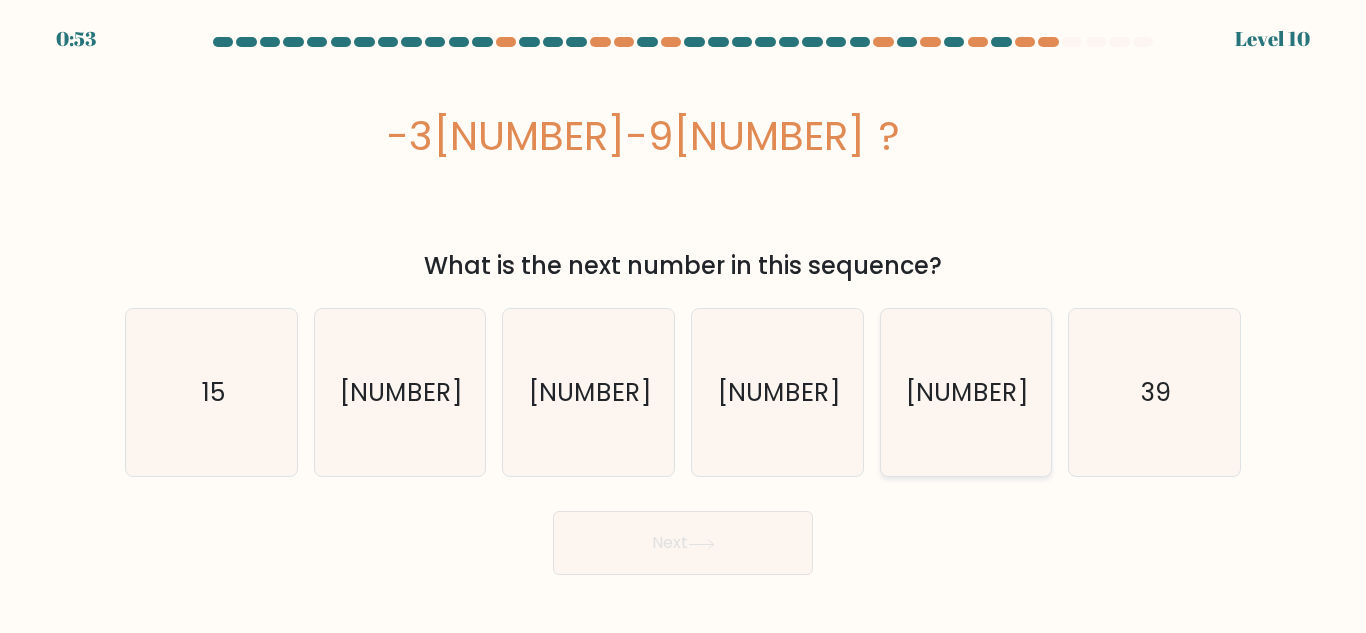 click on "-33" at bounding box center (965, 392) 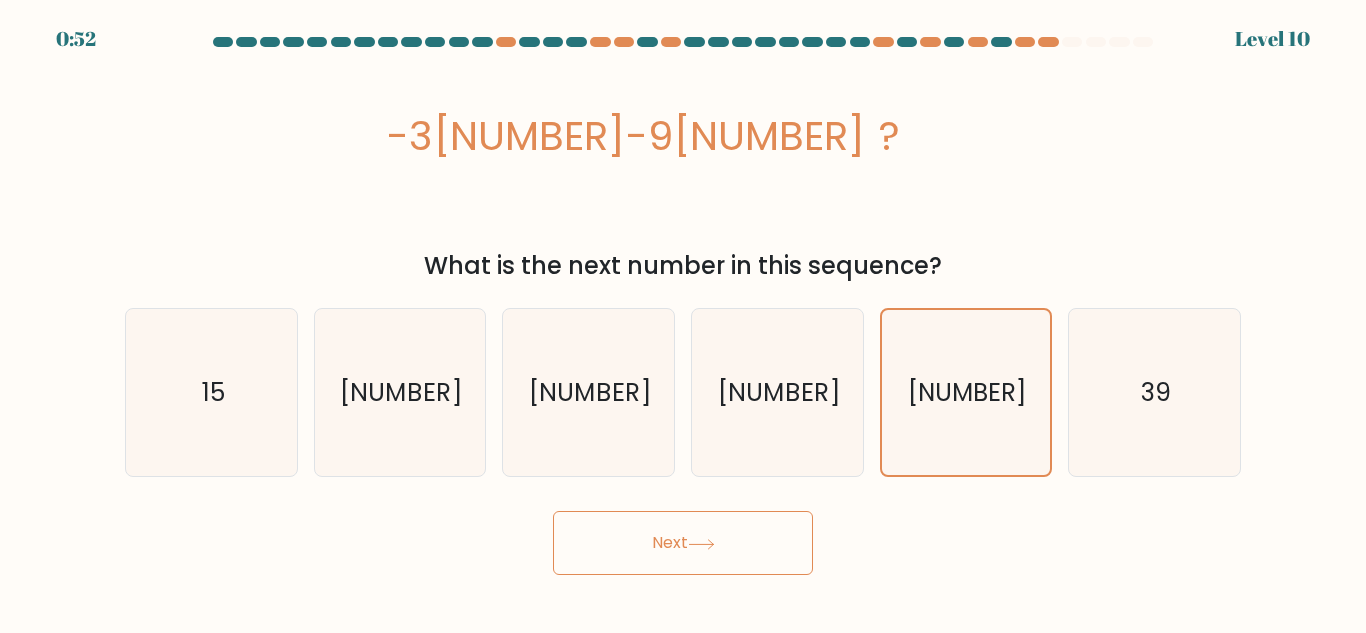 click on "Next" at bounding box center [683, 543] 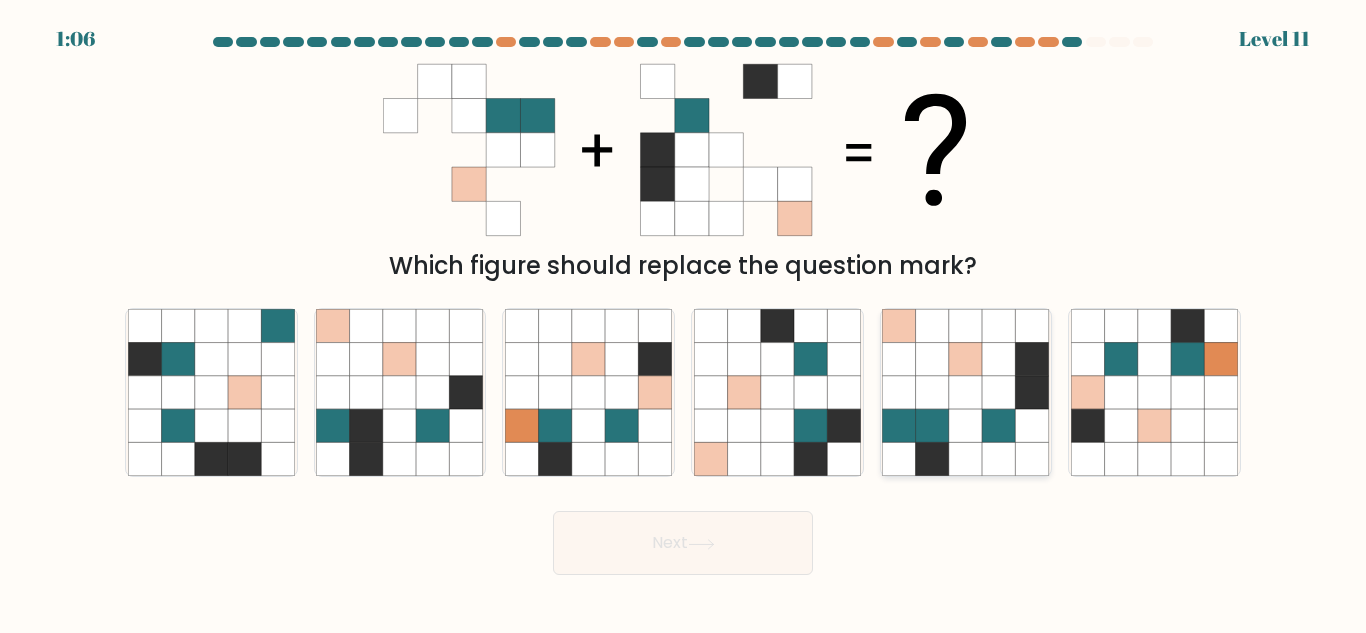 click at bounding box center (999, 425) 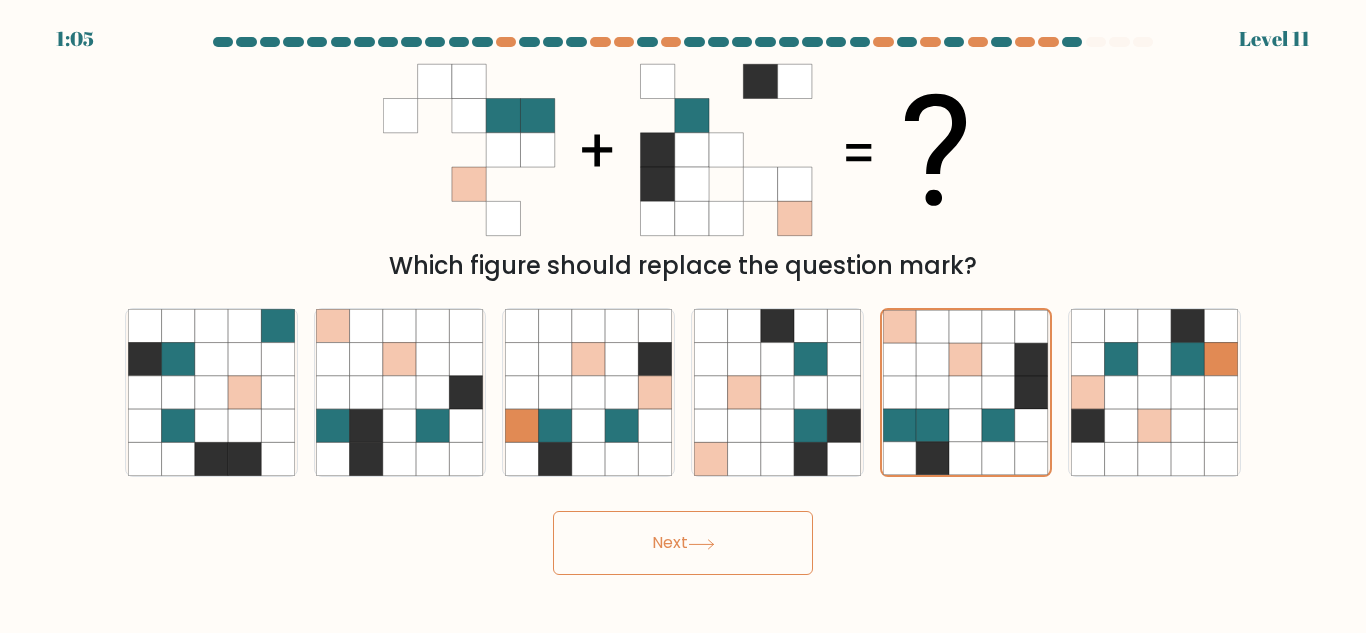 click on "Next" at bounding box center [683, 543] 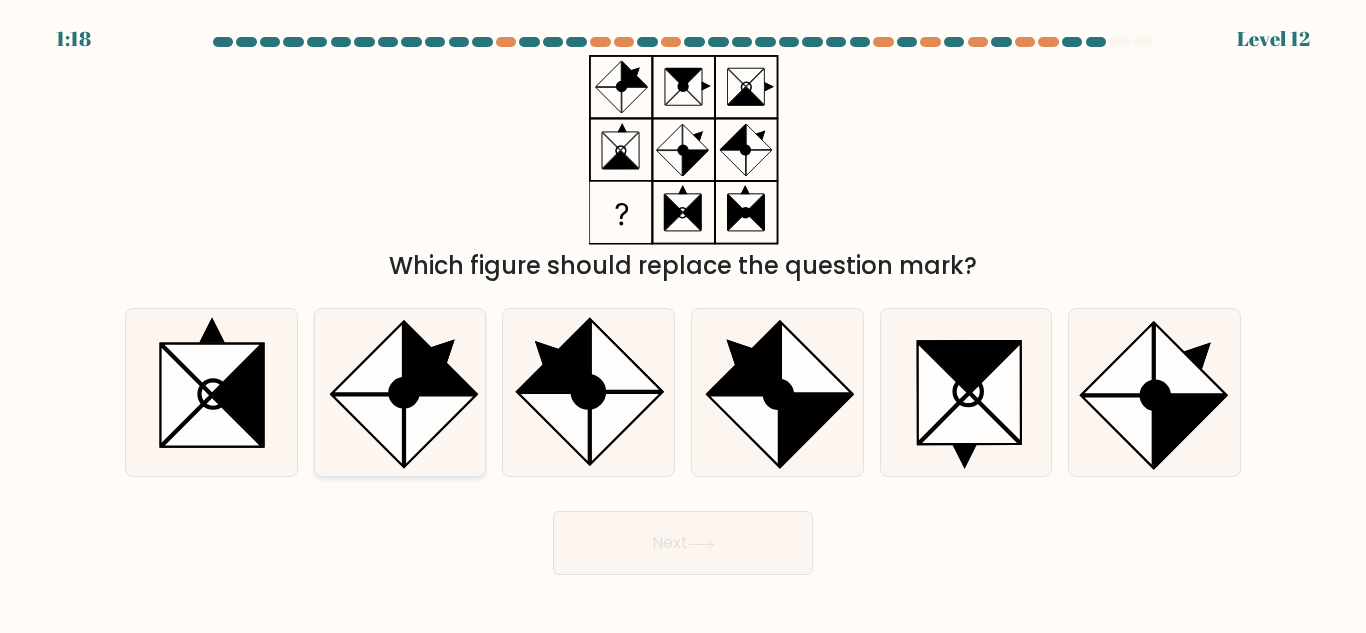 click at bounding box center (368, 431) 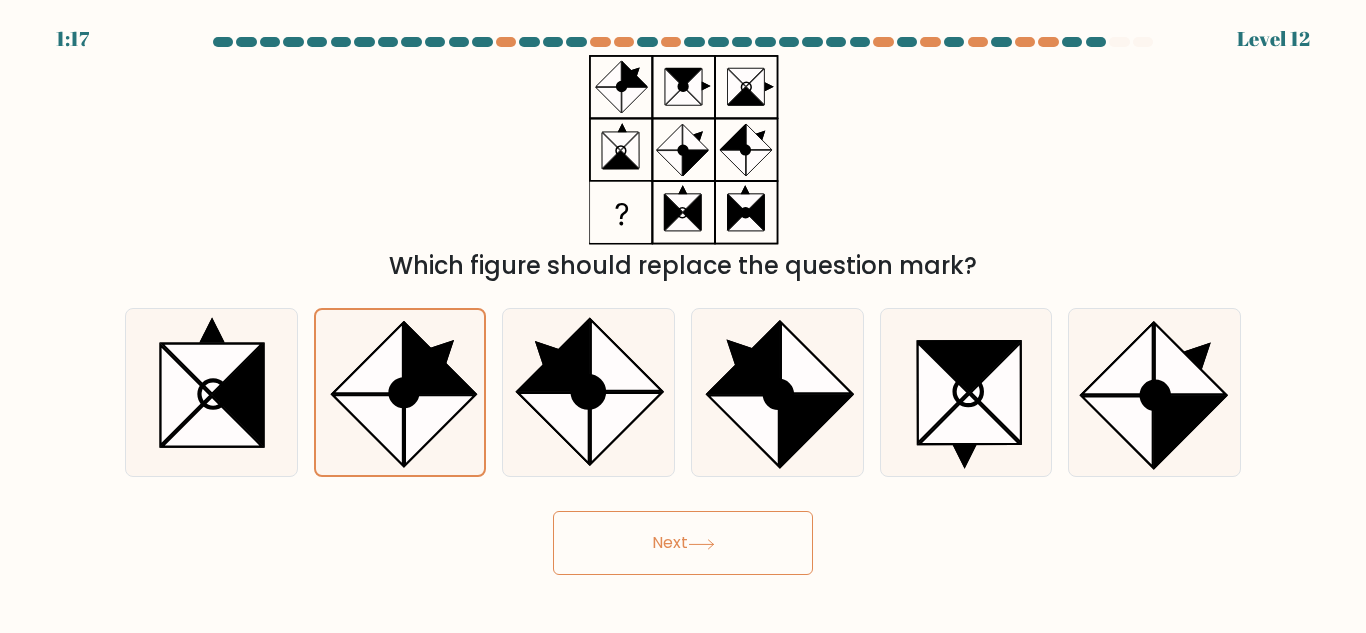 click on "Next" at bounding box center [683, 543] 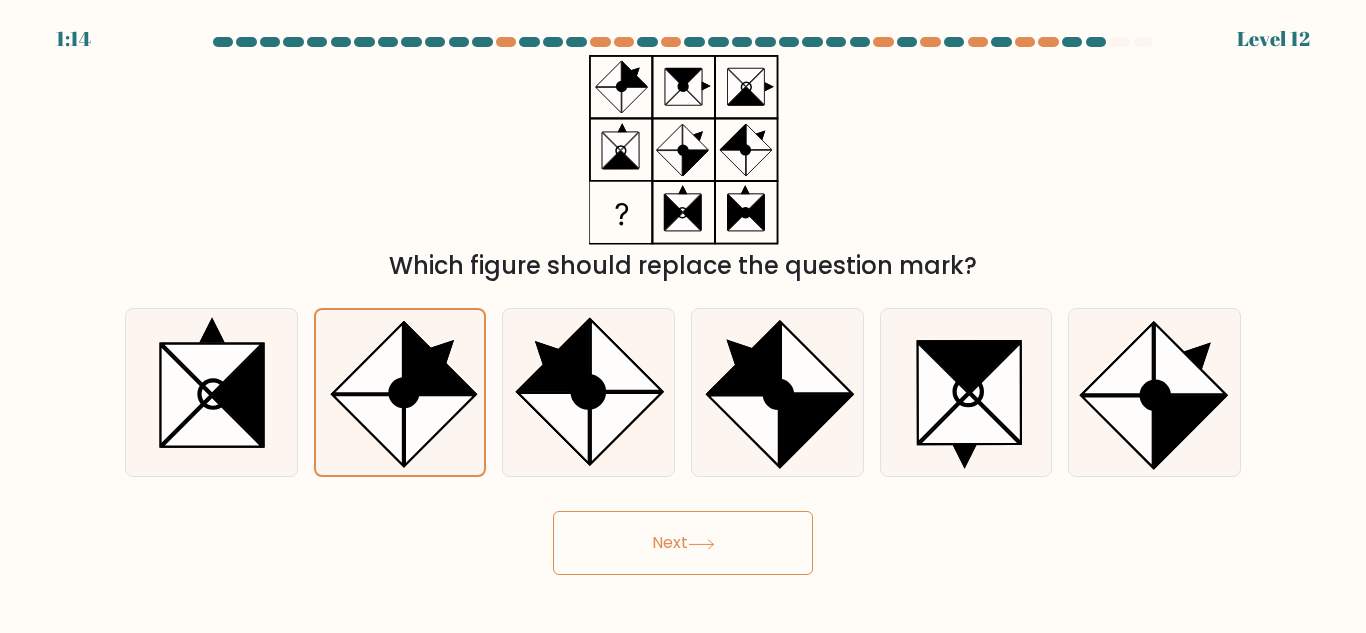click on "Next" at bounding box center (683, 543) 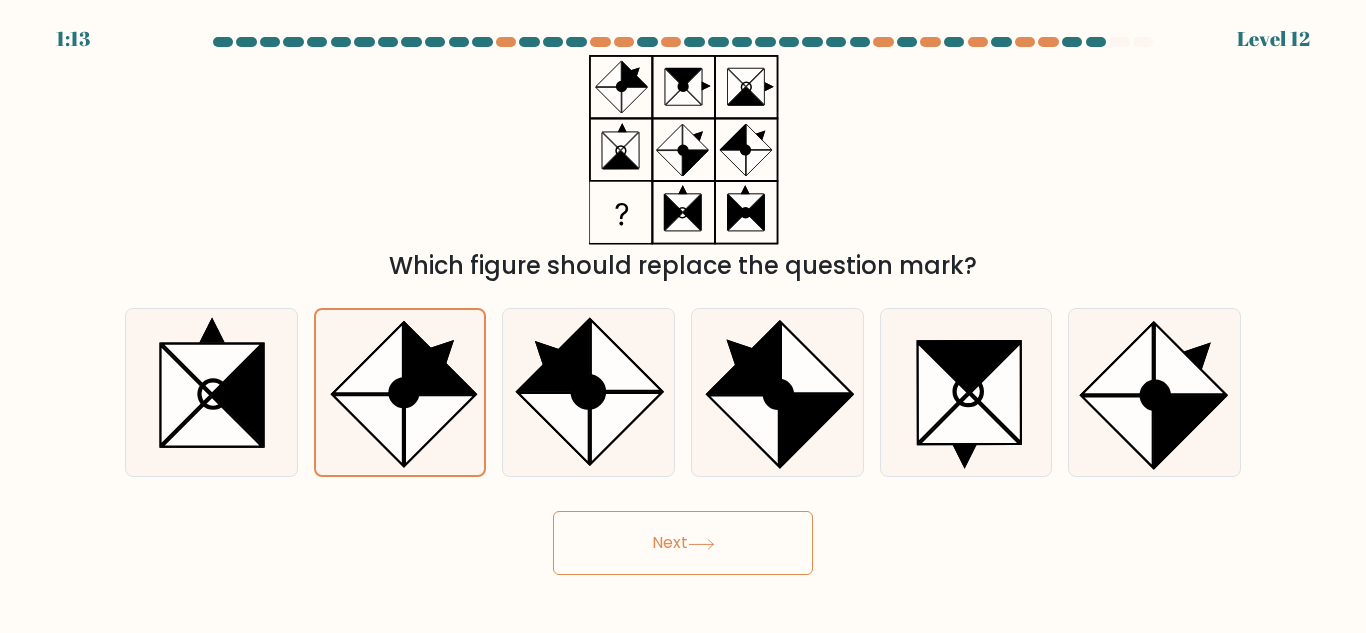 click at bounding box center (701, 544) 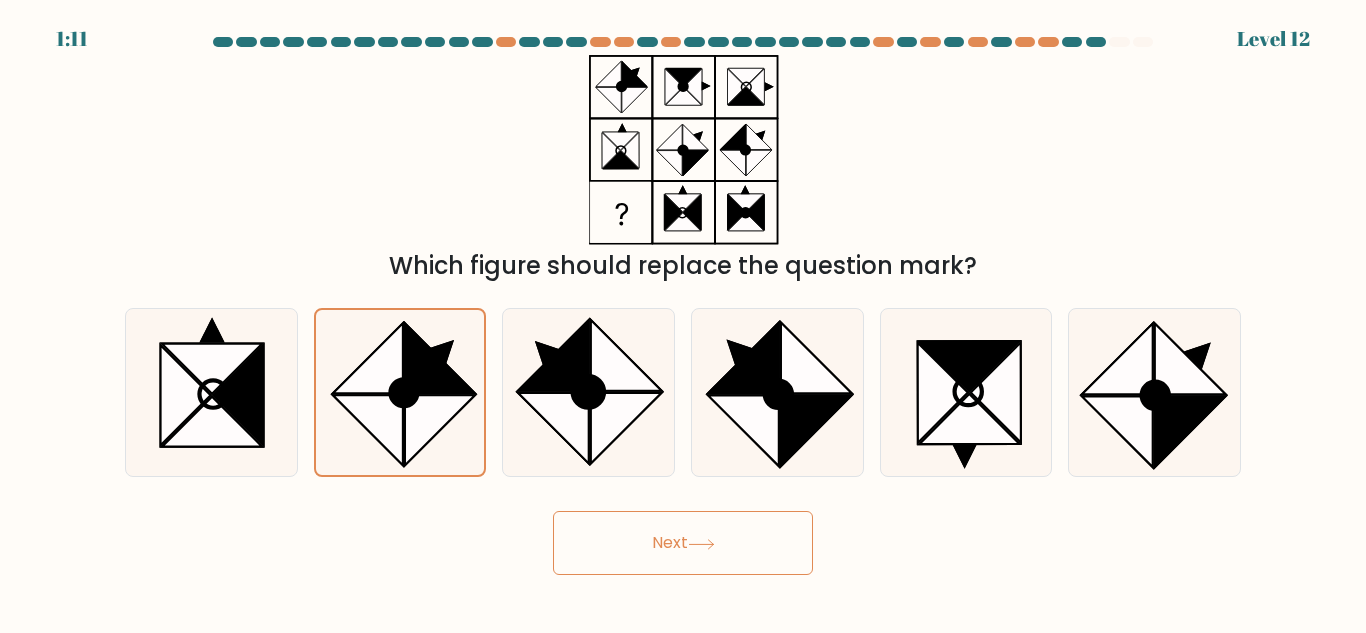 click on "Next" at bounding box center [683, 543] 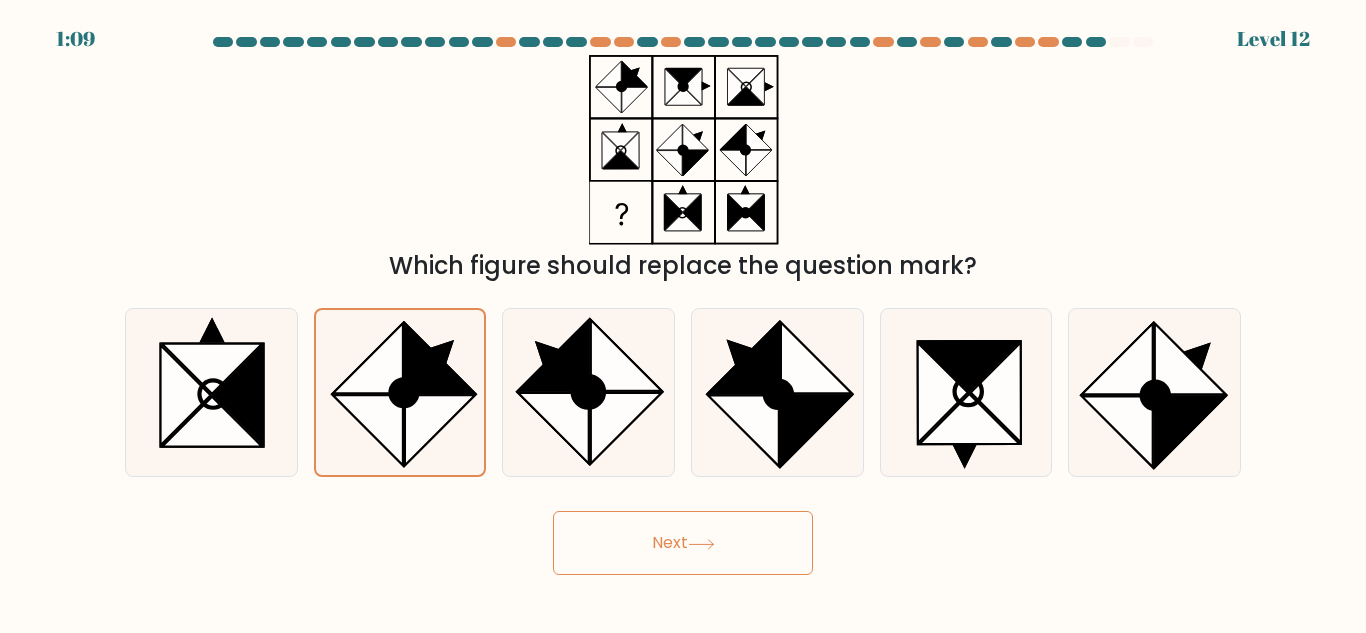 click on "Next" at bounding box center (683, 543) 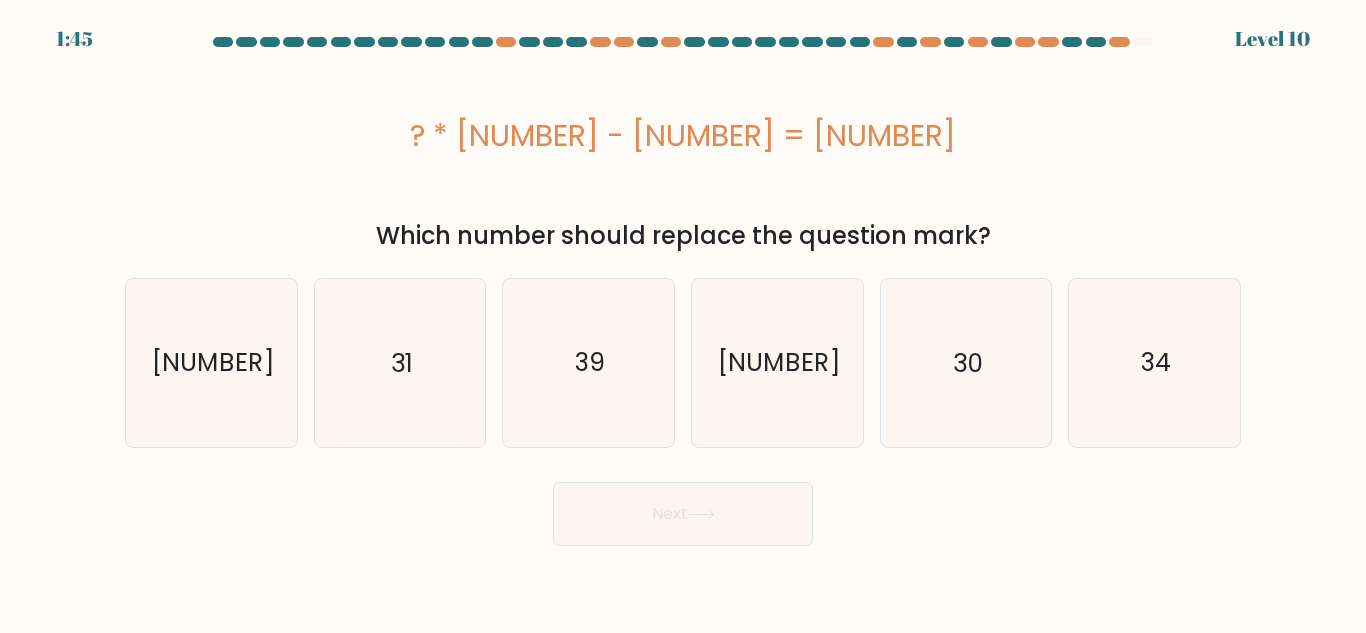click on "1:45
Level 10" at bounding box center (683, 316) 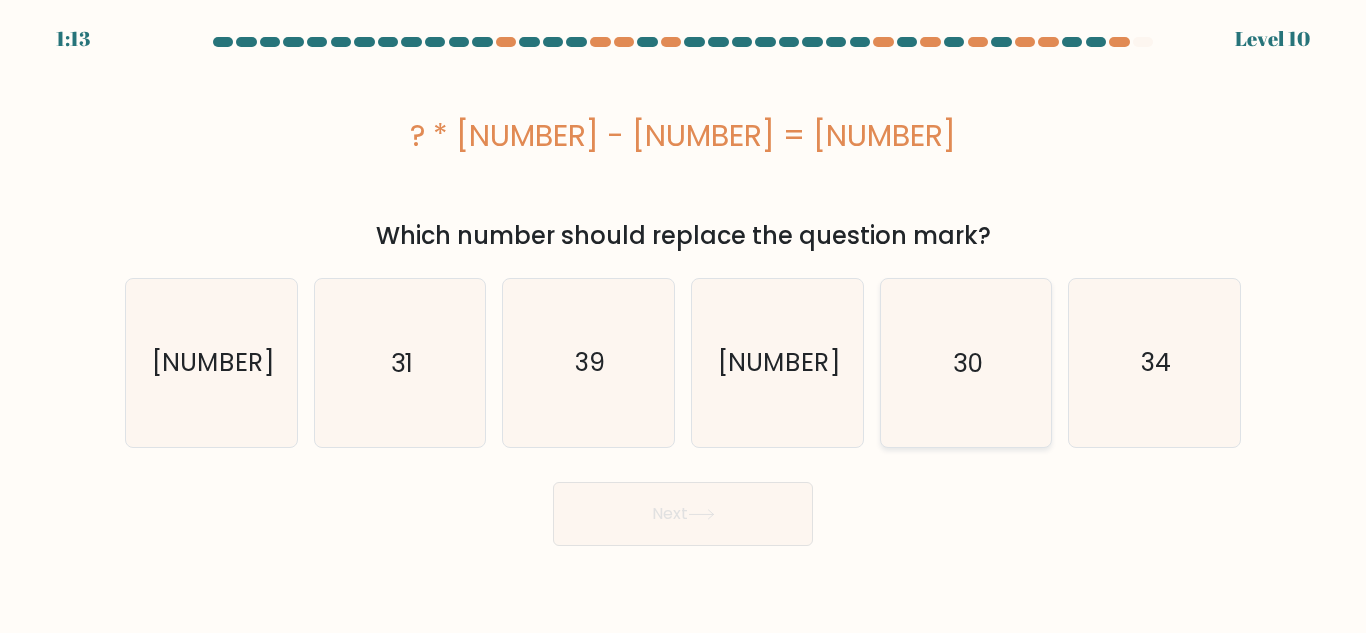 click on "30" at bounding box center [965, 362] 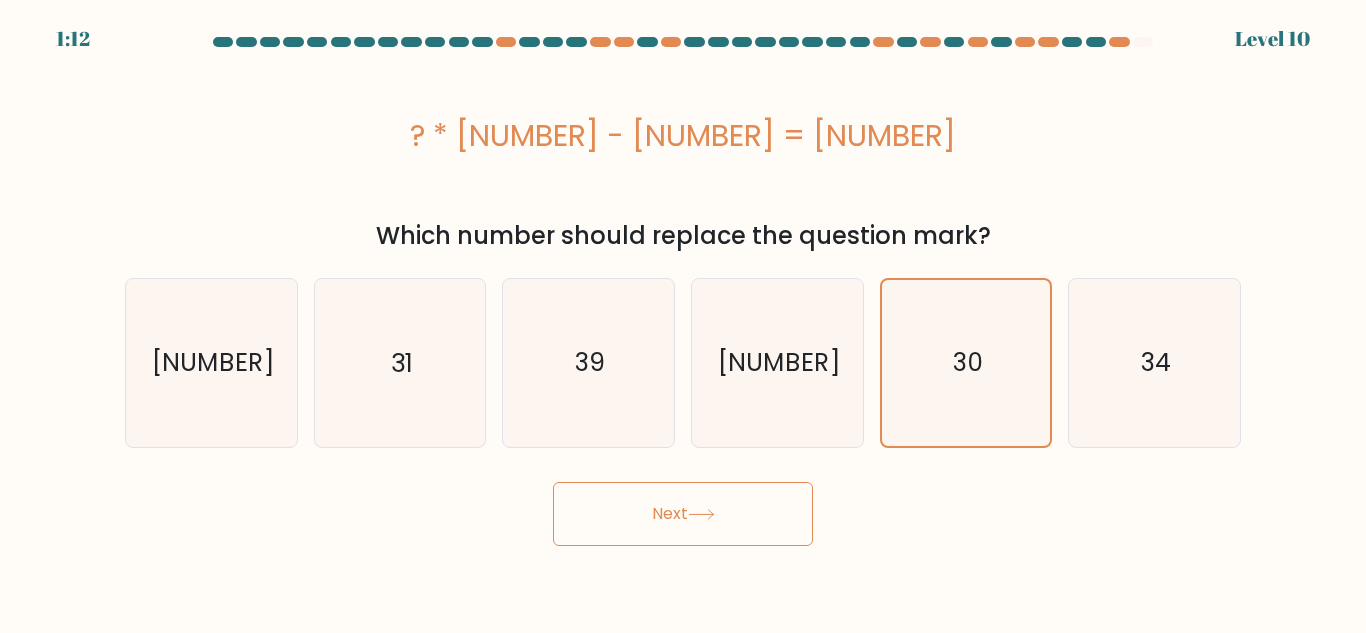 click on "Next" at bounding box center [683, 514] 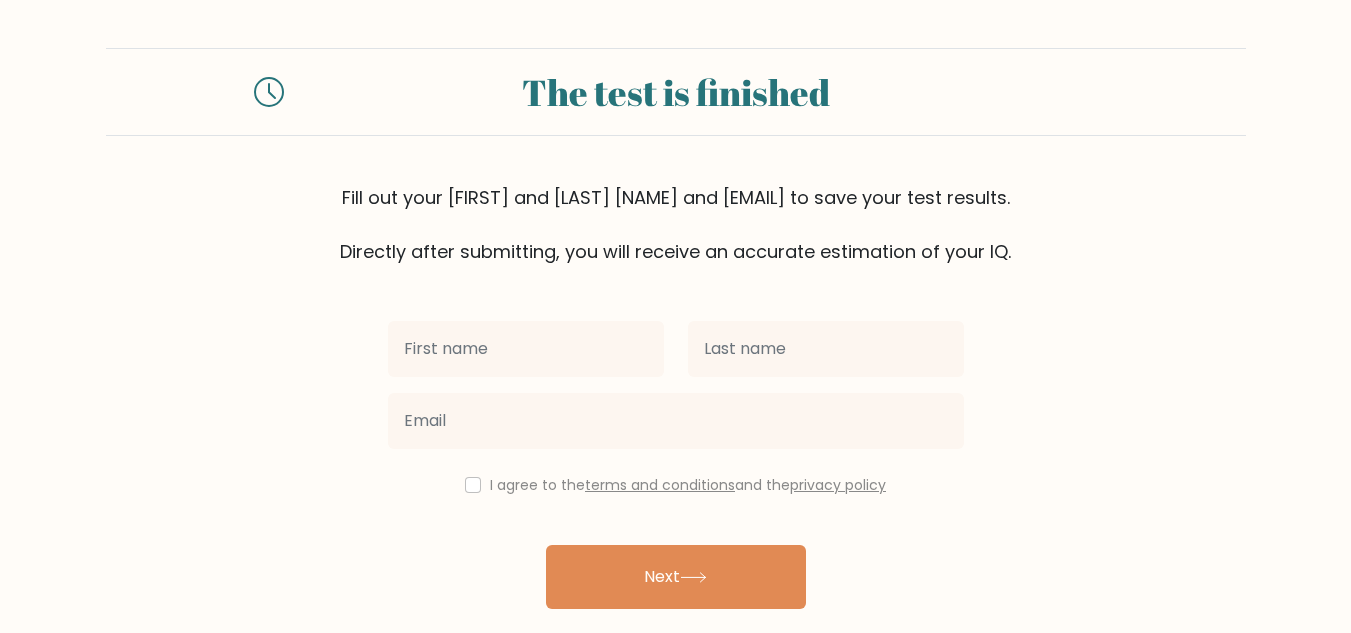 scroll, scrollTop: 0, scrollLeft: 0, axis: both 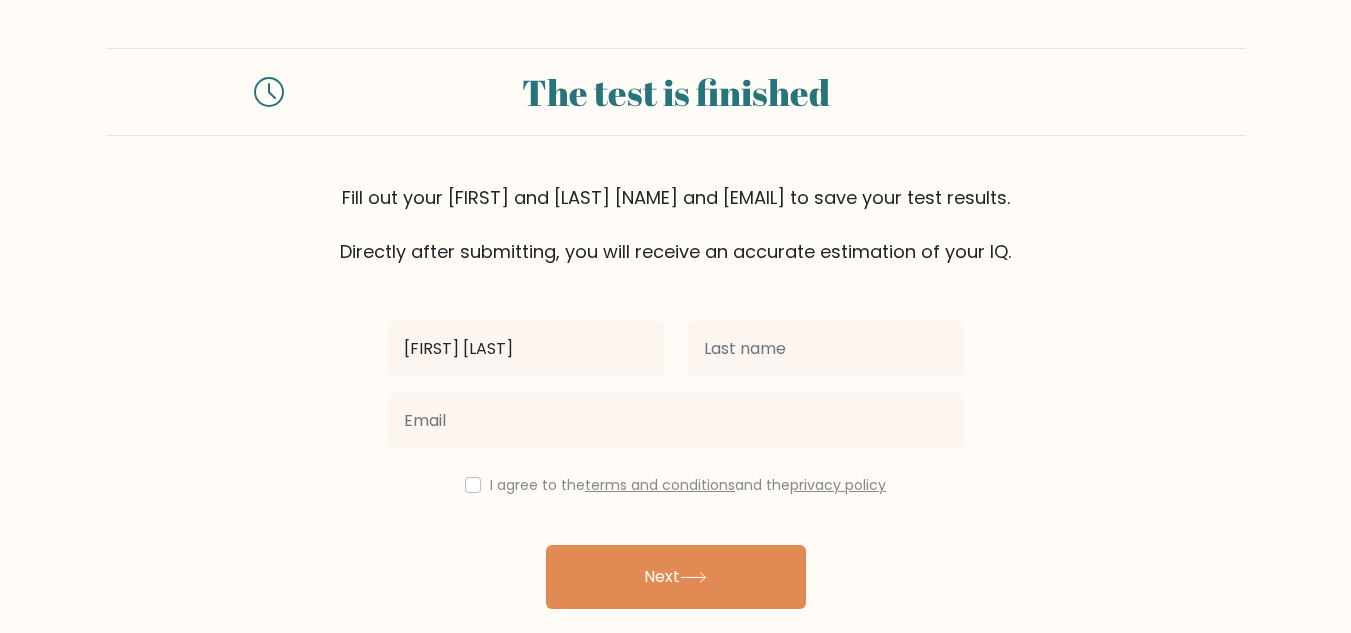type on "Syeda Iman" 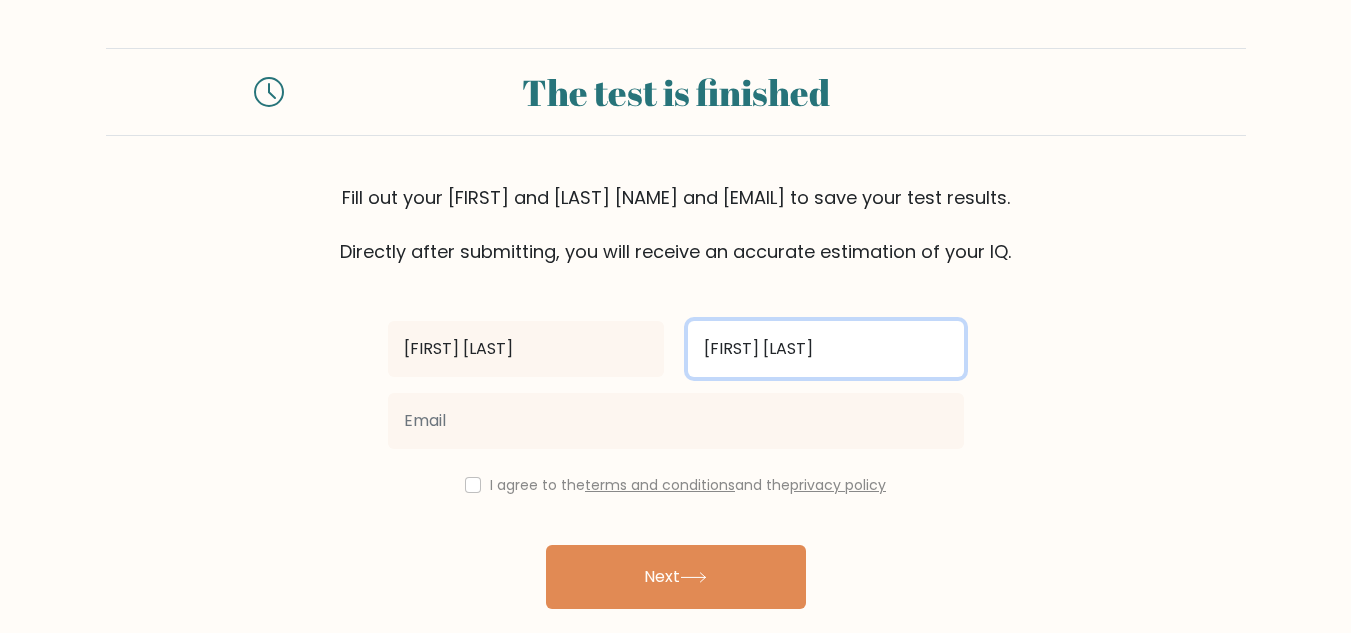 type on "Fatima" 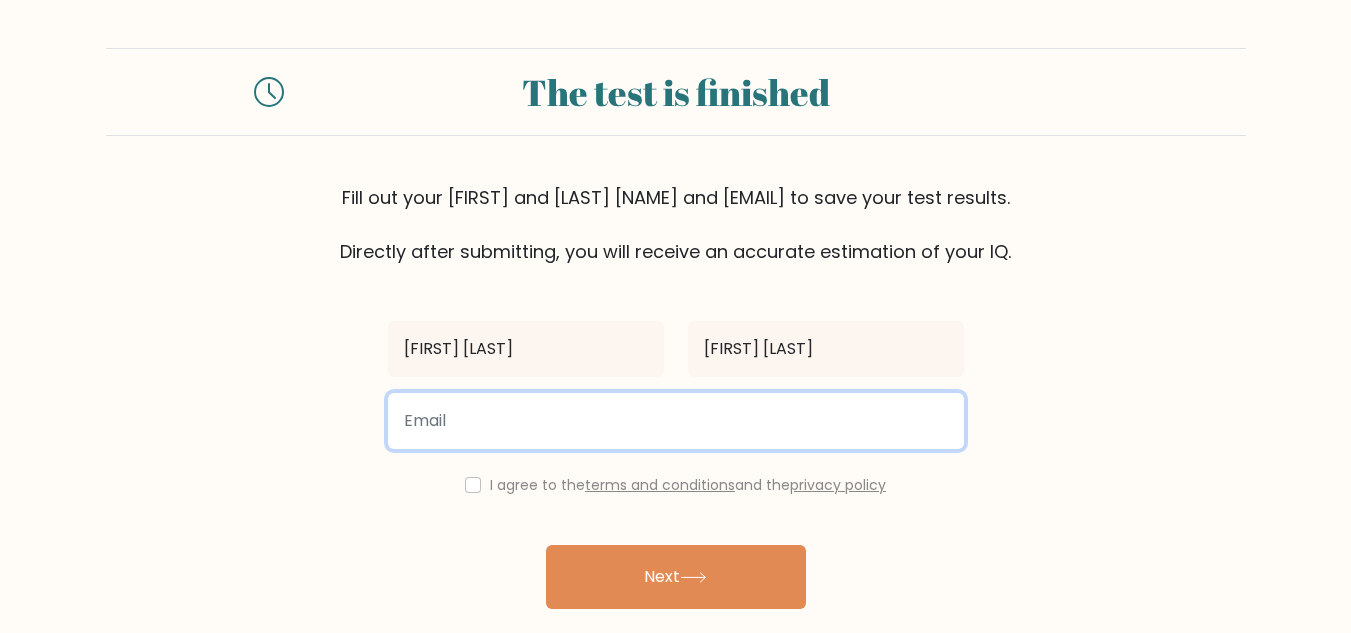 click at bounding box center [676, 421] 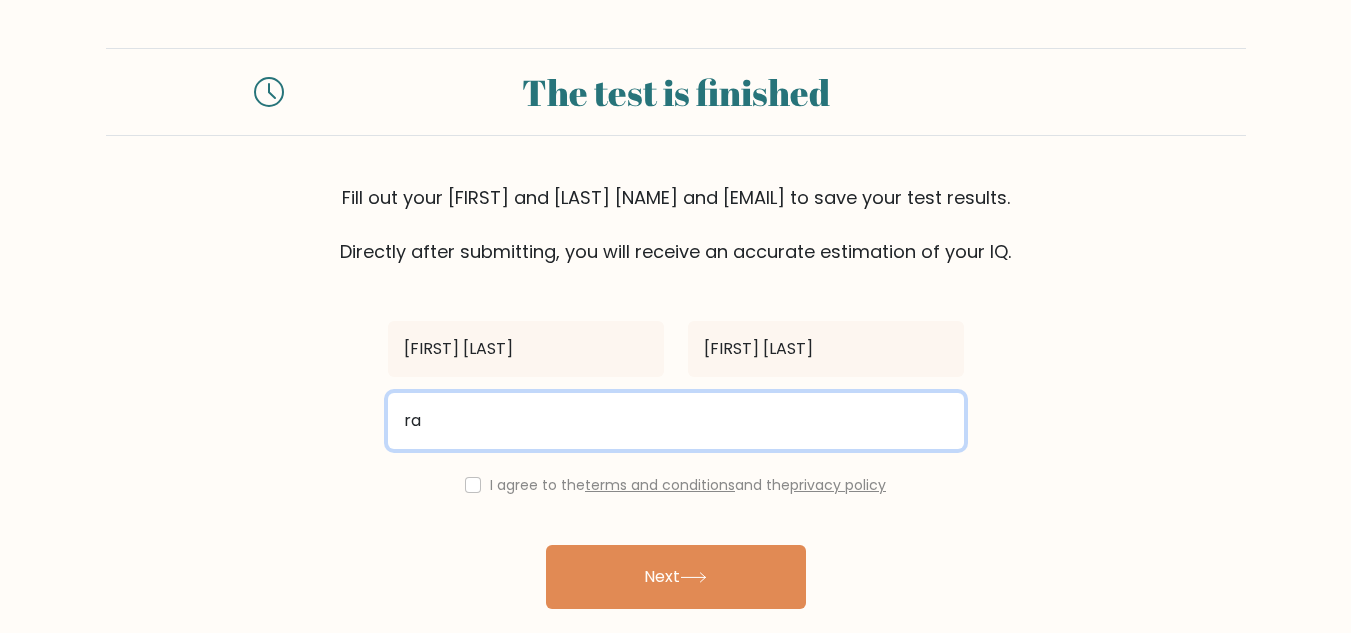 type on "raffay2004@gmail.com" 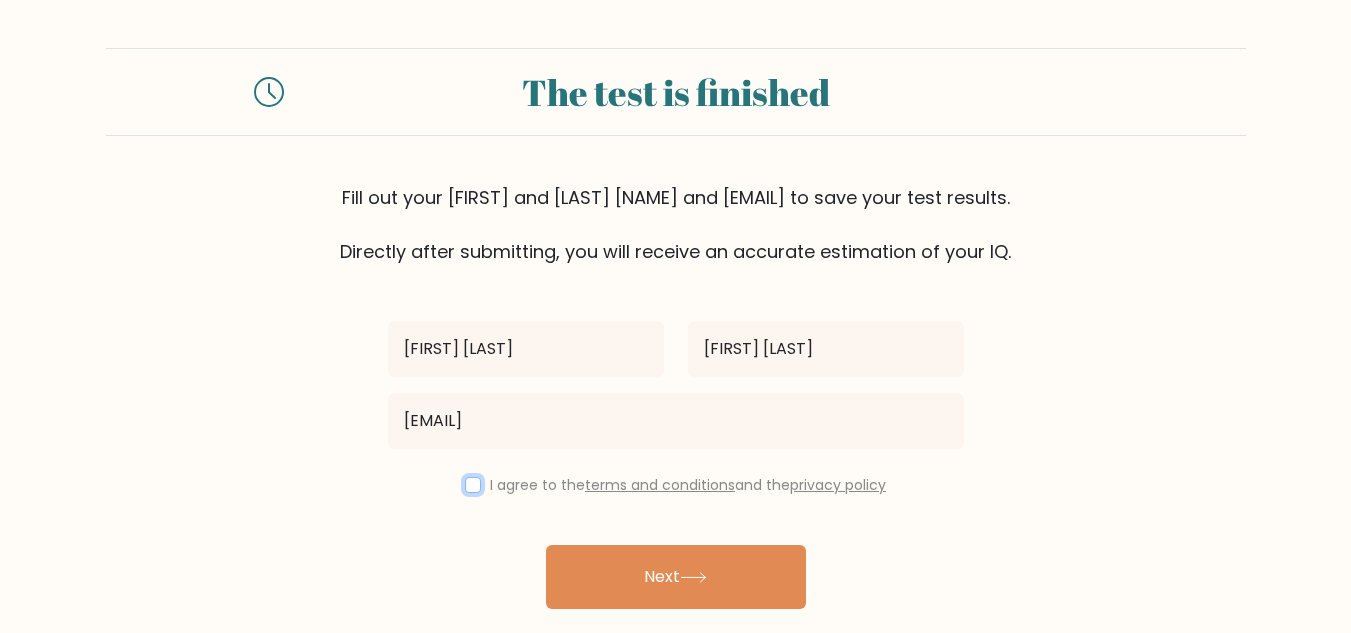 click at bounding box center (473, 485) 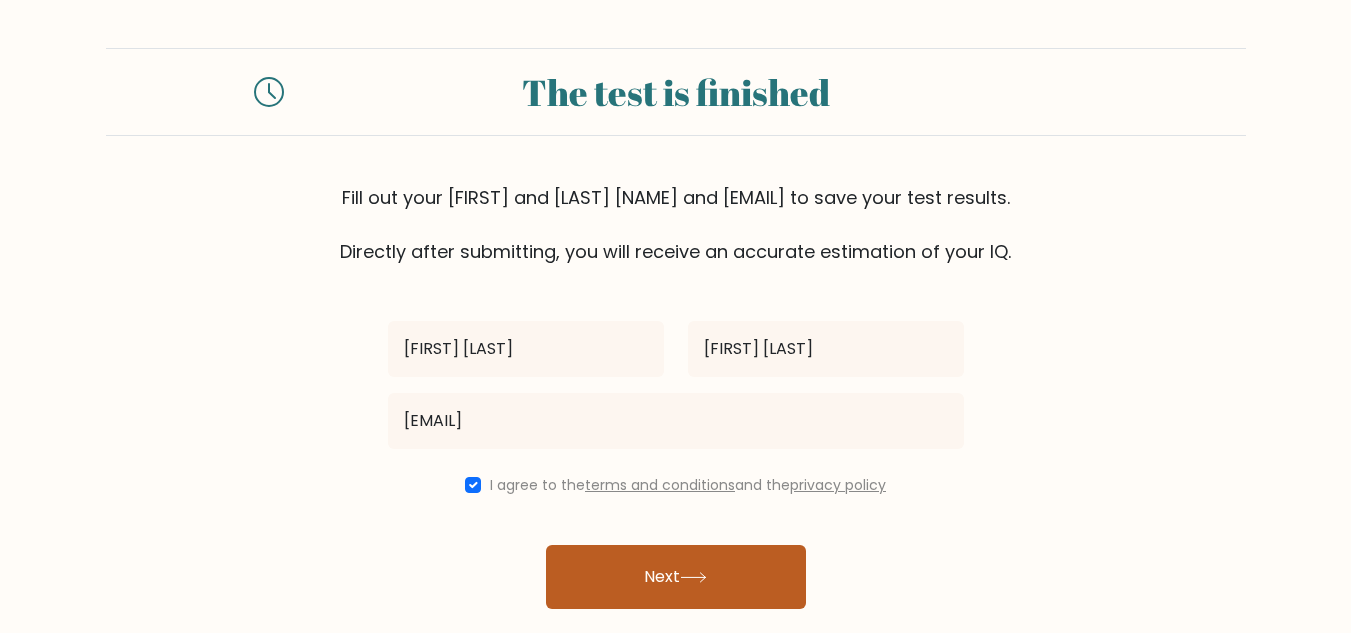 click on "Next" at bounding box center [676, 577] 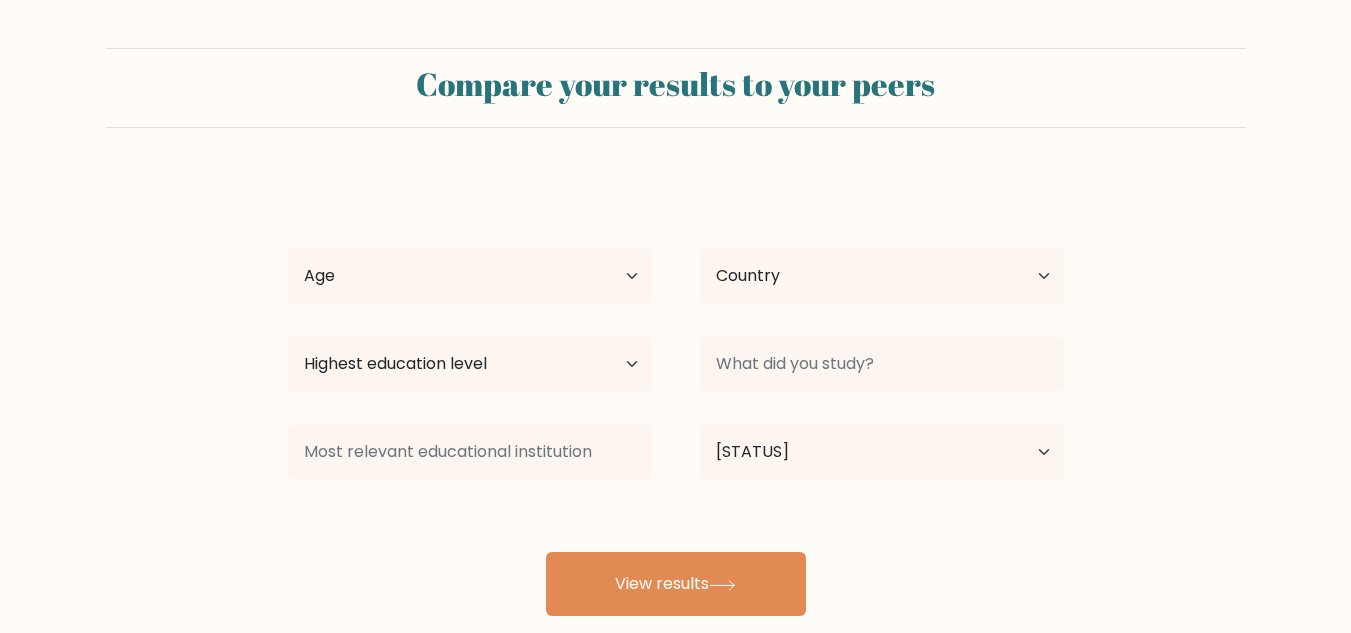 scroll, scrollTop: 0, scrollLeft: 0, axis: both 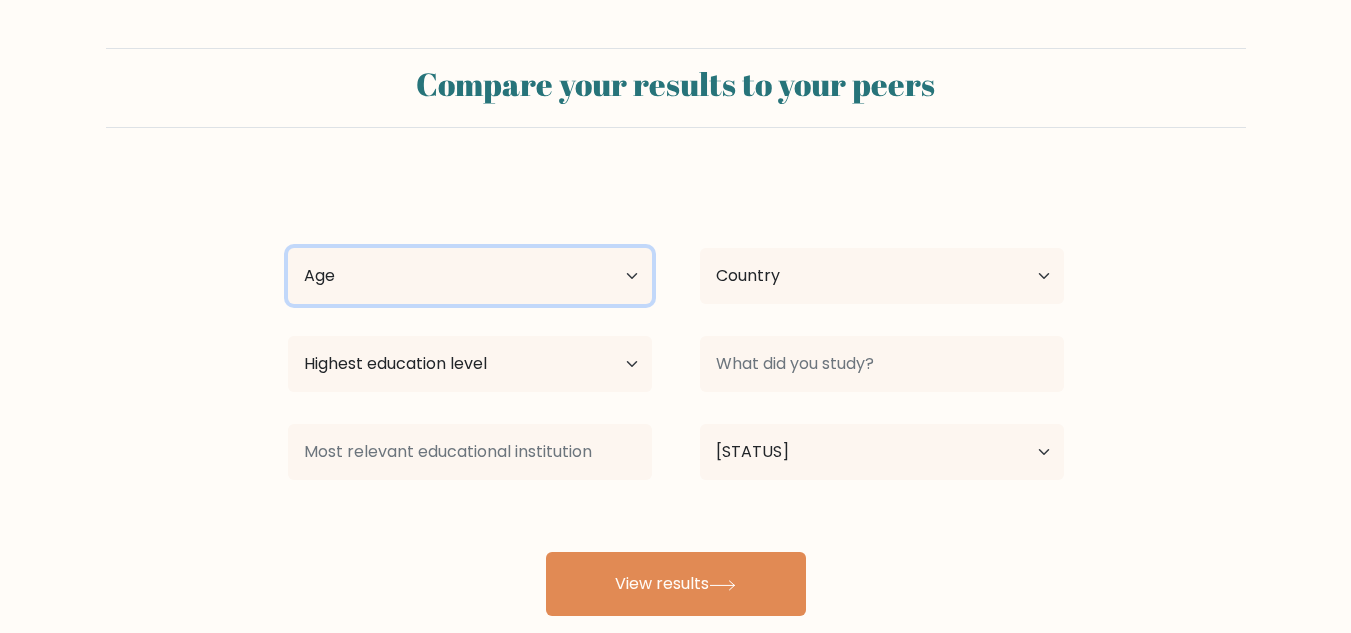 click on "Age
[AGE]
[AGE]
[AGE]
[AGE]
[AGE]
[AGE]
[AGE]" at bounding box center [470, 276] 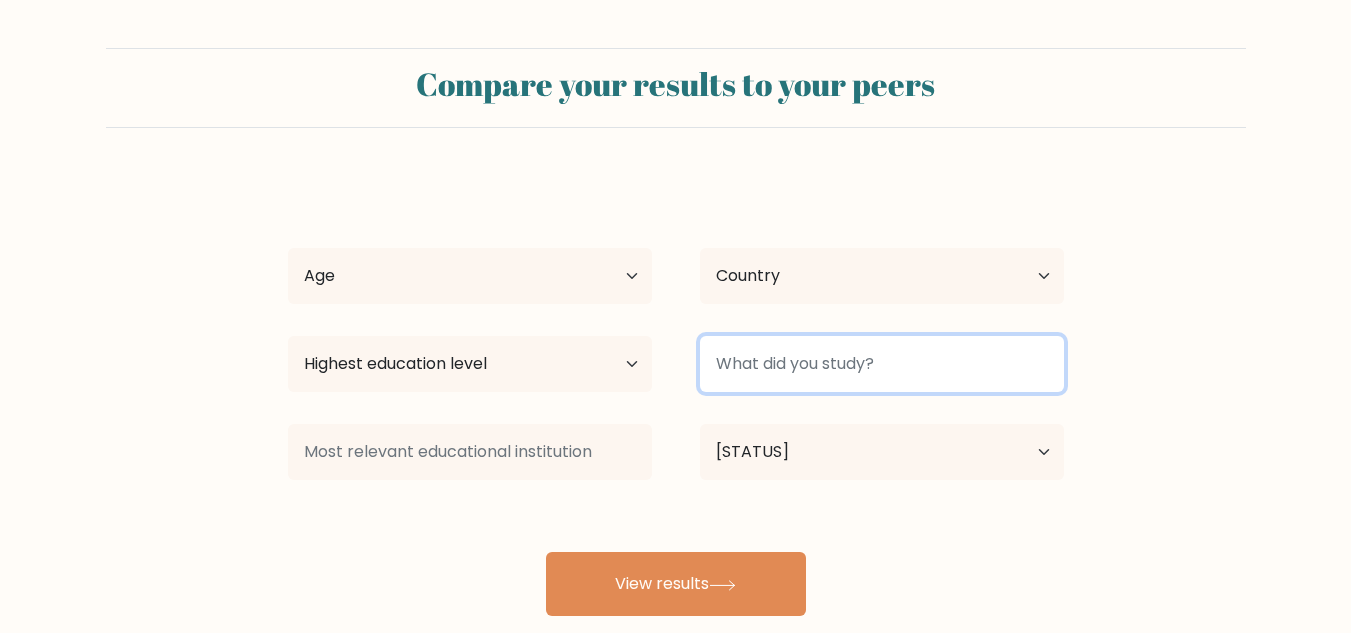 click at bounding box center (882, 364) 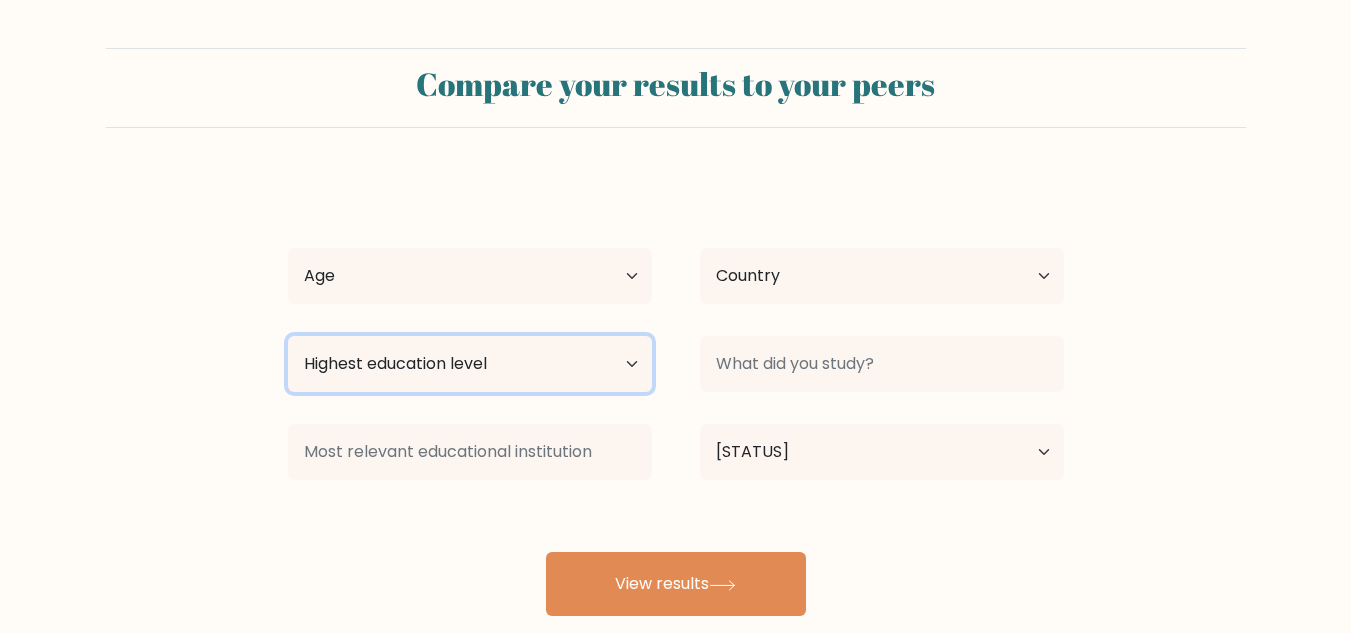 click on "Highest education level
No schooling
Primary
Lower Secondary
Upper Secondary
Occupation Specific
Bachelor's degree
Master's degree
Doctoral degree" at bounding box center (470, 364) 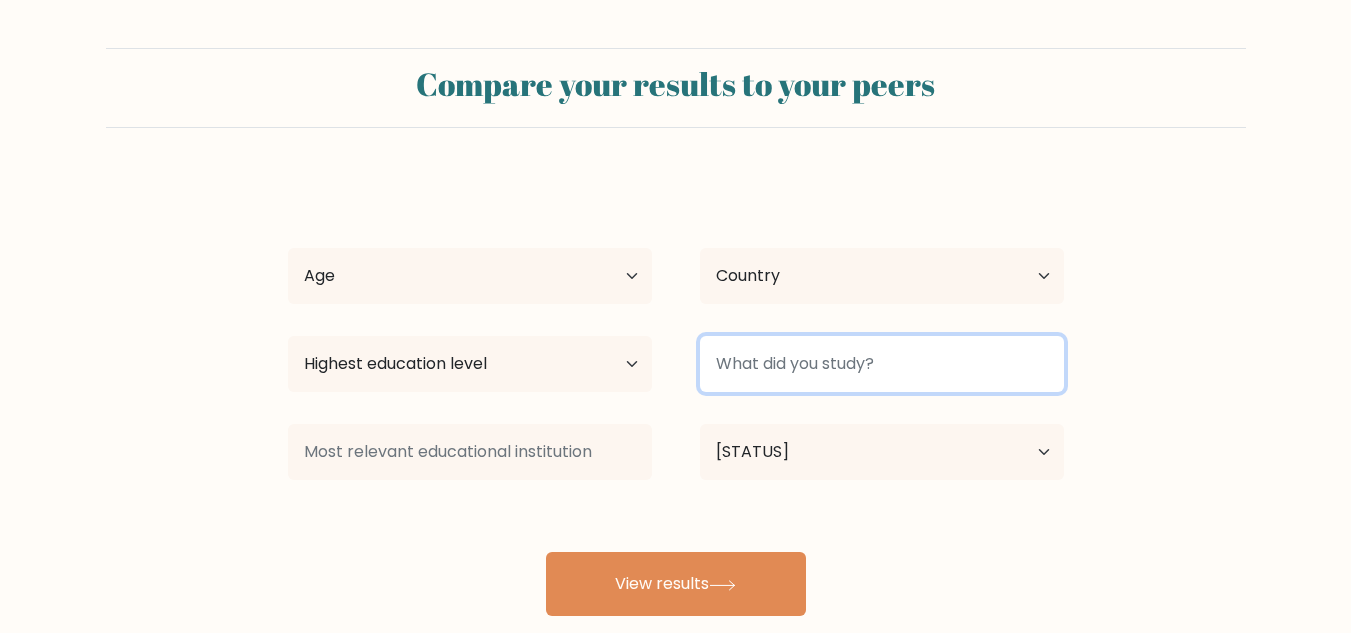 click at bounding box center [882, 364] 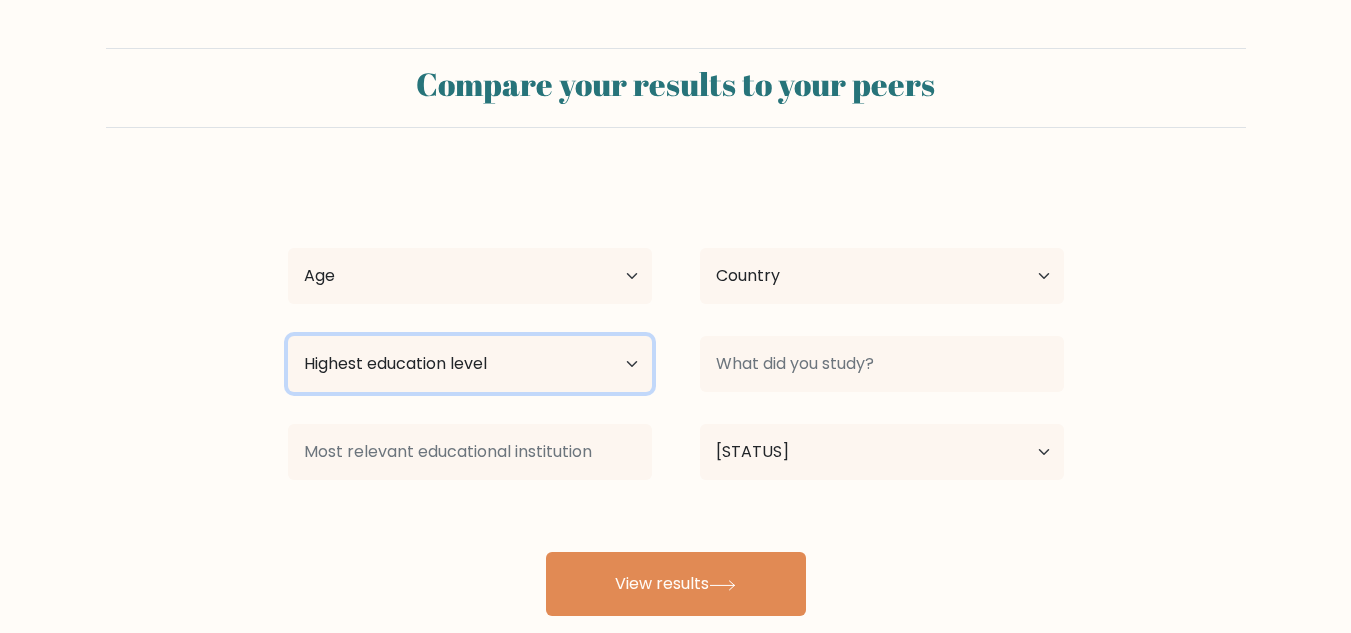 click on "Highest education level
No schooling
Primary
Lower Secondary
Upper Secondary
Occupation Specific
Bachelor's degree
Master's degree
Doctoral degree" at bounding box center [470, 364] 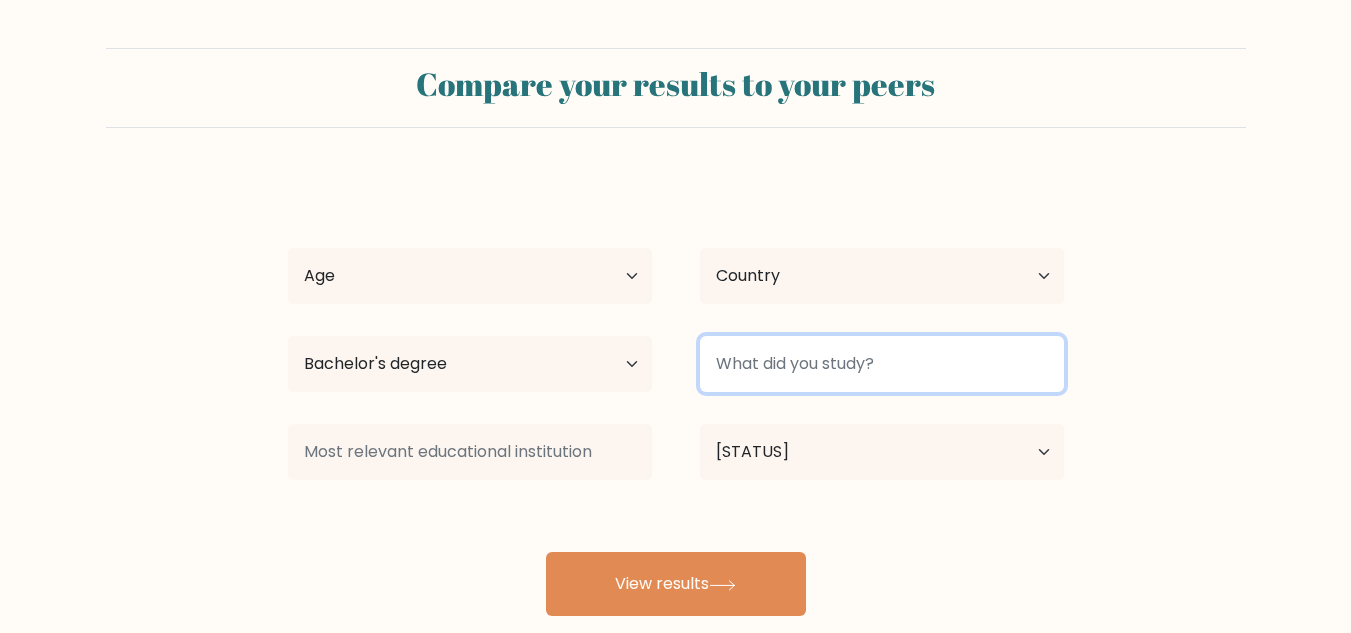 click at bounding box center (882, 364) 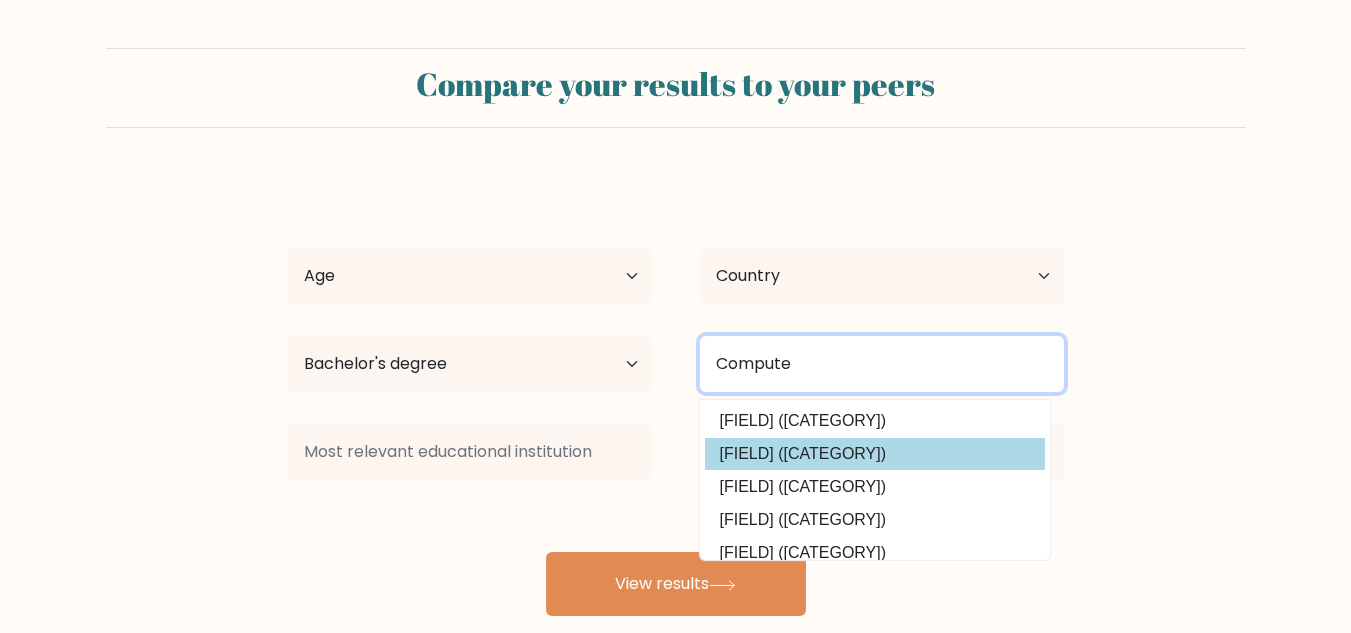 type on "Compute" 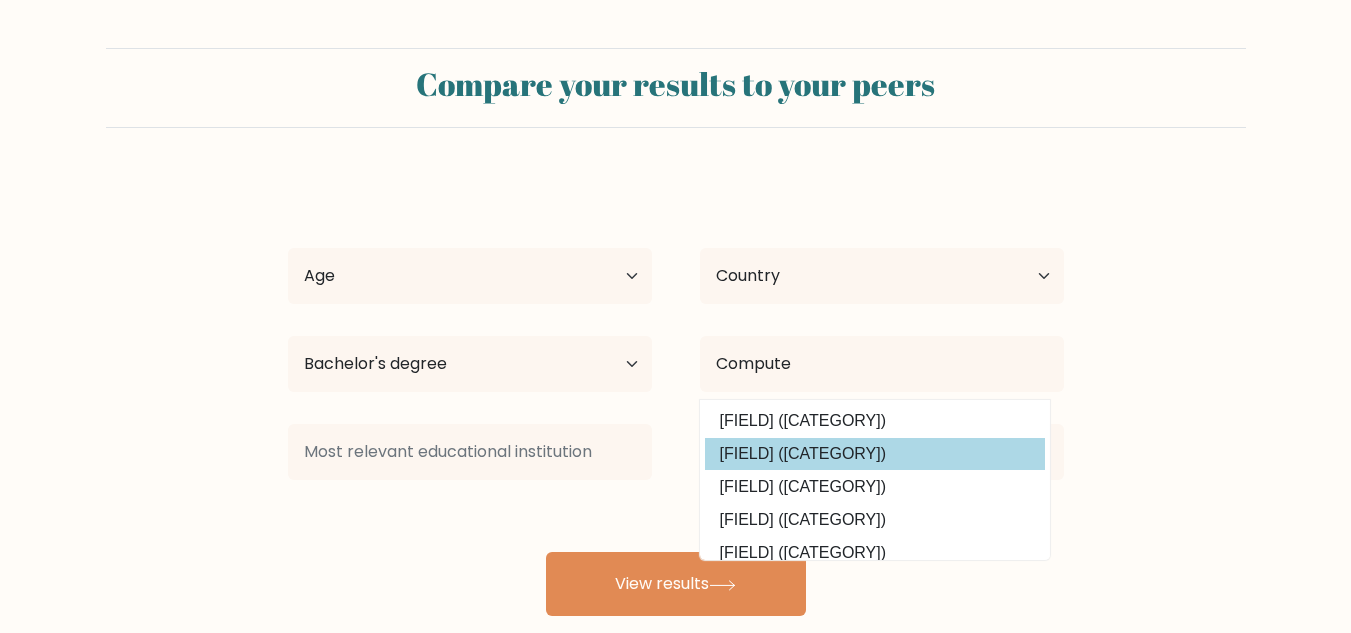 click on "[FIELD] ([CATEGORY])" at bounding box center [875, 454] 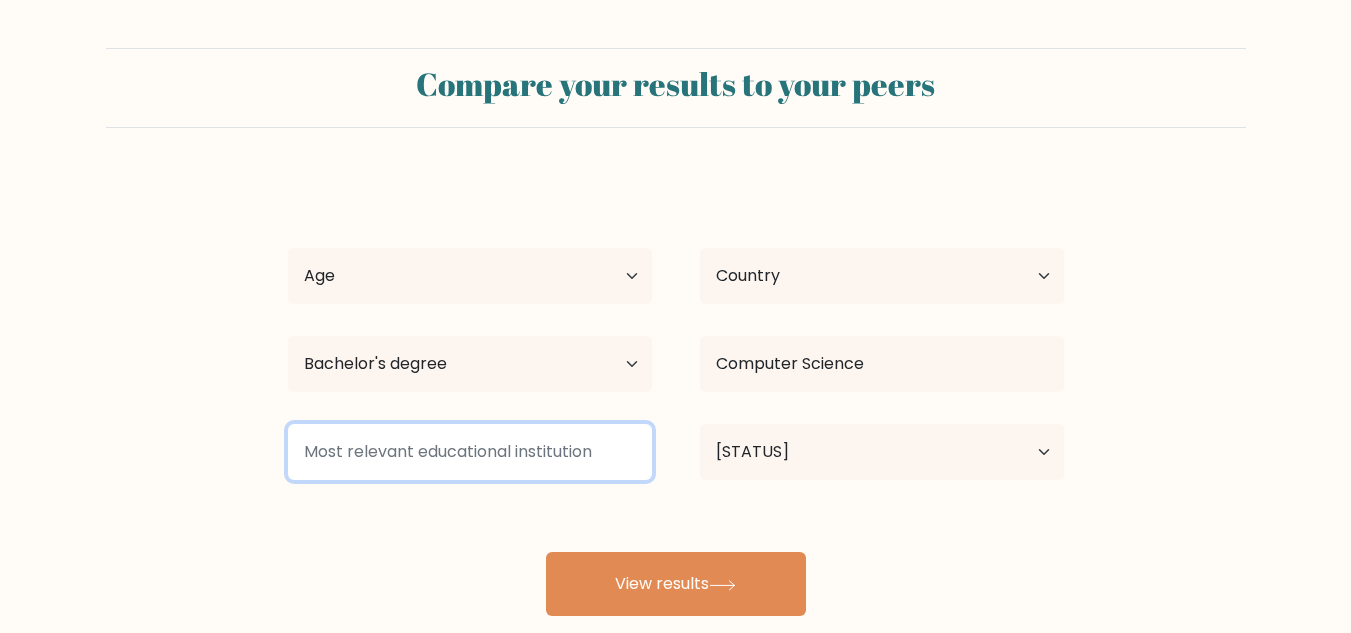 click at bounding box center [470, 452] 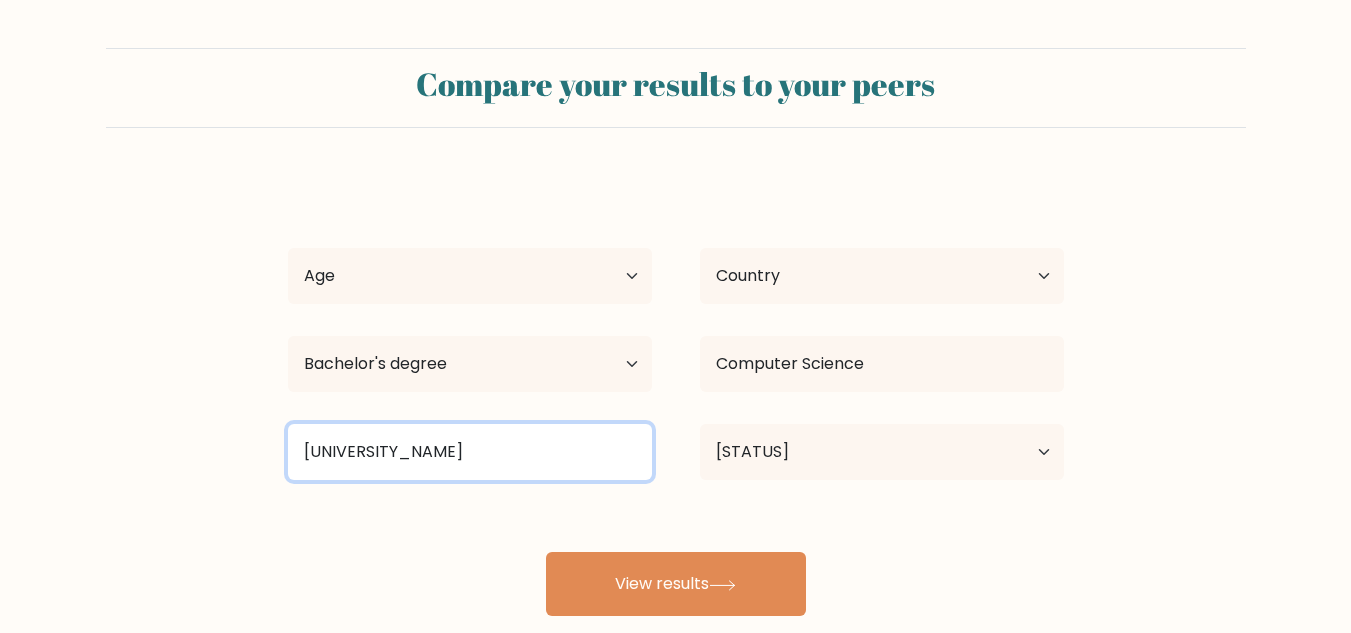 click on "[UNIVERSITY_NAME]" at bounding box center (470, 452) 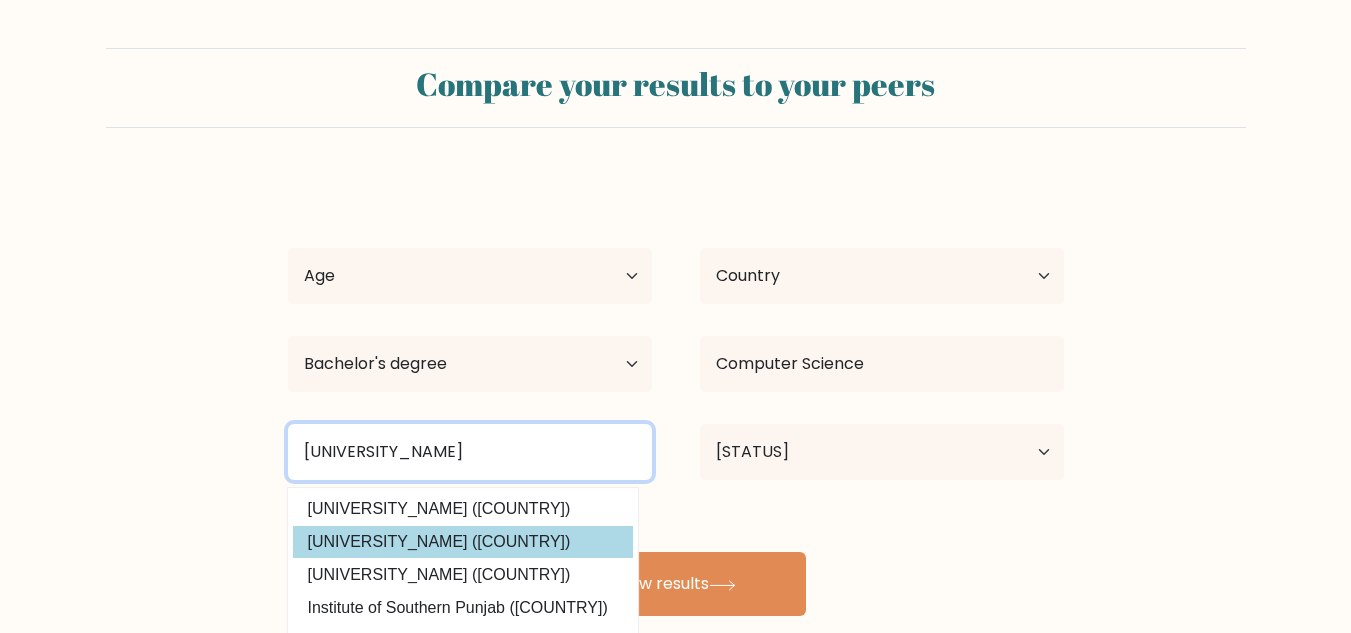 type on "[UNIVERSITY_NAME]" 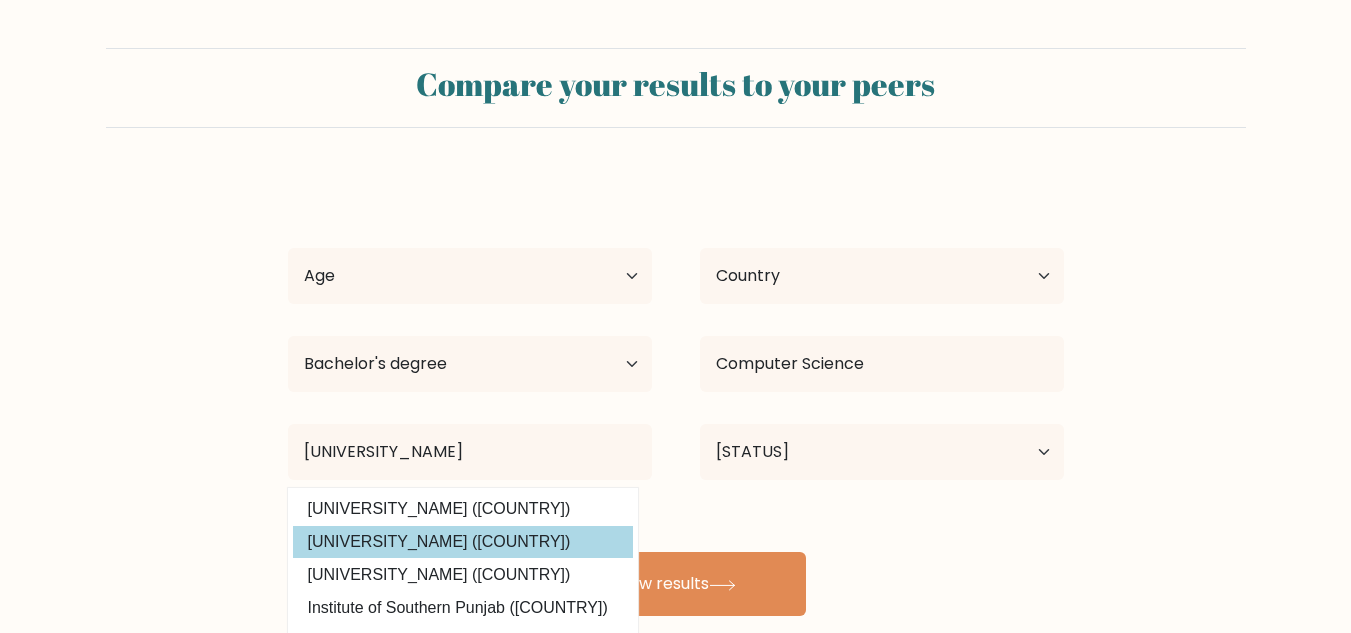 click on "[UNIVERSITY_NAME] ([COUNTRY])" at bounding box center [463, 542] 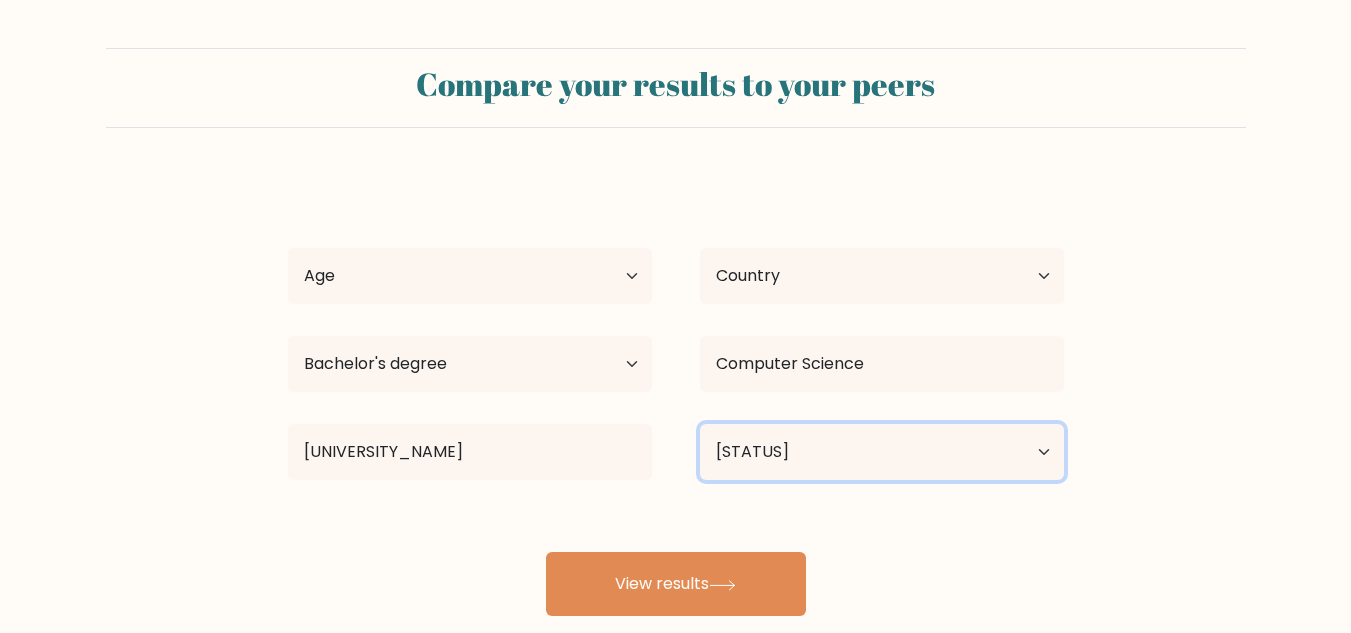 click on "[STATUS]
[STATUS]
[STATUS]
[STATUS]
[STATUS]
[EDUCATION_LEVEL]
[EDUCATION_LEVEL]
[EDUCATION_LEVEL]" at bounding box center (882, 452) 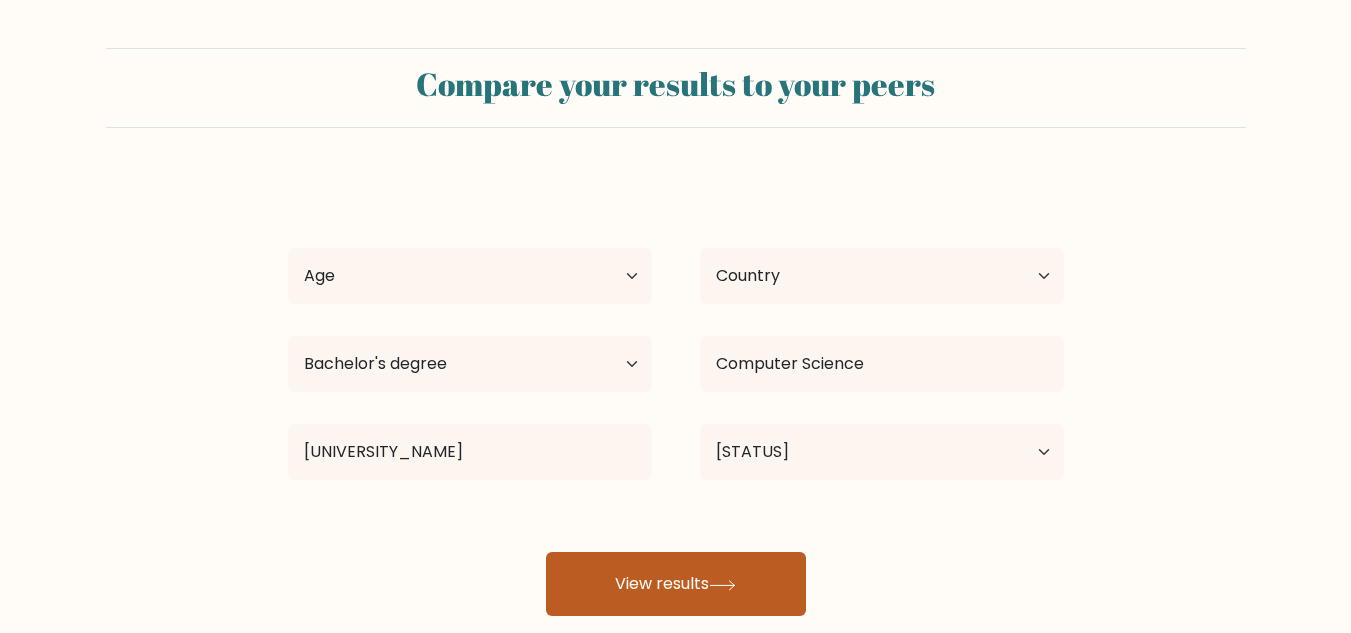 click on "View results" at bounding box center (676, 584) 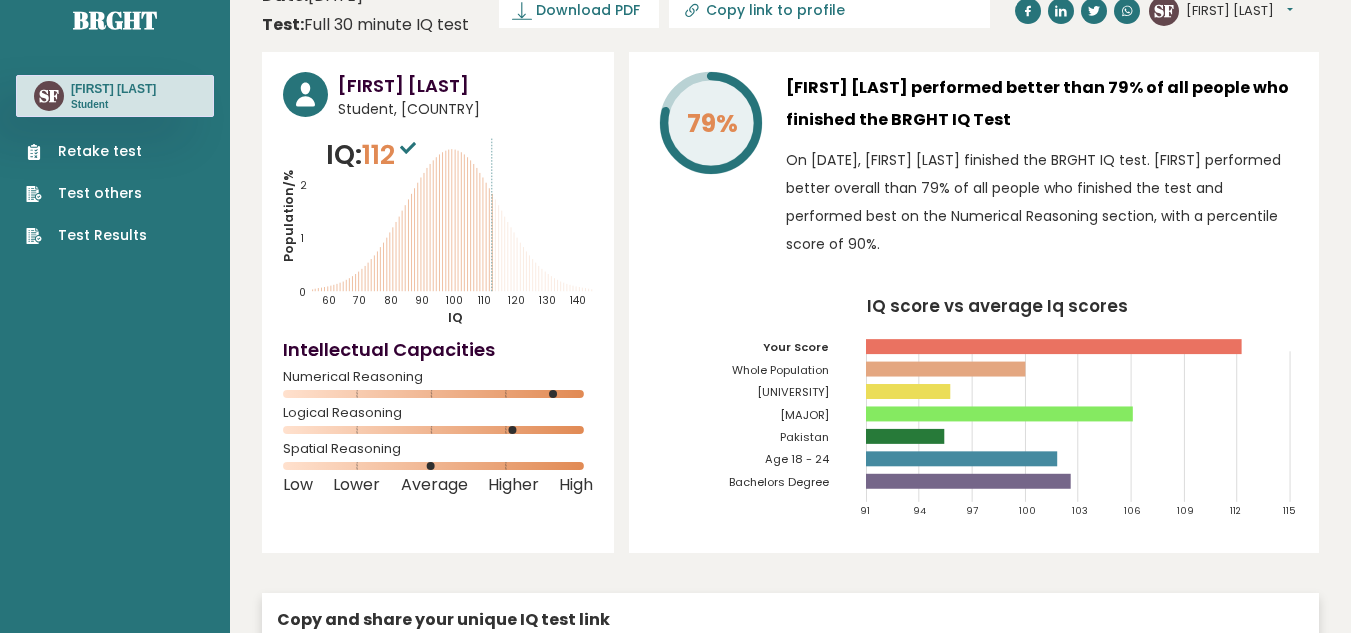 scroll, scrollTop: 0, scrollLeft: 0, axis: both 